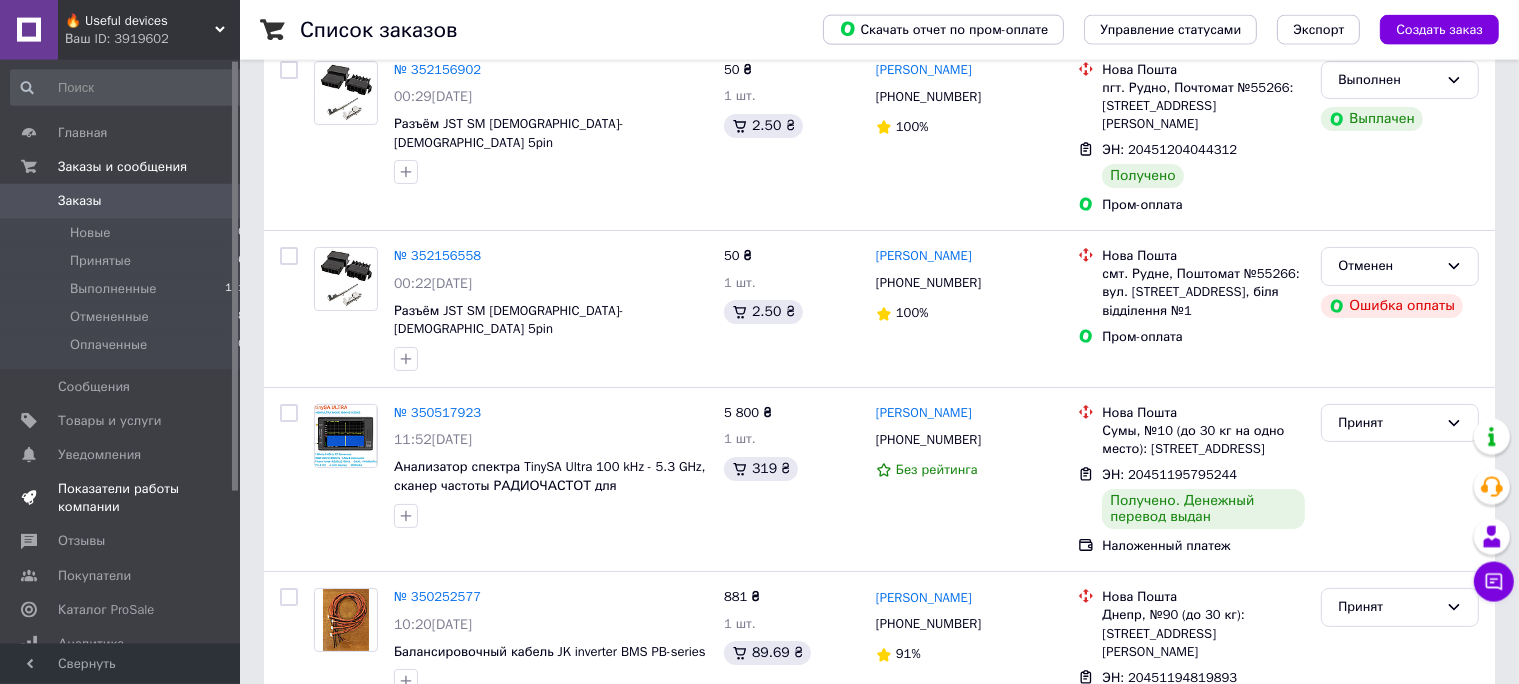 scroll, scrollTop: 176, scrollLeft: 0, axis: vertical 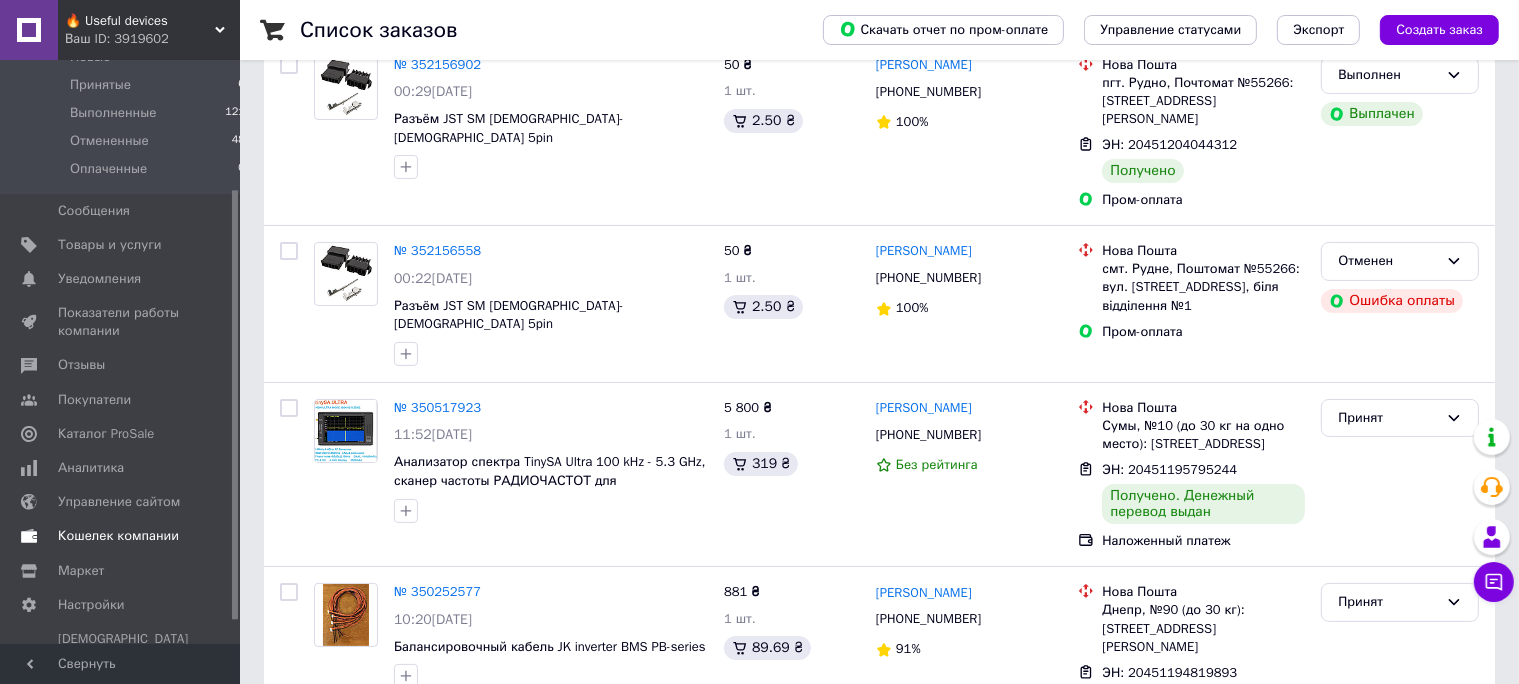 click on "Кошелек компании" at bounding box center (118, 536) 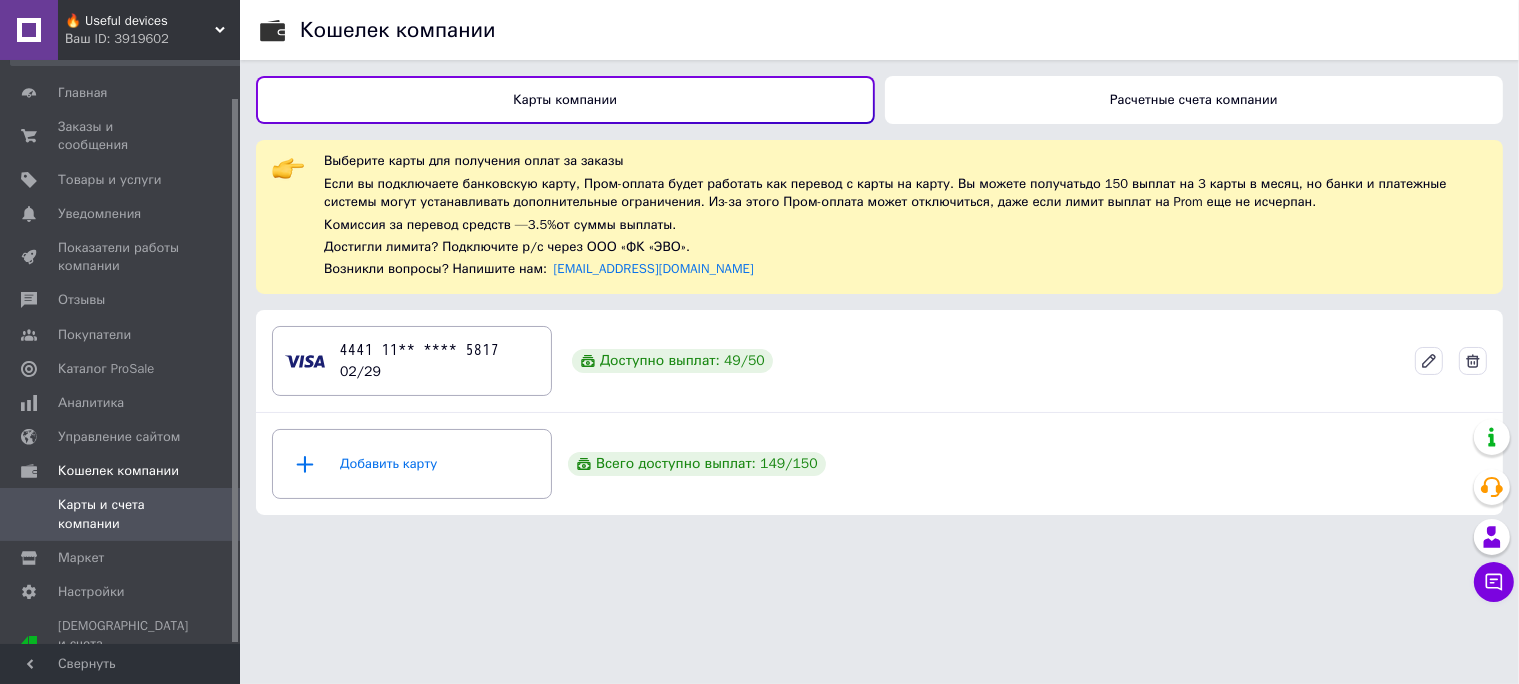 scroll, scrollTop: 0, scrollLeft: 0, axis: both 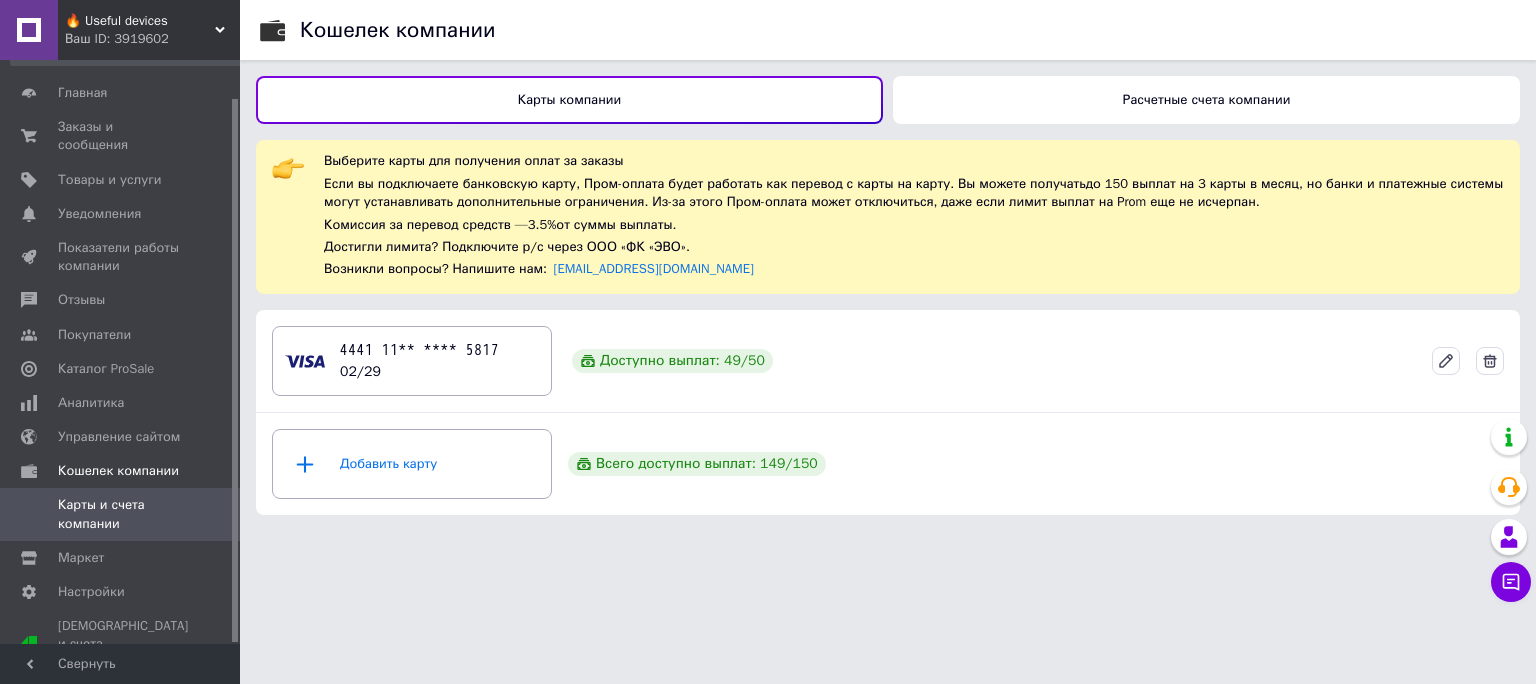 click on "Расчетные счета компании" at bounding box center [1206, 100] 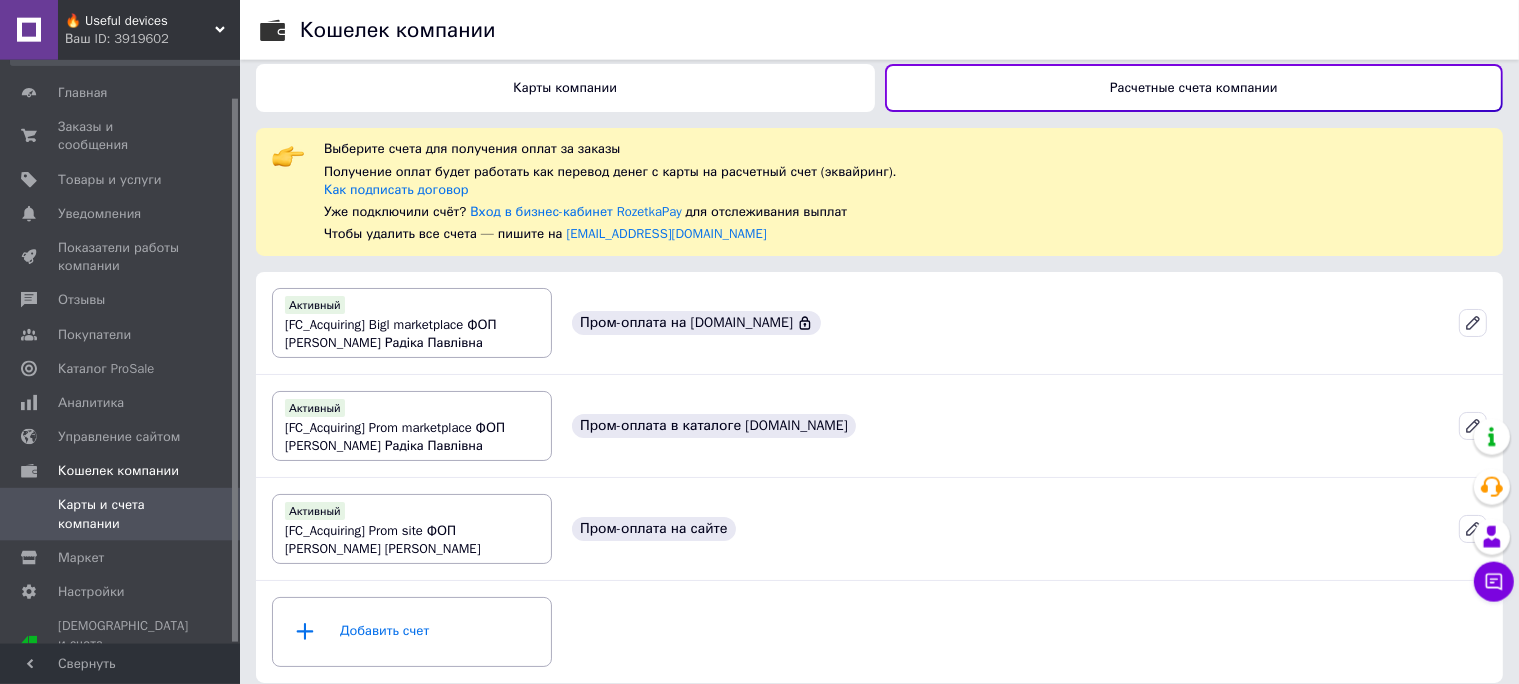 scroll, scrollTop: 24, scrollLeft: 0, axis: vertical 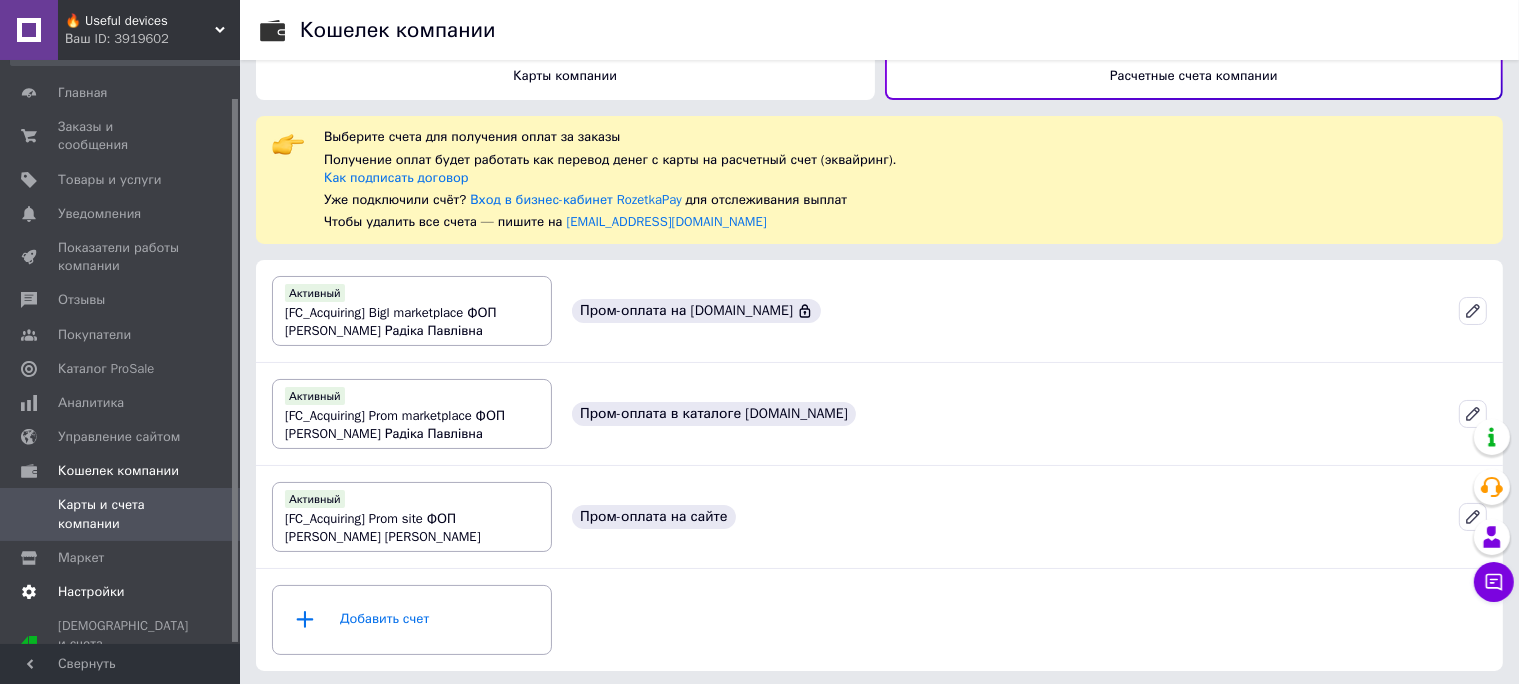 click on "Настройки" at bounding box center (91, 592) 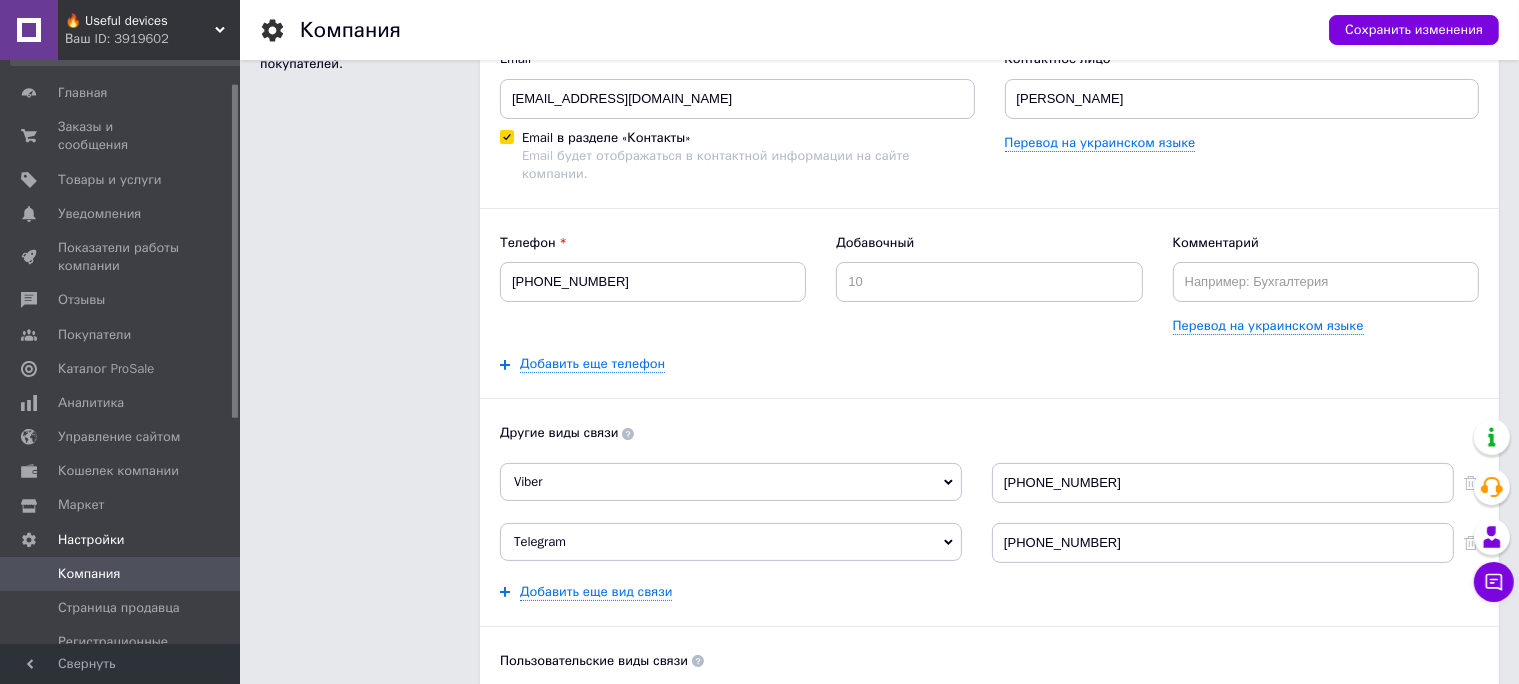 scroll, scrollTop: 0, scrollLeft: 0, axis: both 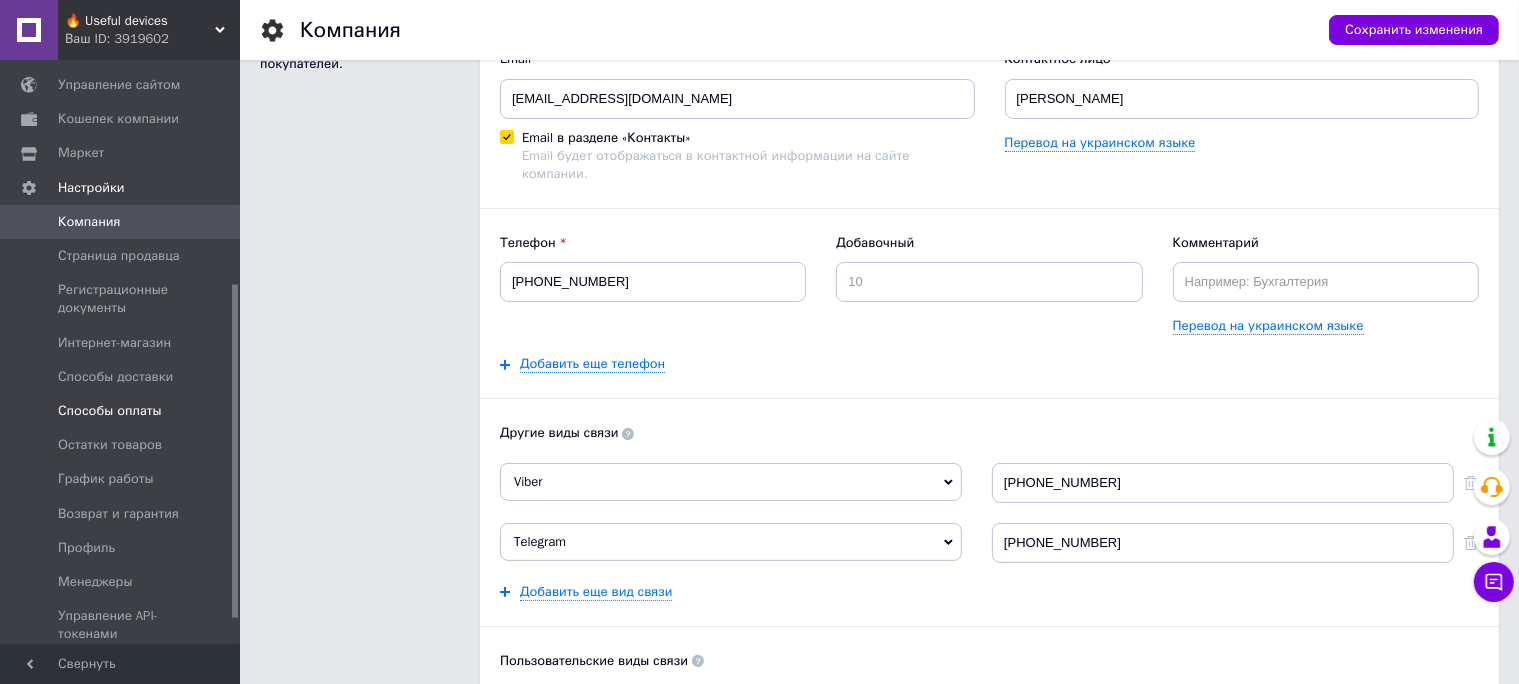 click on "Способы оплаты" at bounding box center (110, 411) 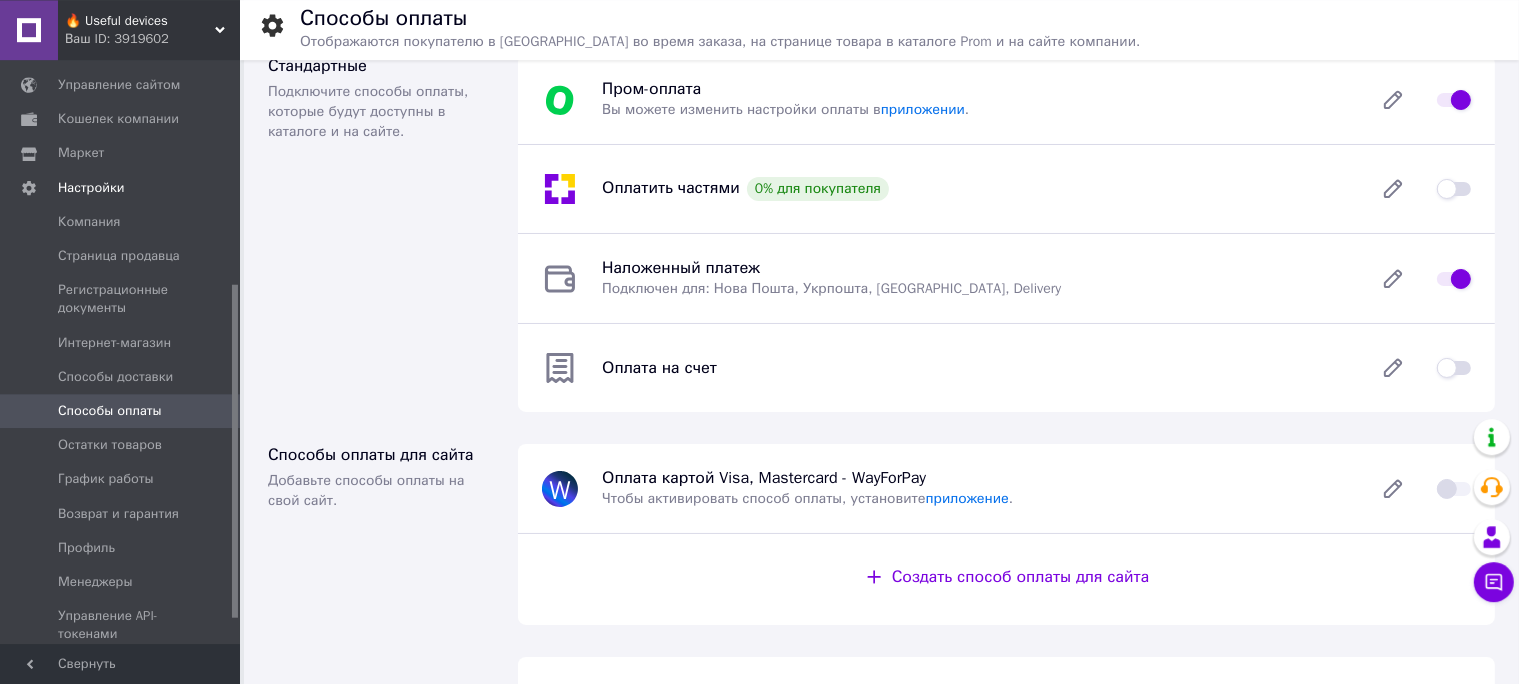 scroll, scrollTop: 0, scrollLeft: 0, axis: both 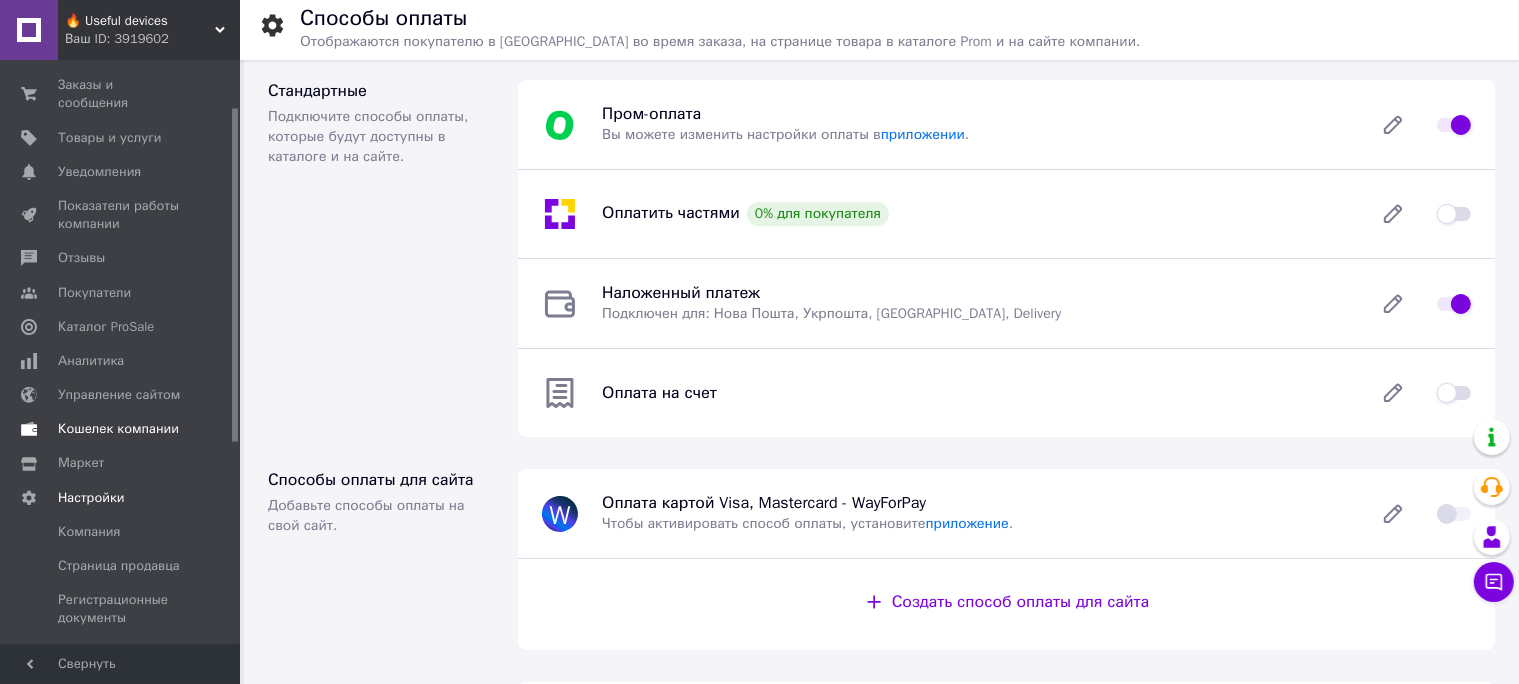 click on "Кошелек компании" at bounding box center (118, 429) 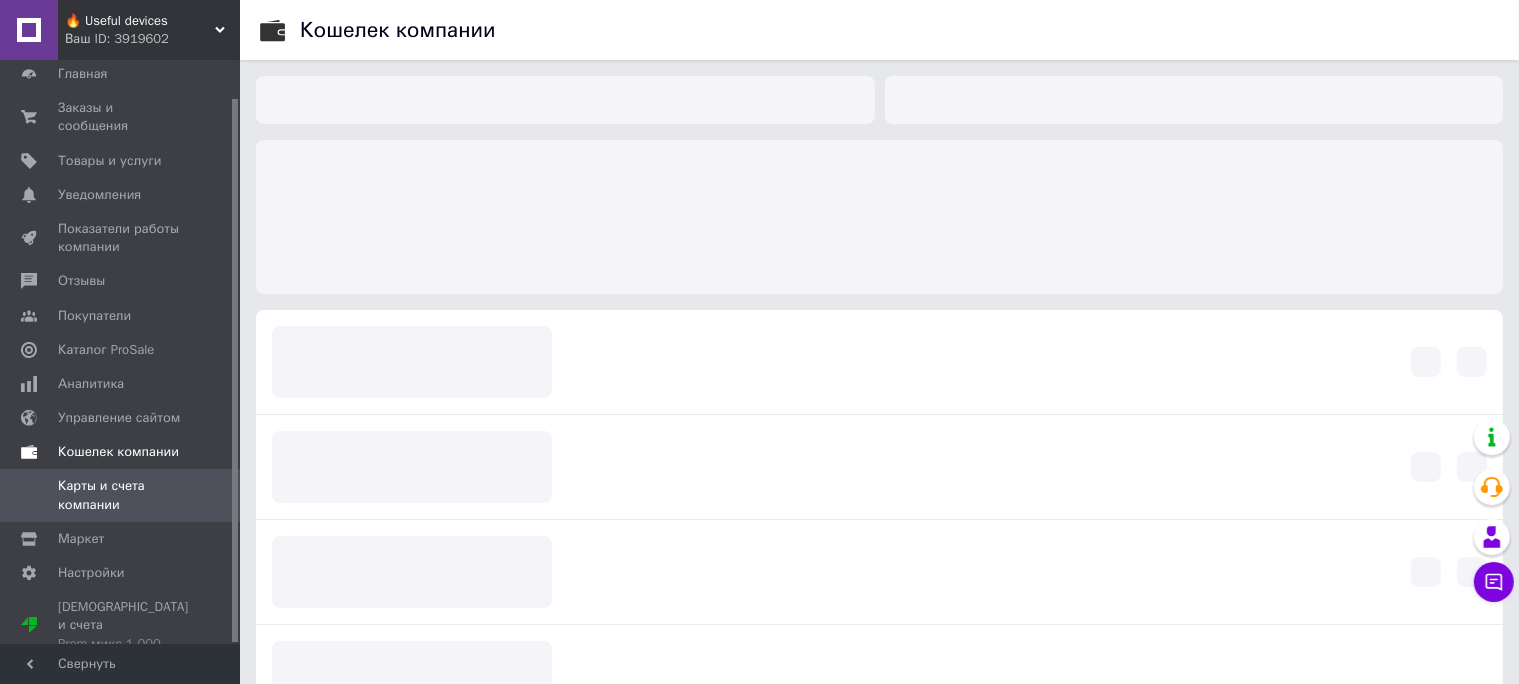 scroll, scrollTop: 40, scrollLeft: 0, axis: vertical 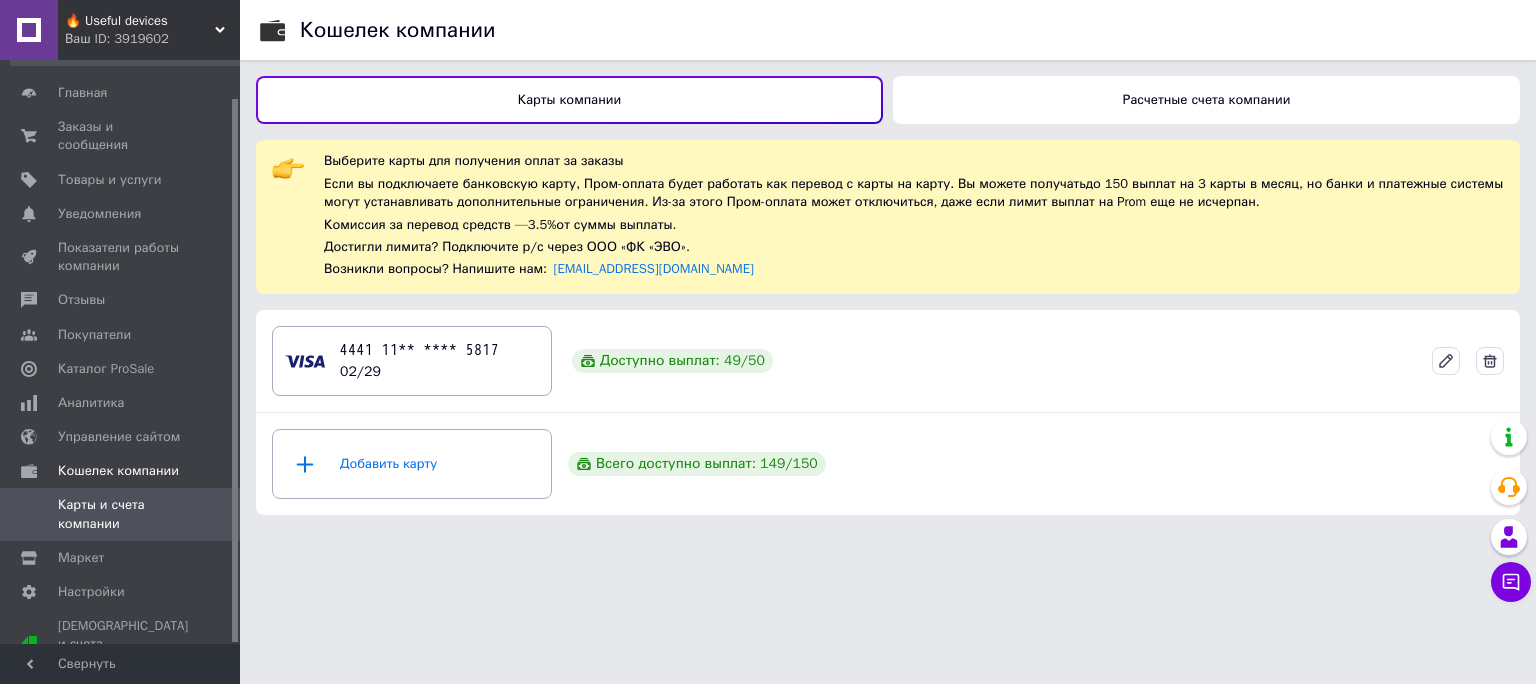 click on "Расчетные счета компании" at bounding box center (1206, 100) 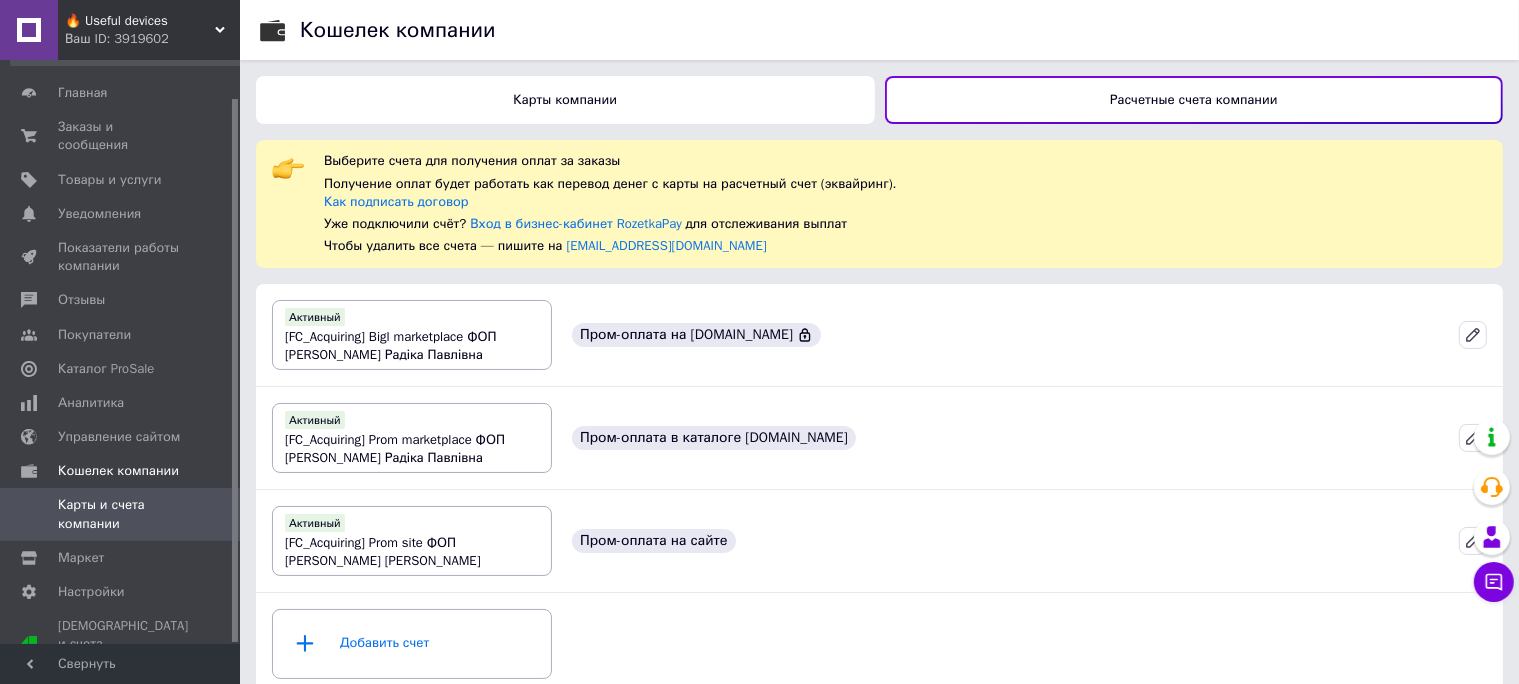 scroll, scrollTop: 24, scrollLeft: 0, axis: vertical 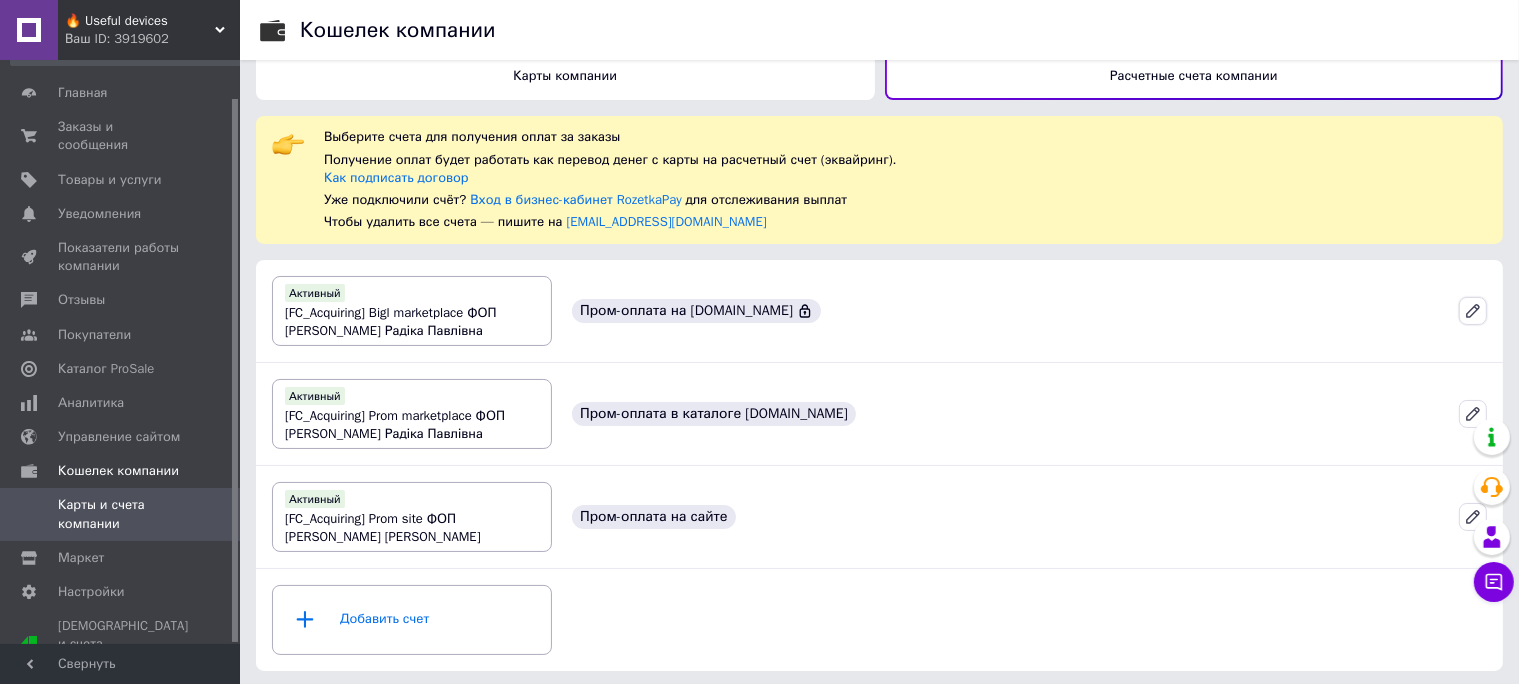 click 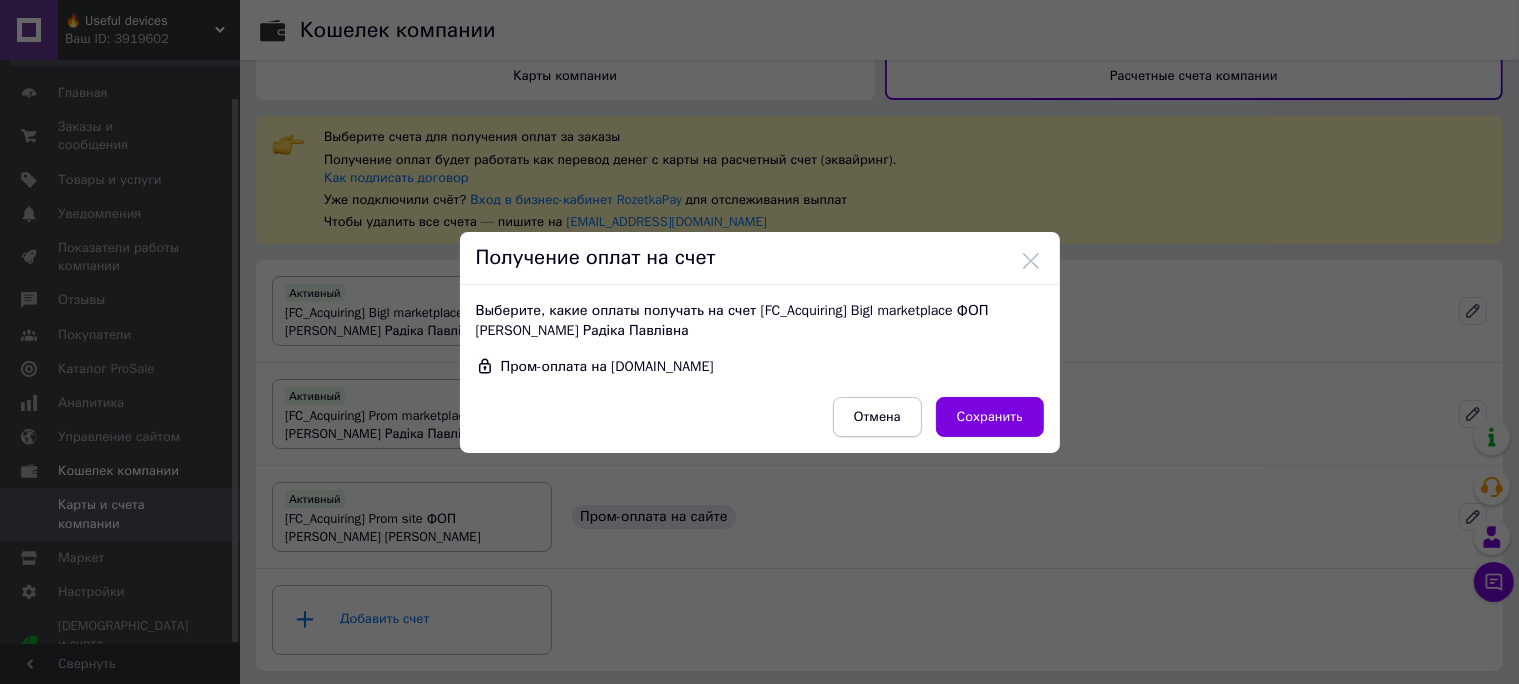 click on "Отмена" at bounding box center (877, 417) 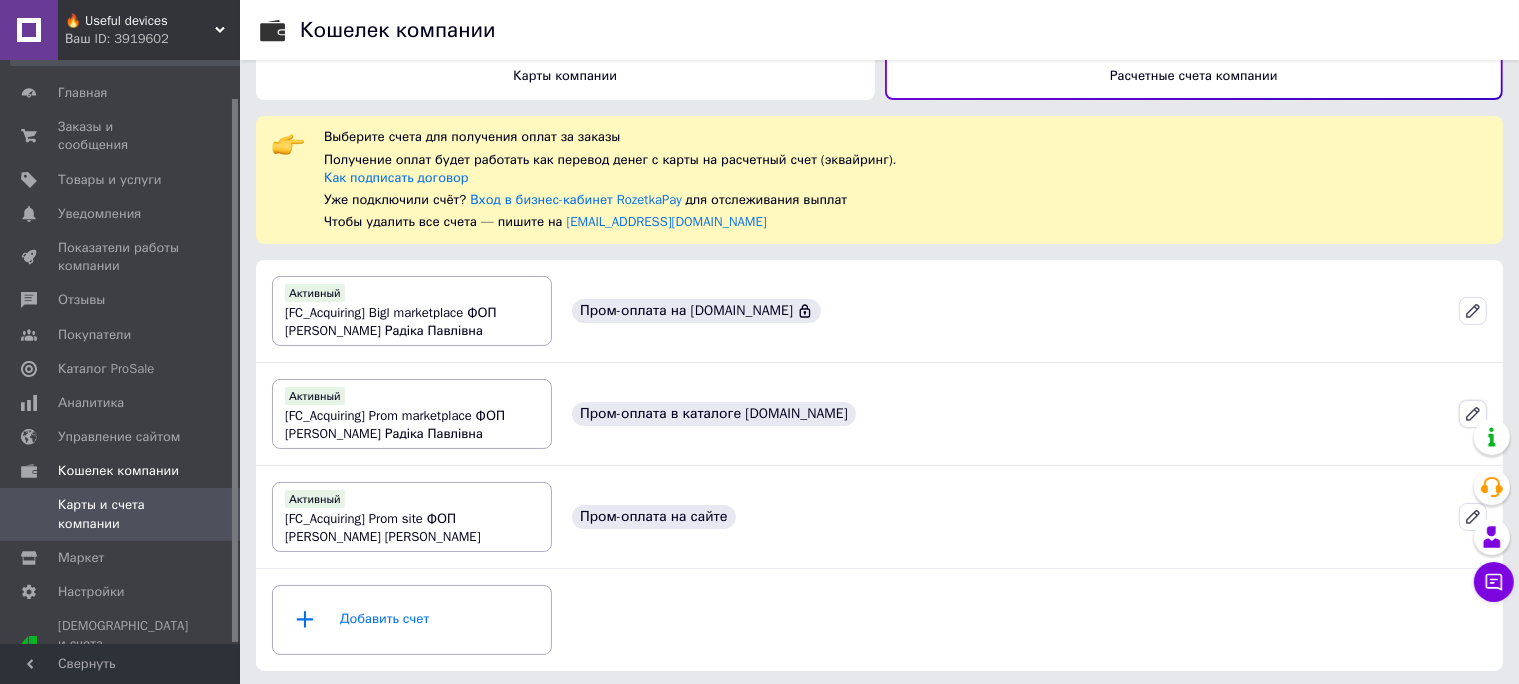 click 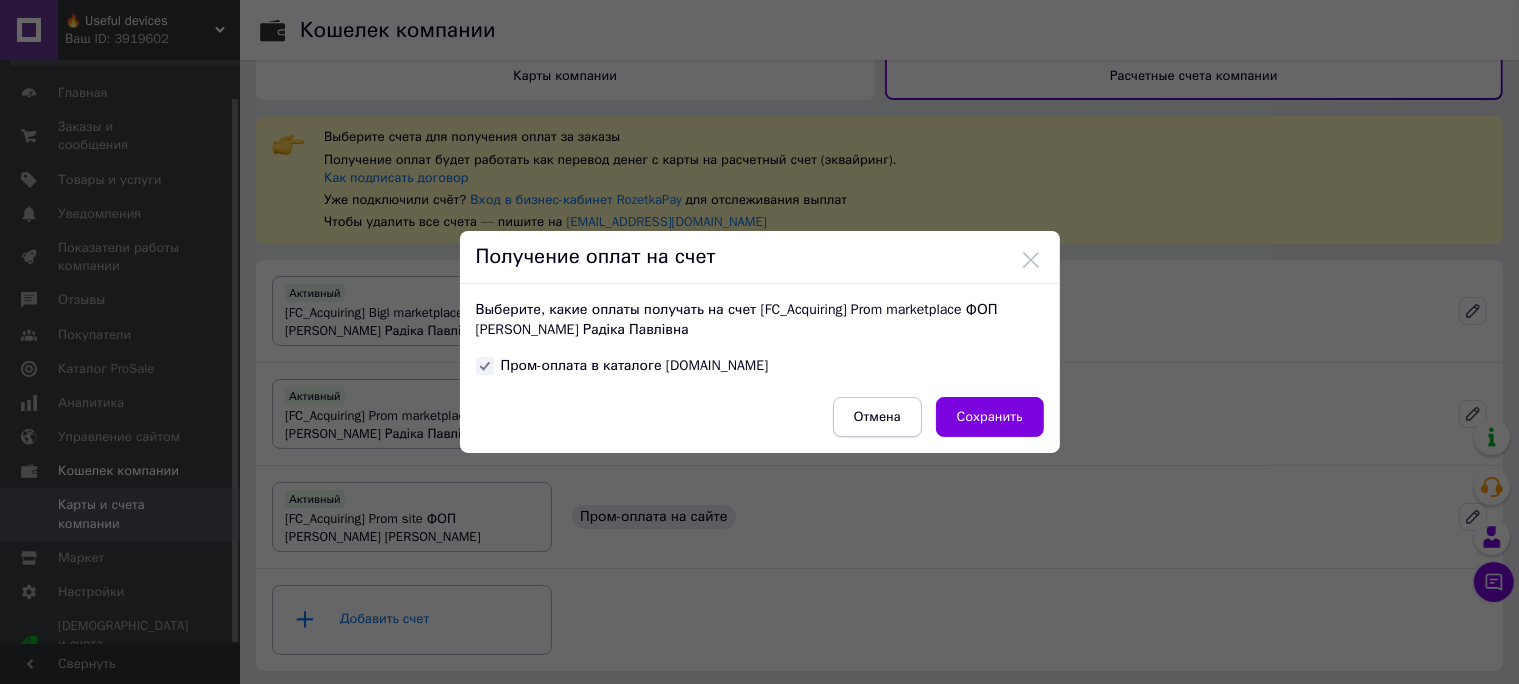 click on "Отмена" at bounding box center [877, 417] 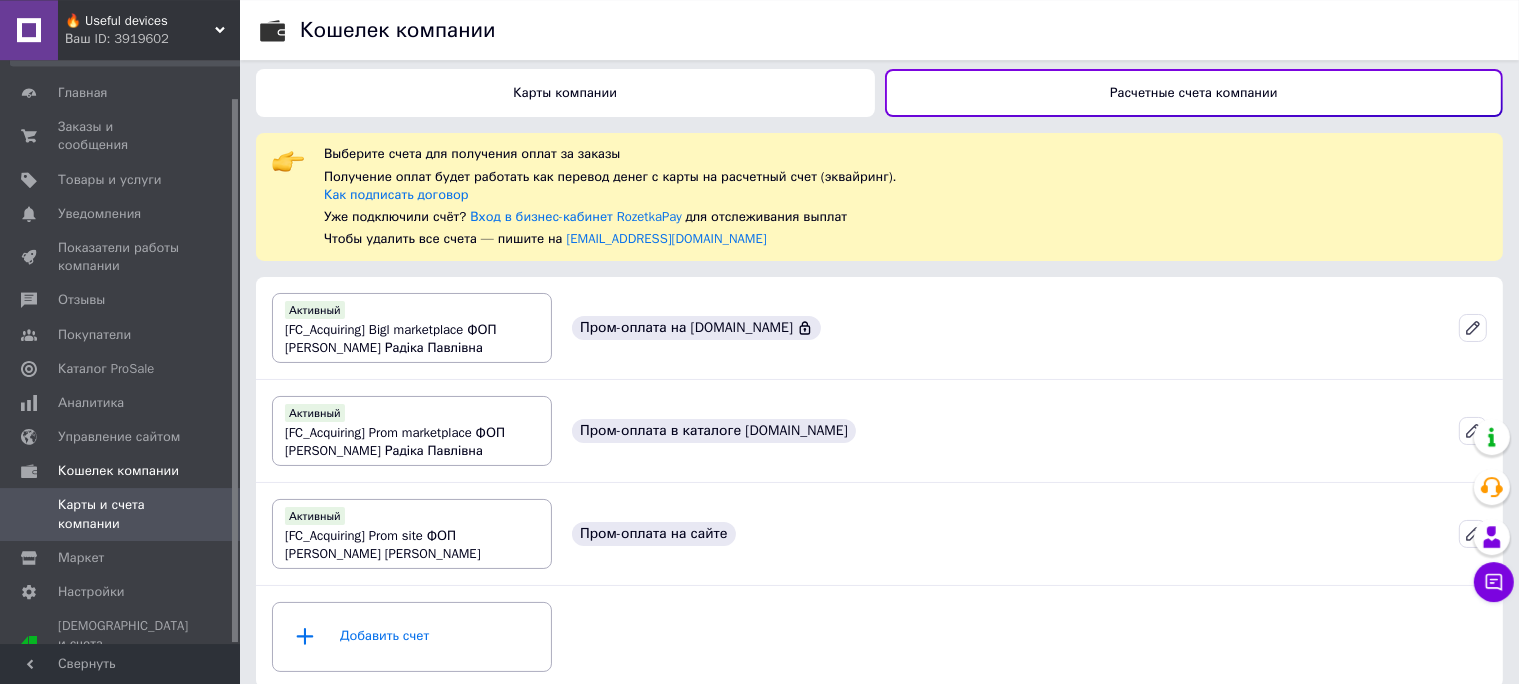scroll, scrollTop: 0, scrollLeft: 0, axis: both 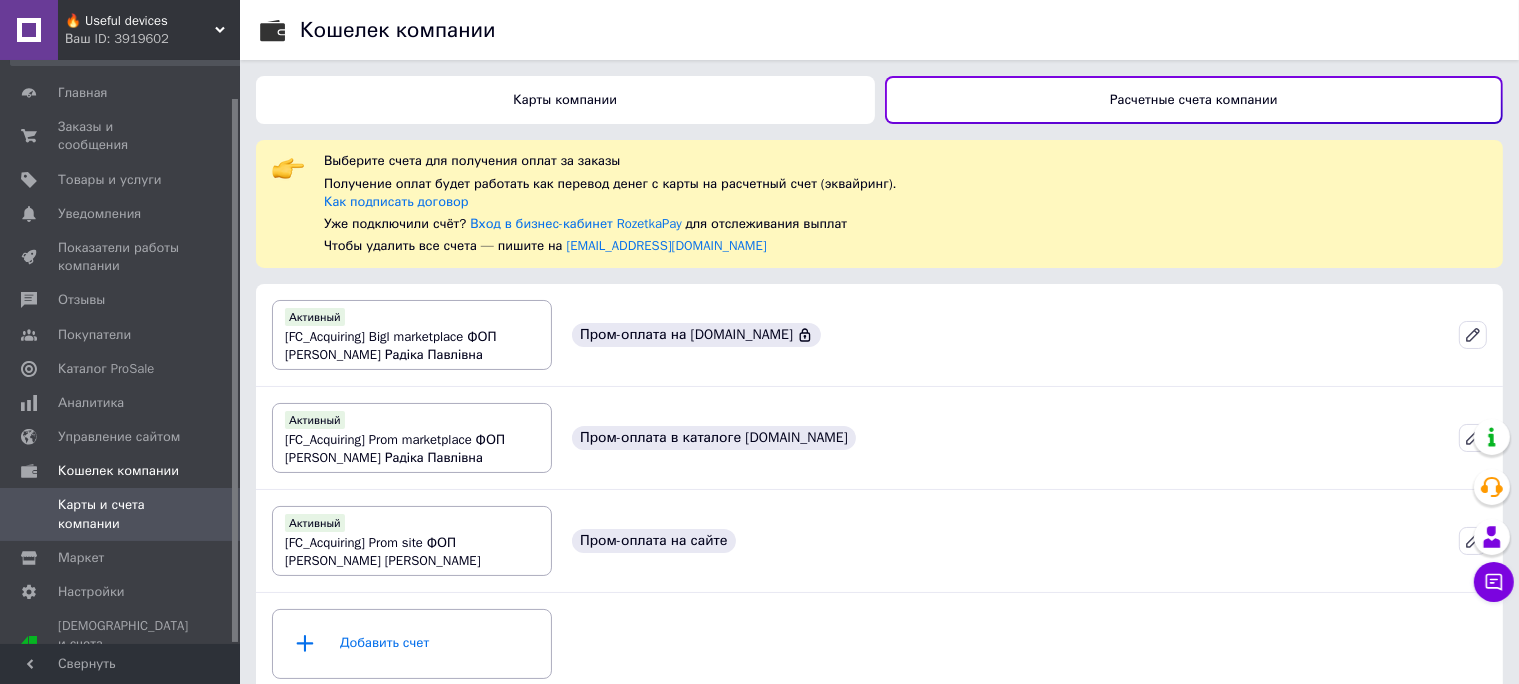 click on "Карты компании" at bounding box center (565, 99) 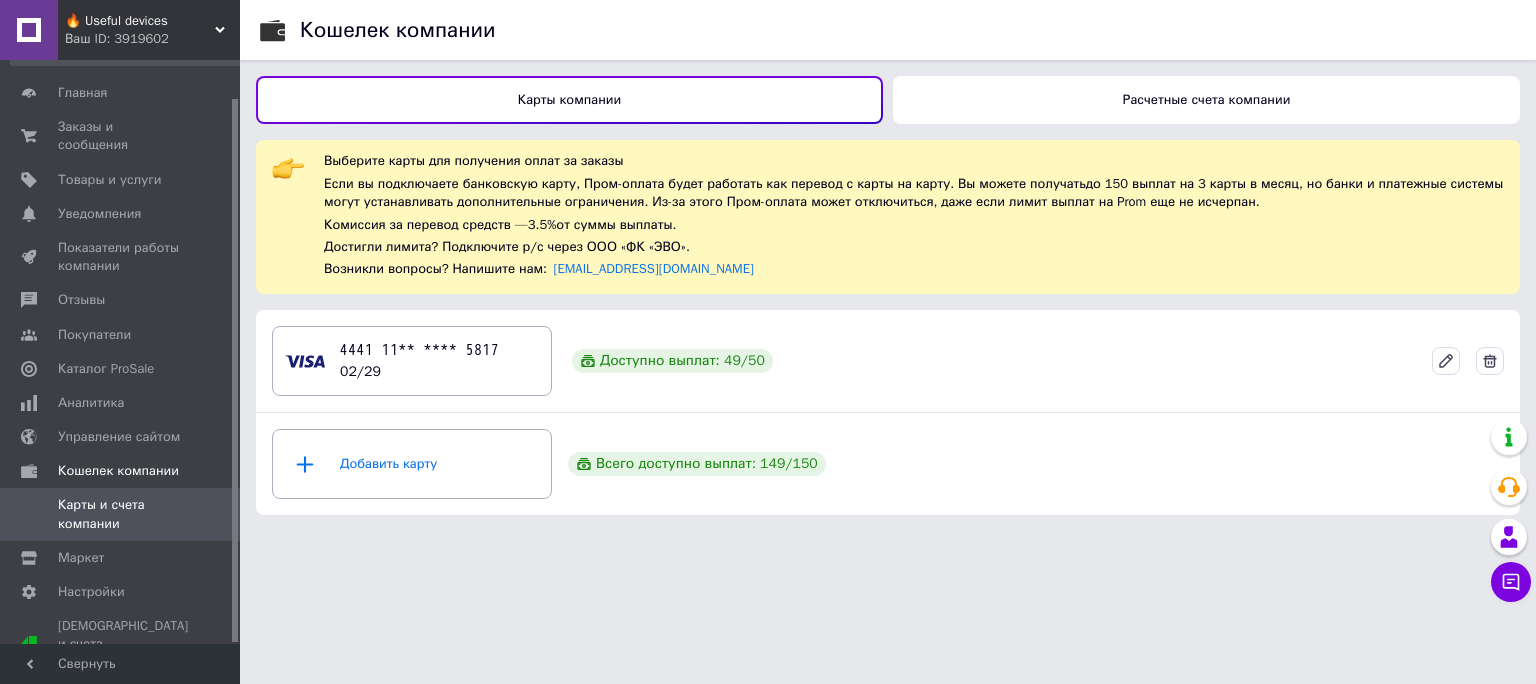 click on "Расчетные счета компании" at bounding box center [1207, 99] 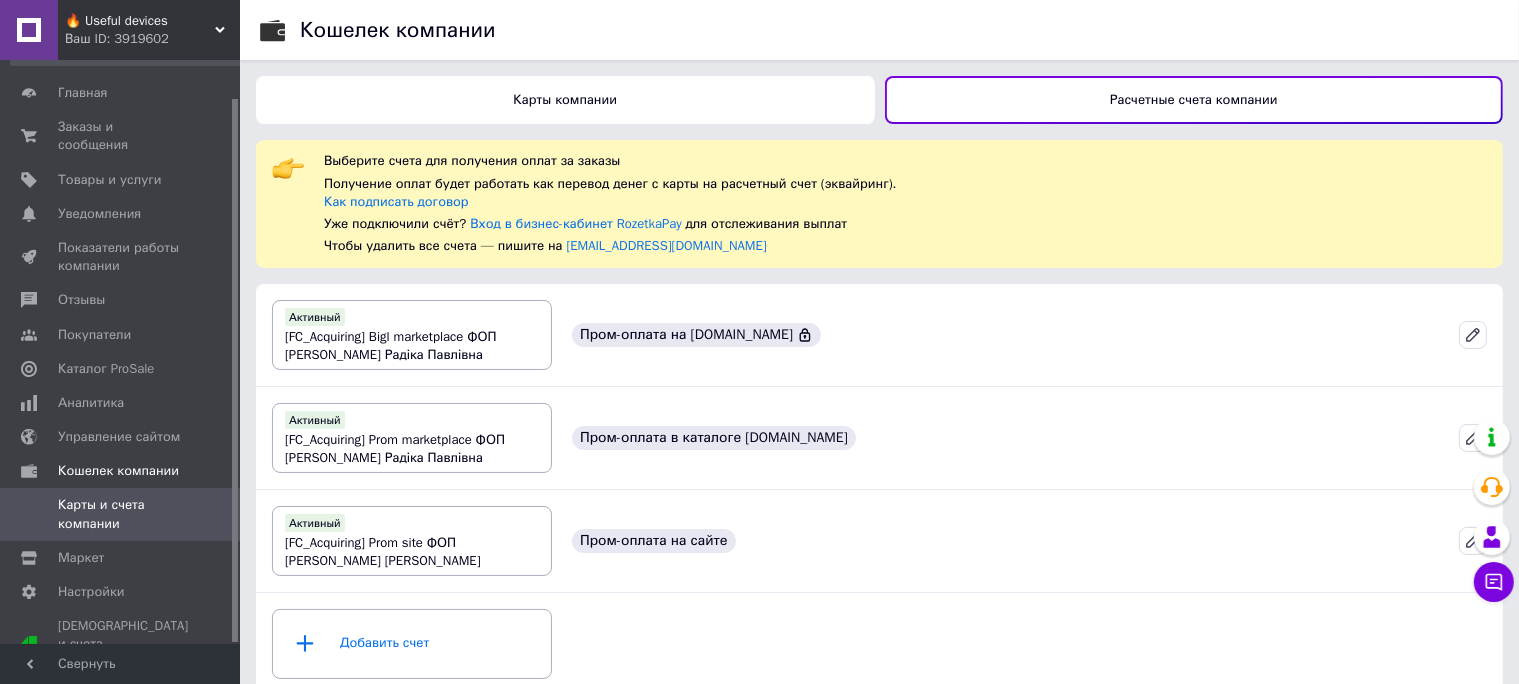 scroll, scrollTop: 24, scrollLeft: 0, axis: vertical 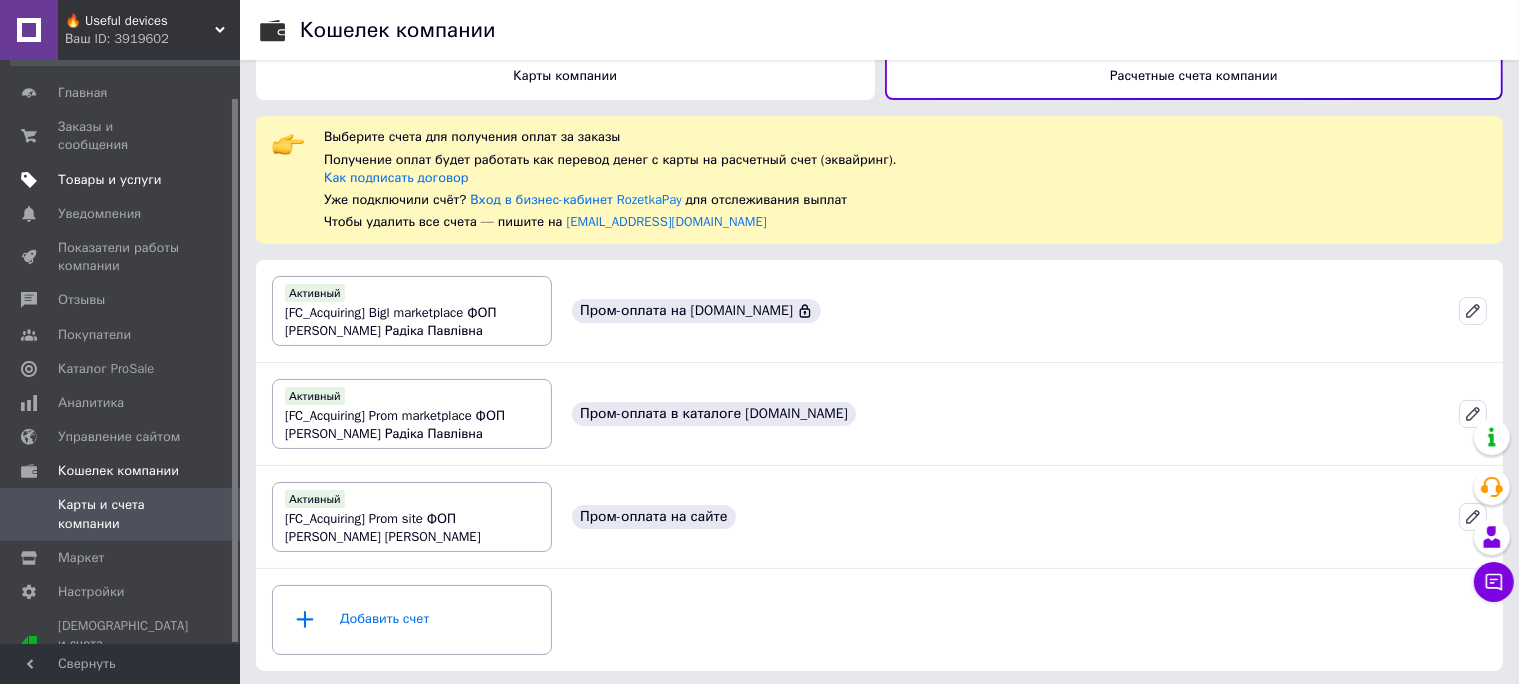 click on "Товары и услуги" at bounding box center [110, 180] 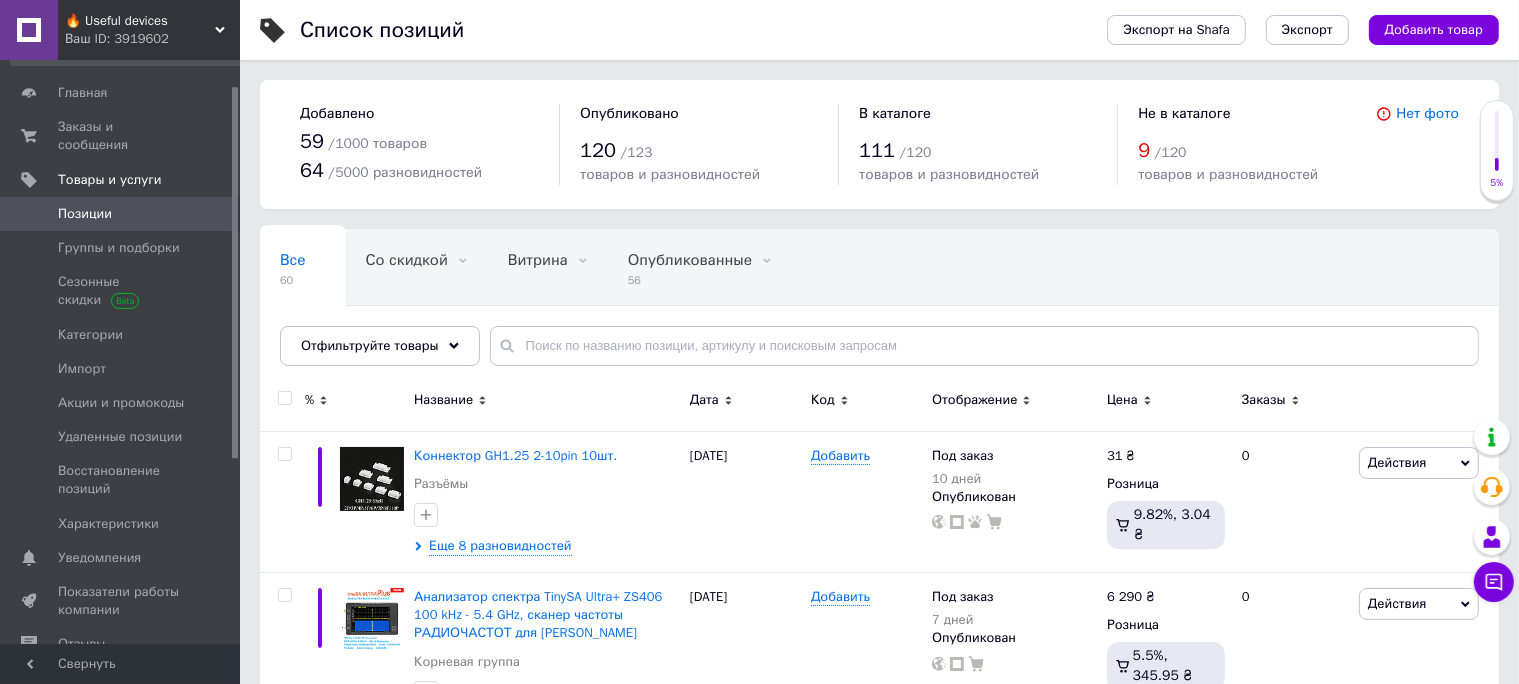 scroll, scrollTop: 176, scrollLeft: 0, axis: vertical 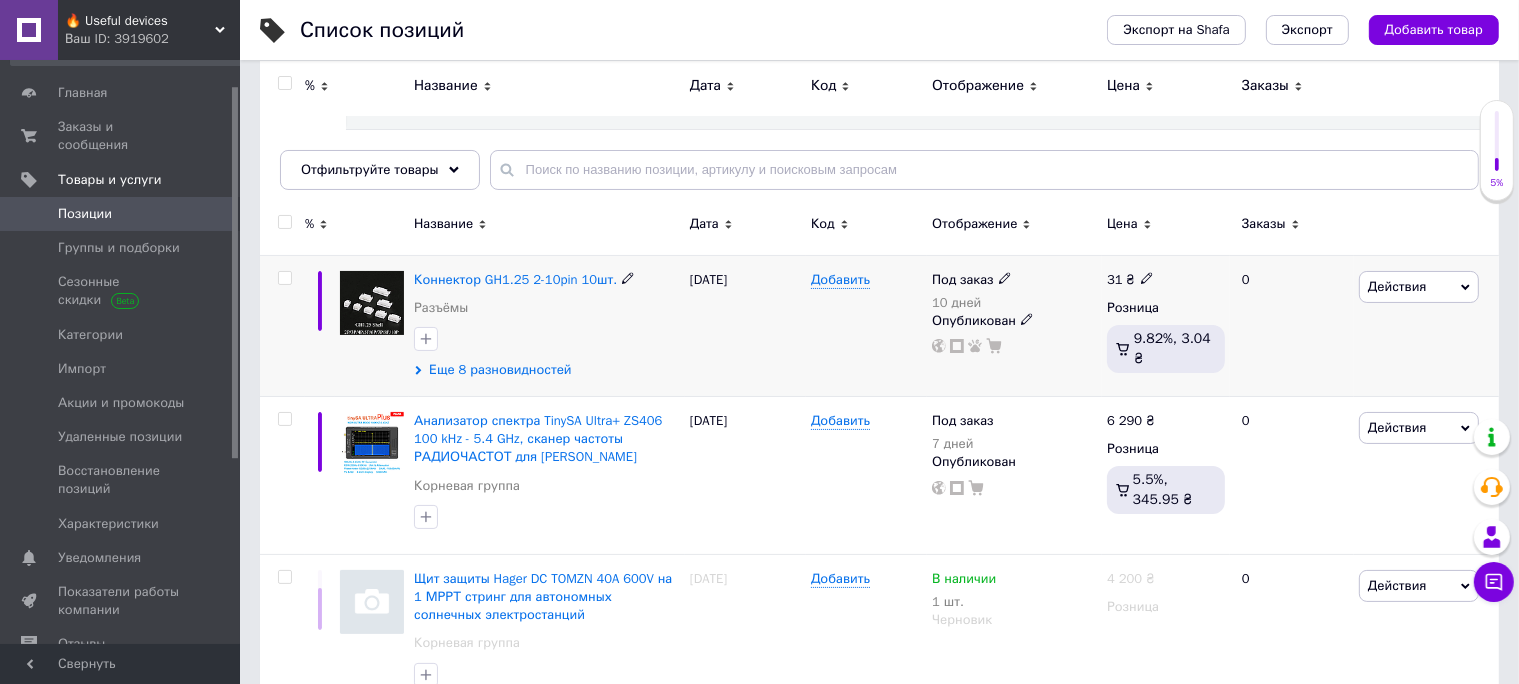 click on "Еще 8 разновидностей" at bounding box center [500, 370] 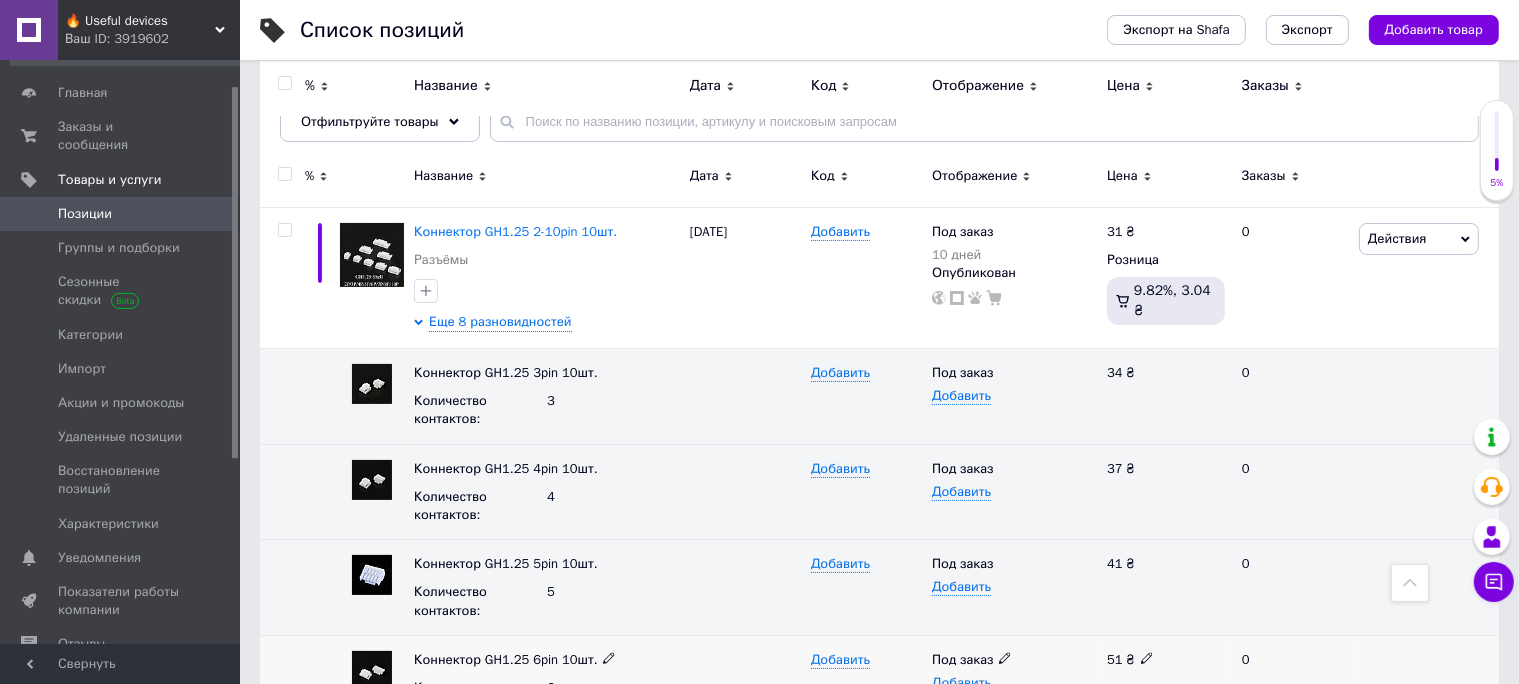 scroll, scrollTop: 176, scrollLeft: 0, axis: vertical 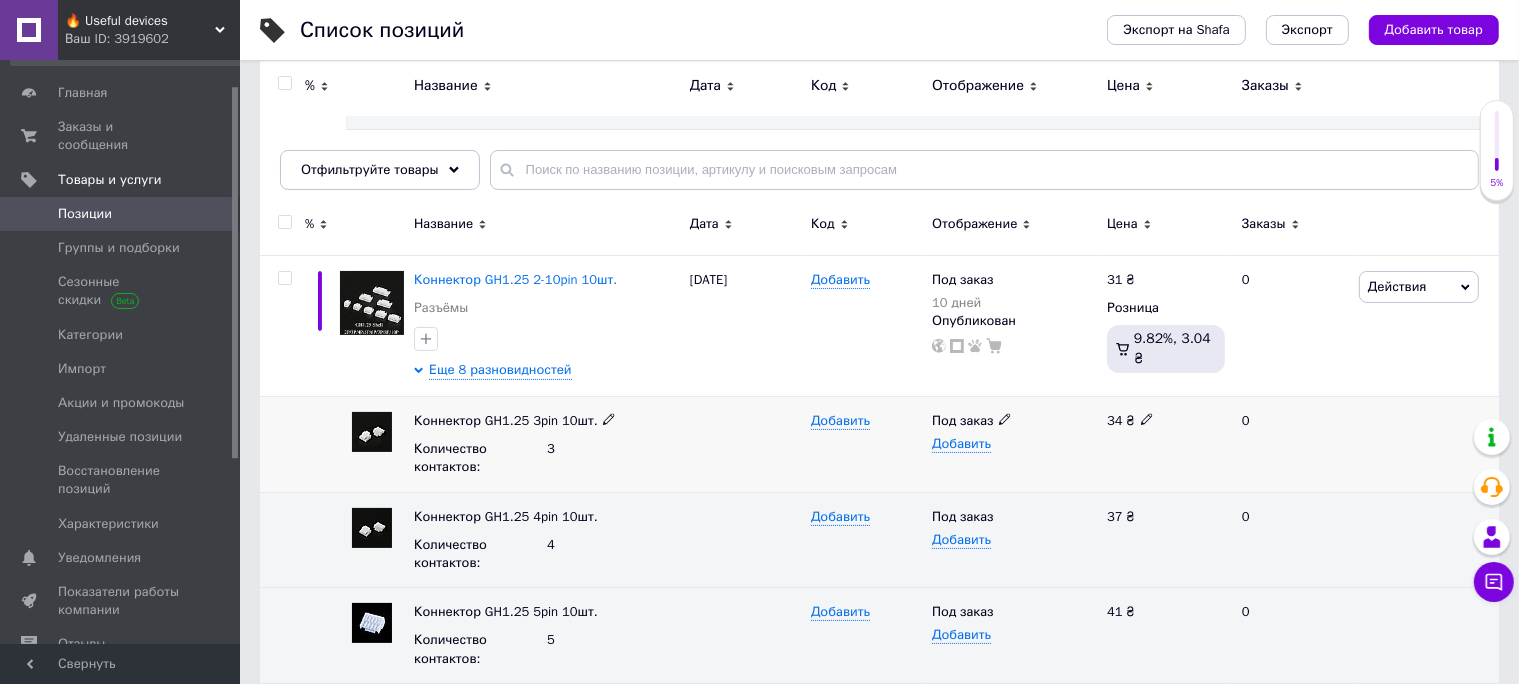 click 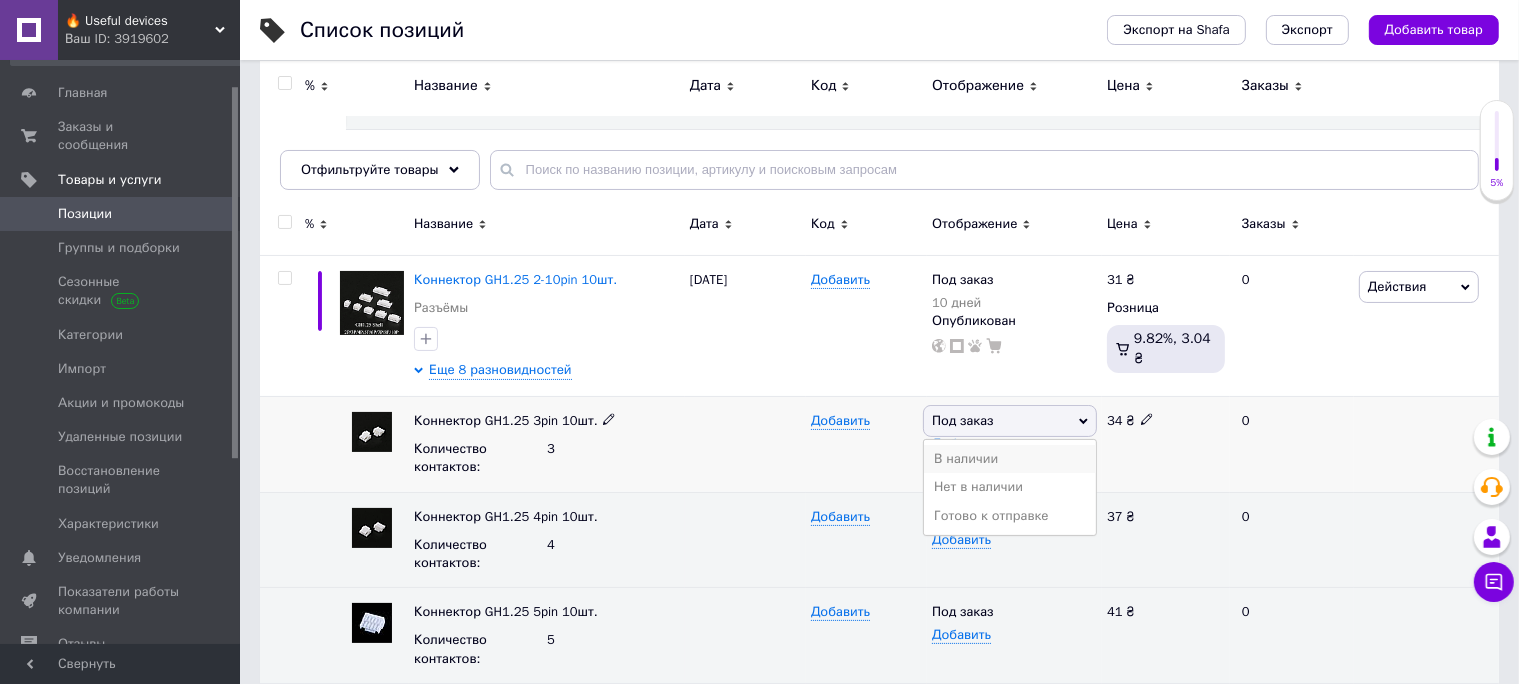click on "В наличии" at bounding box center (1010, 459) 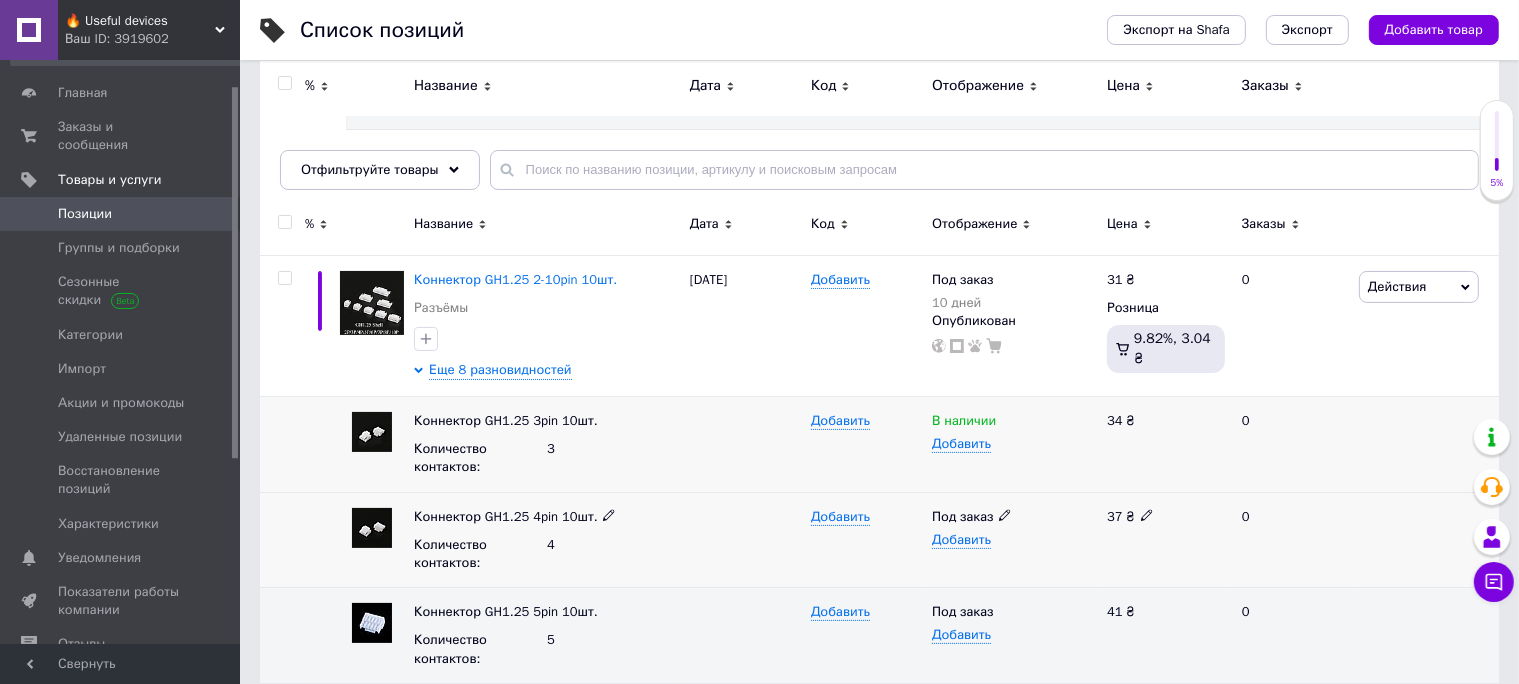click 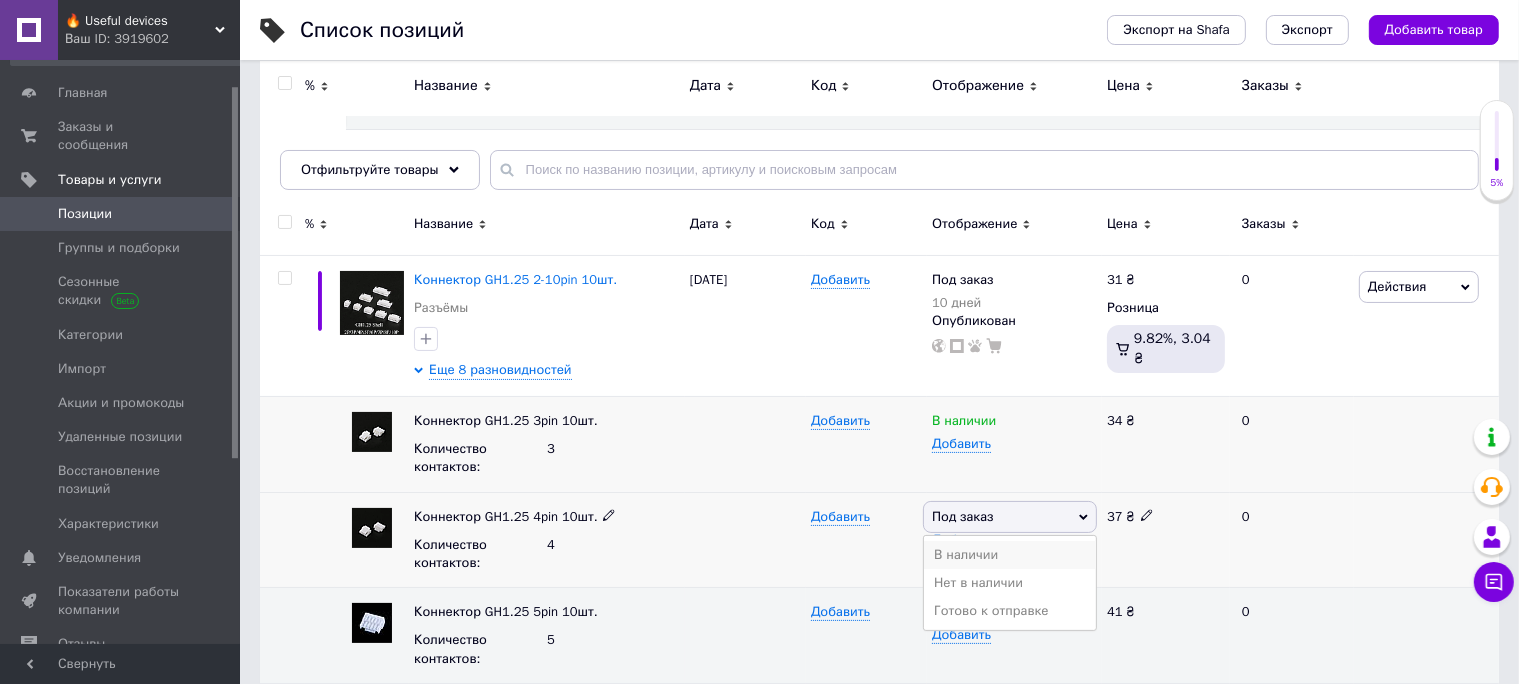click on "В наличии" at bounding box center [1010, 555] 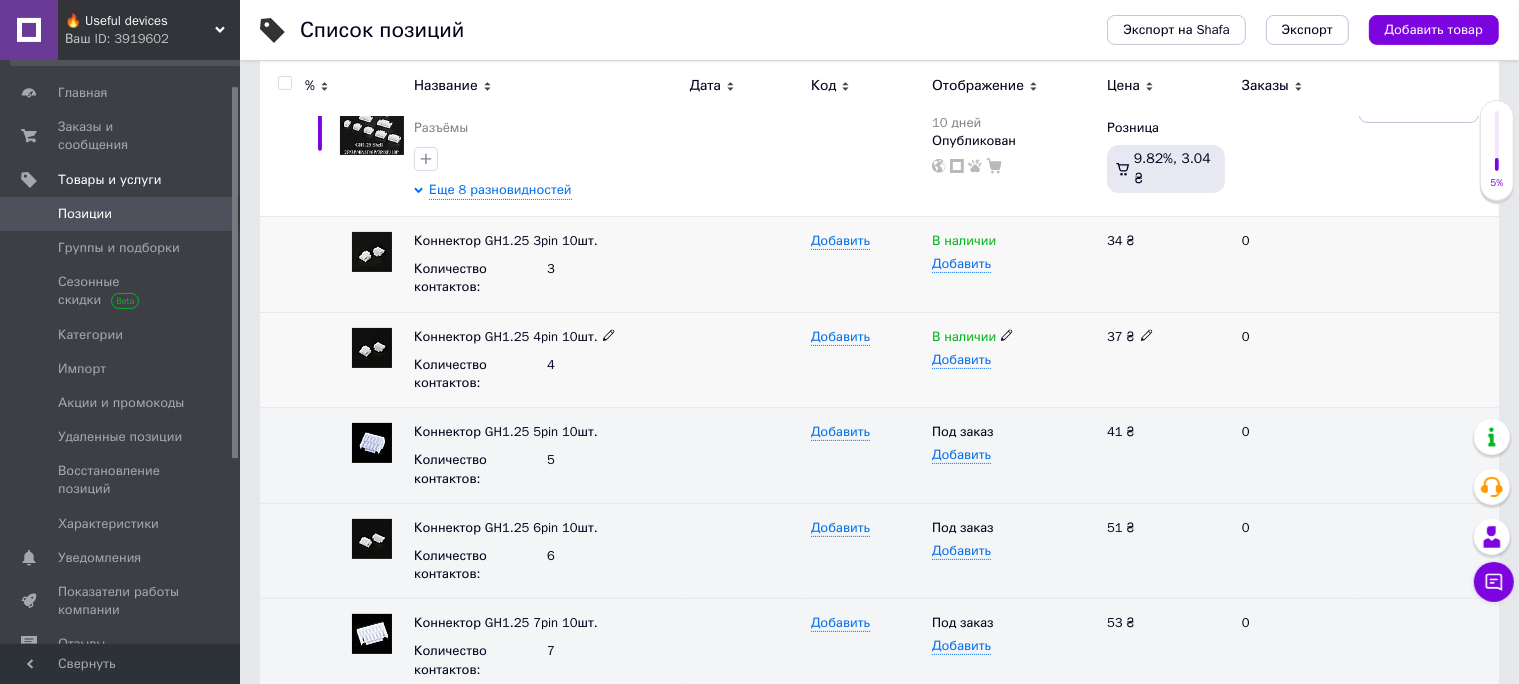 scroll, scrollTop: 528, scrollLeft: 0, axis: vertical 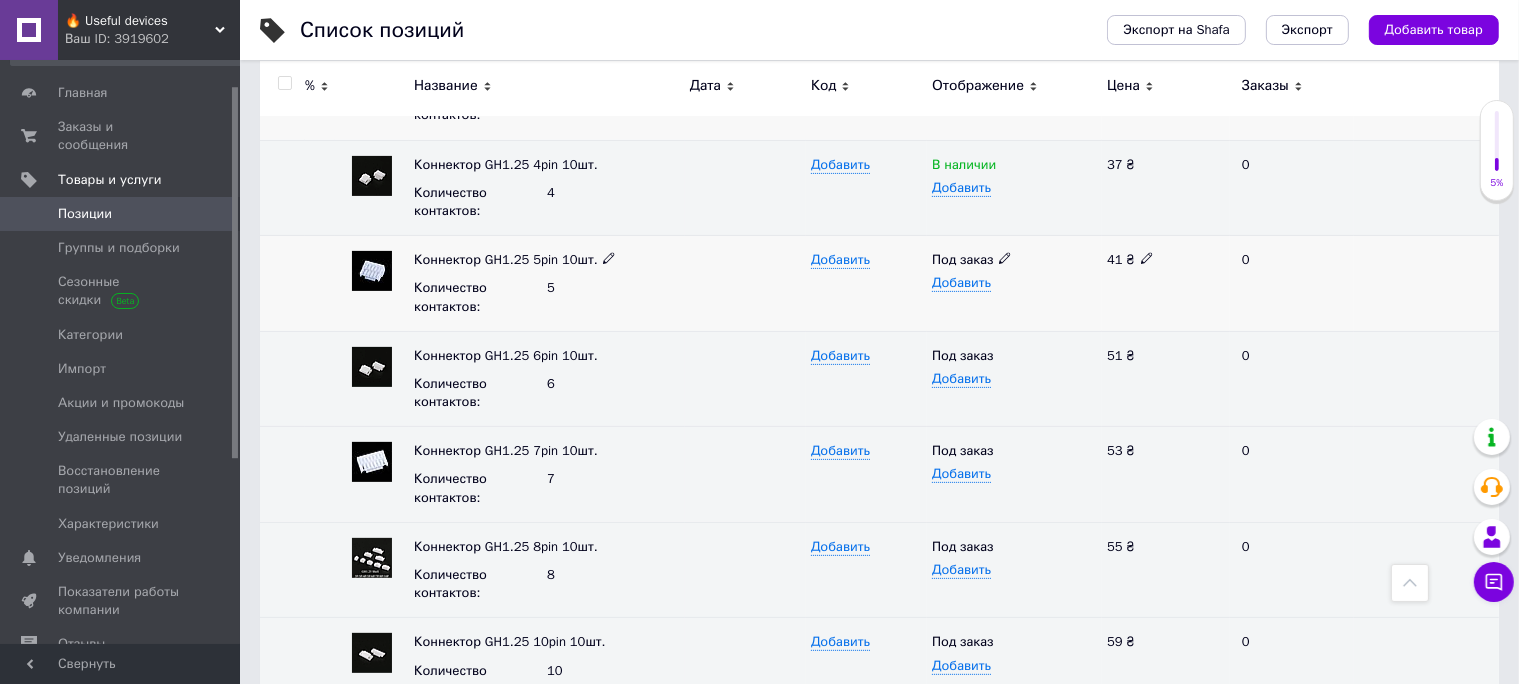 click 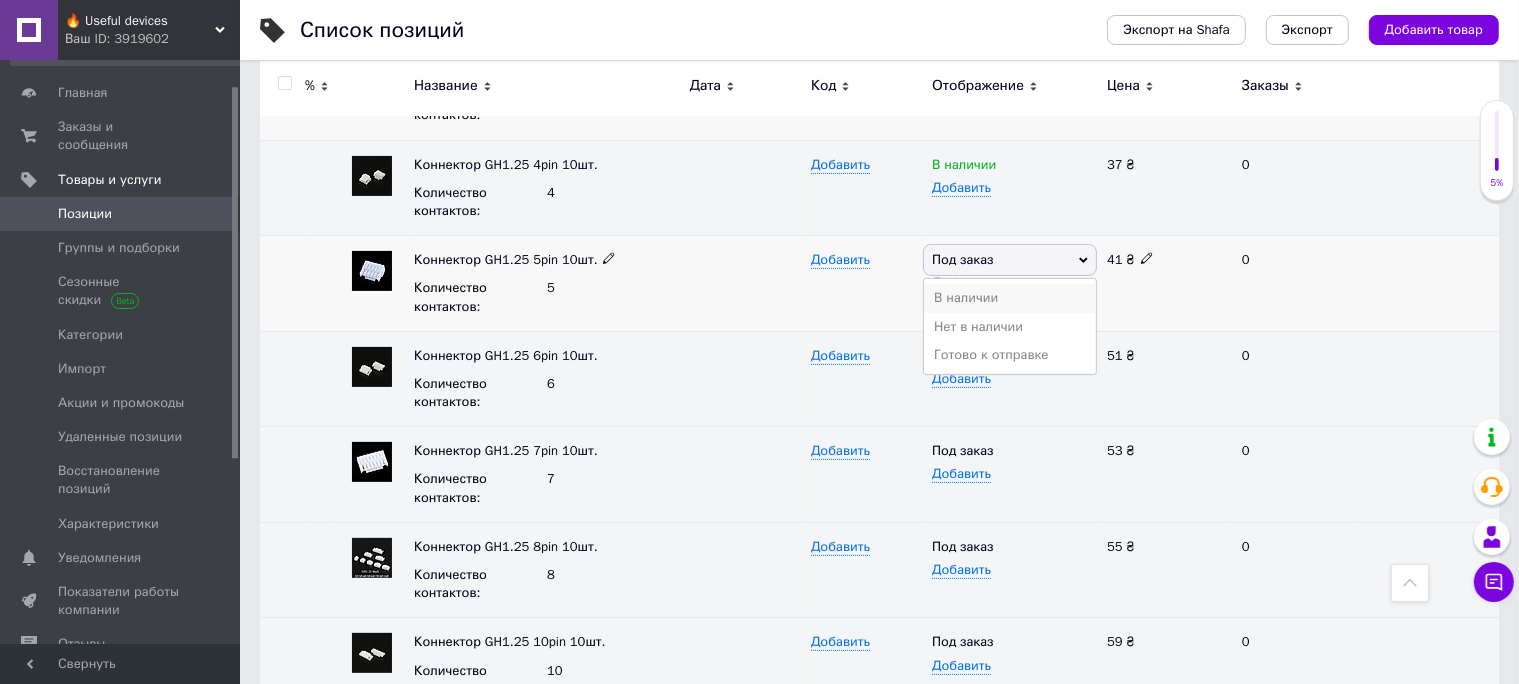 click on "В наличии" at bounding box center (1010, 298) 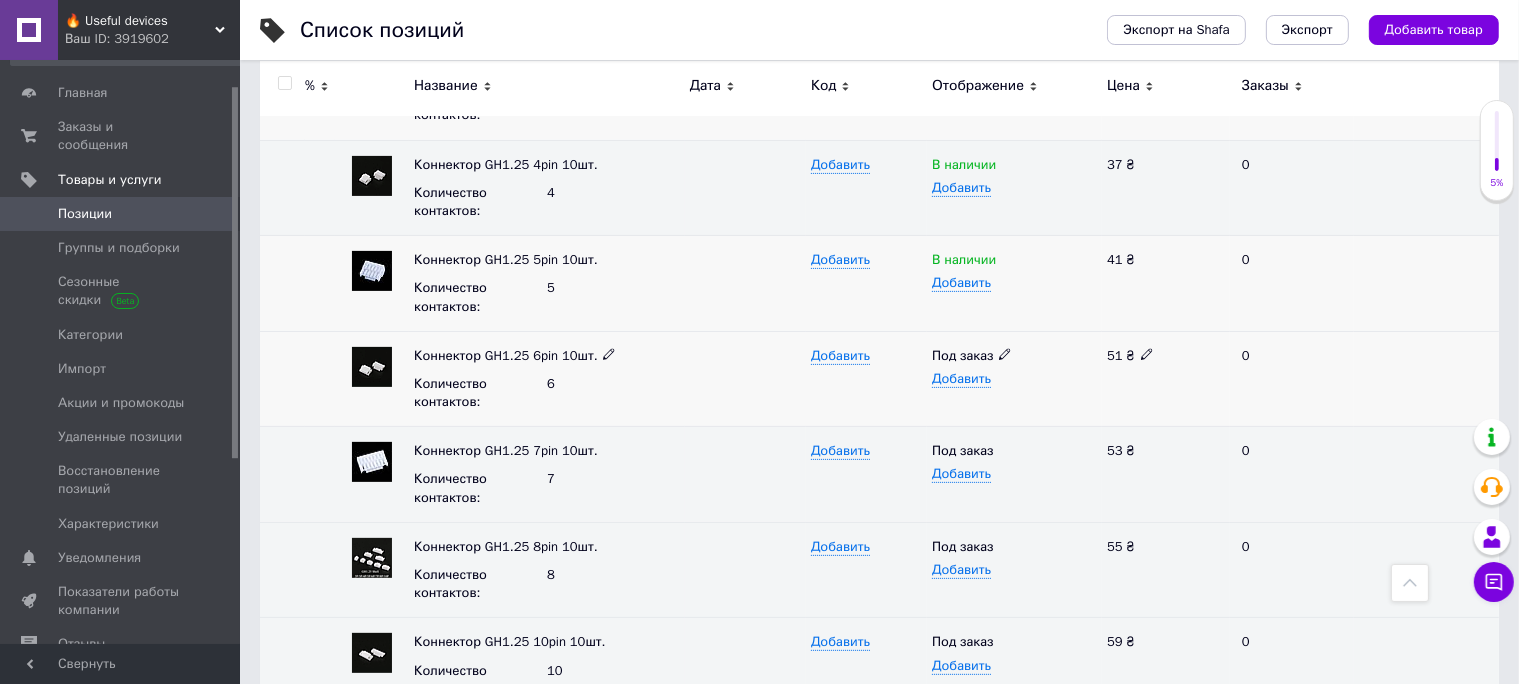 click on "Под заказ" at bounding box center (1014, 356) 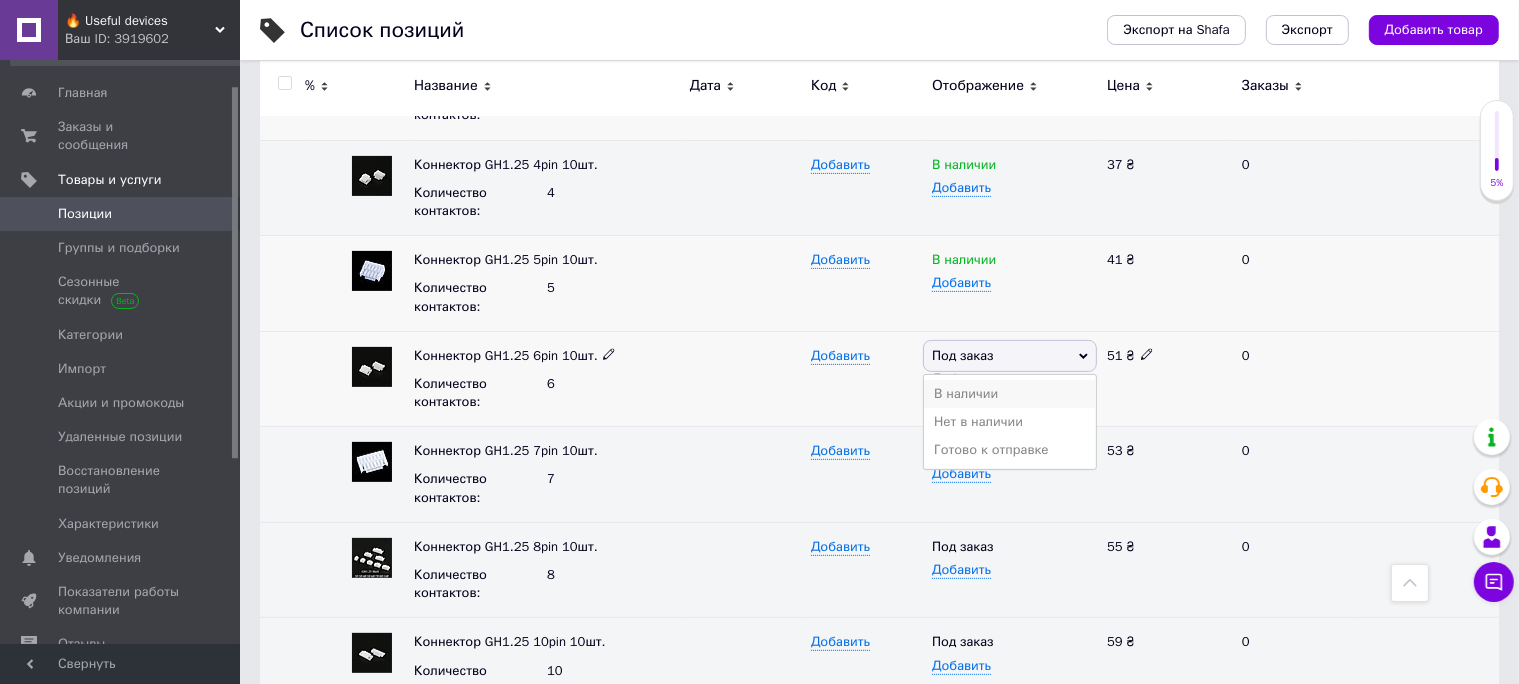 click on "В наличии" at bounding box center (1010, 394) 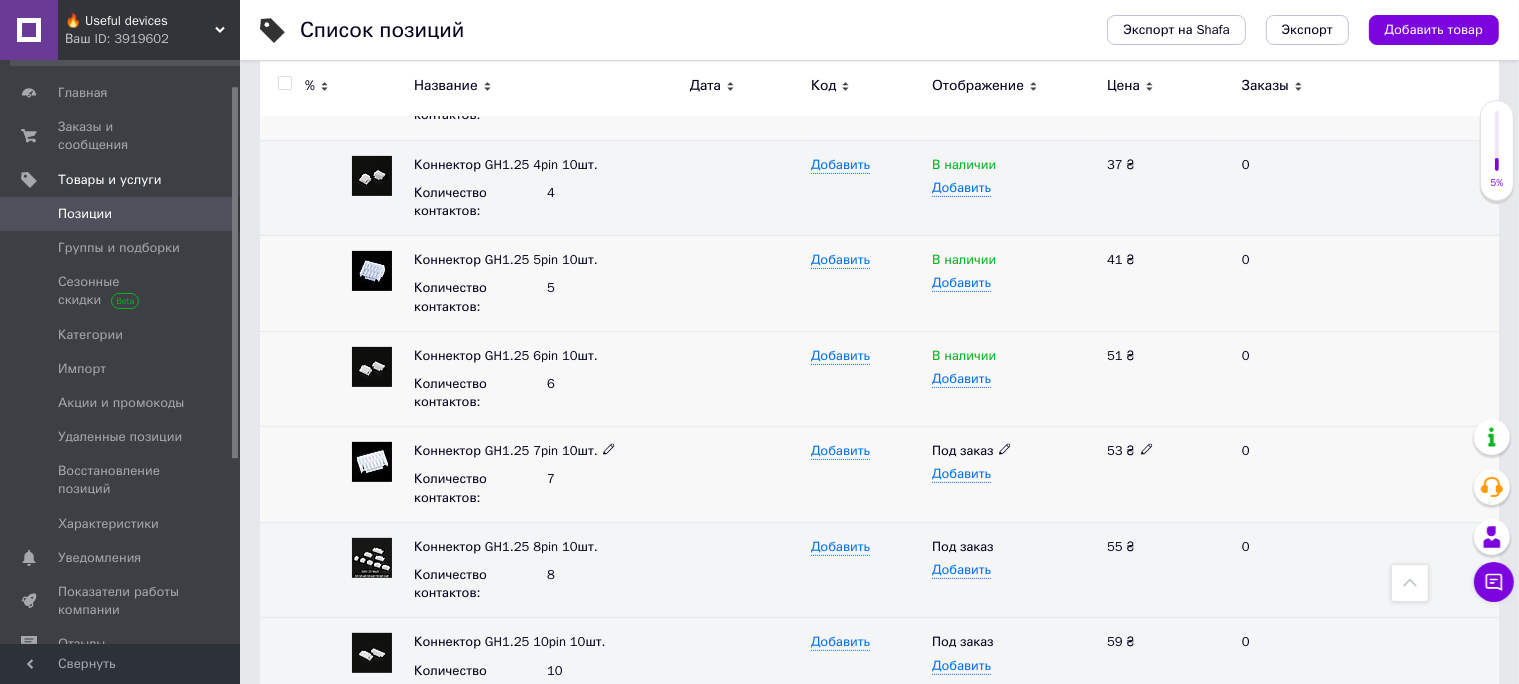 click on "Под заказ" at bounding box center (1014, 451) 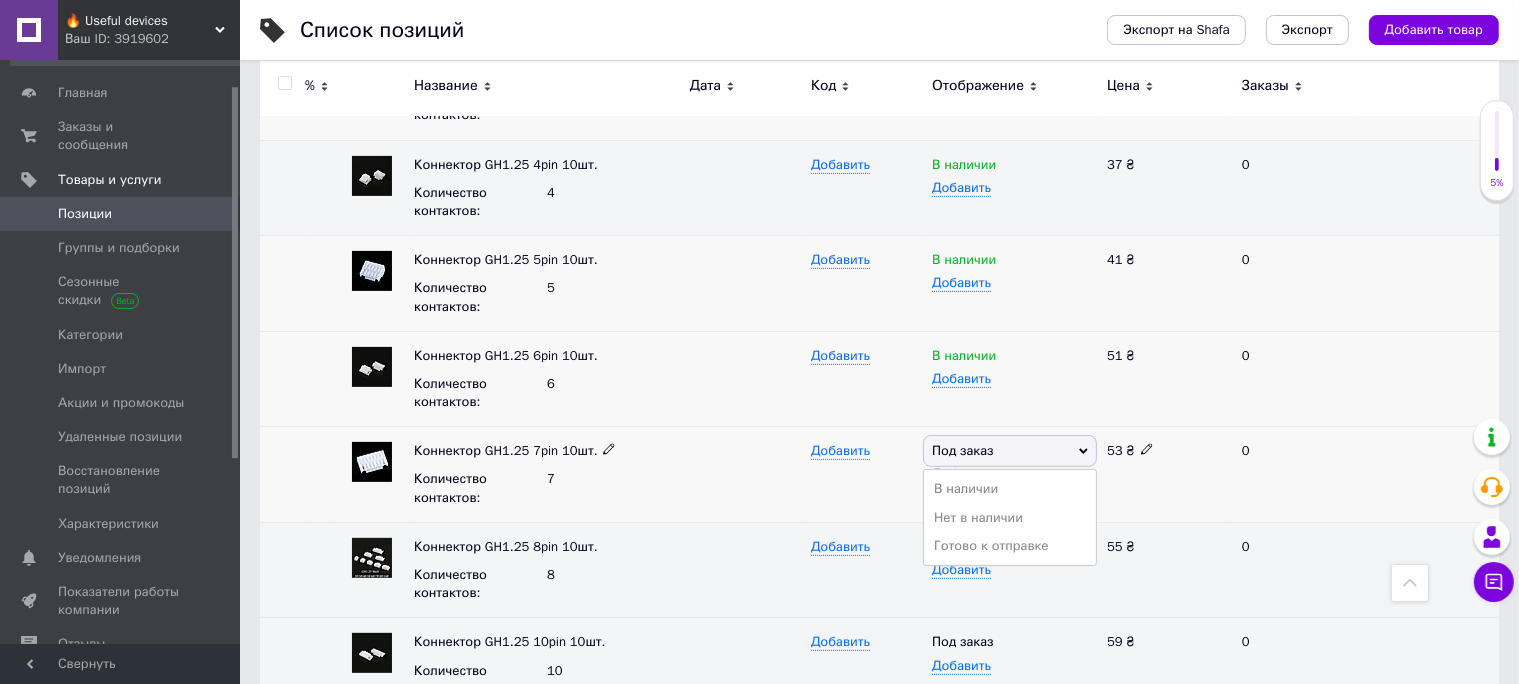 click on "Под заказ" at bounding box center (1010, 451) 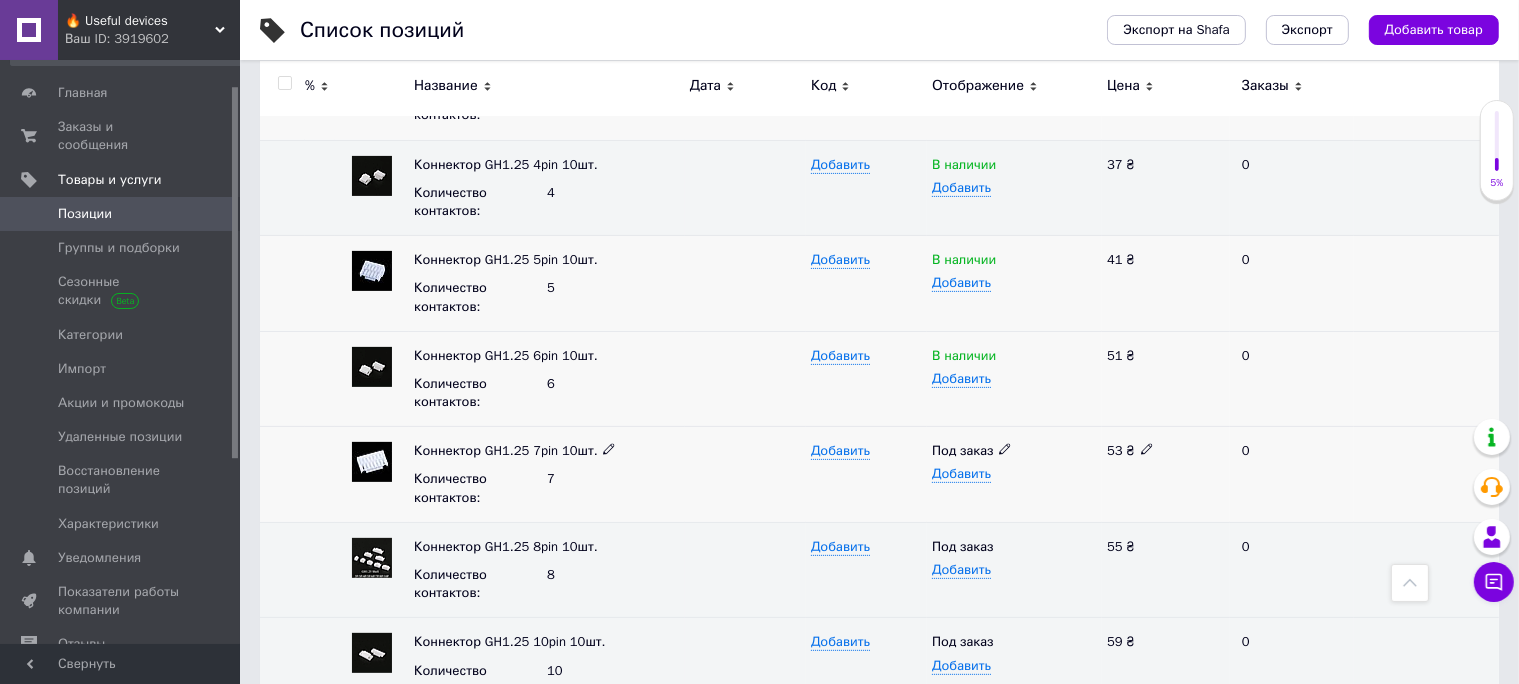 click 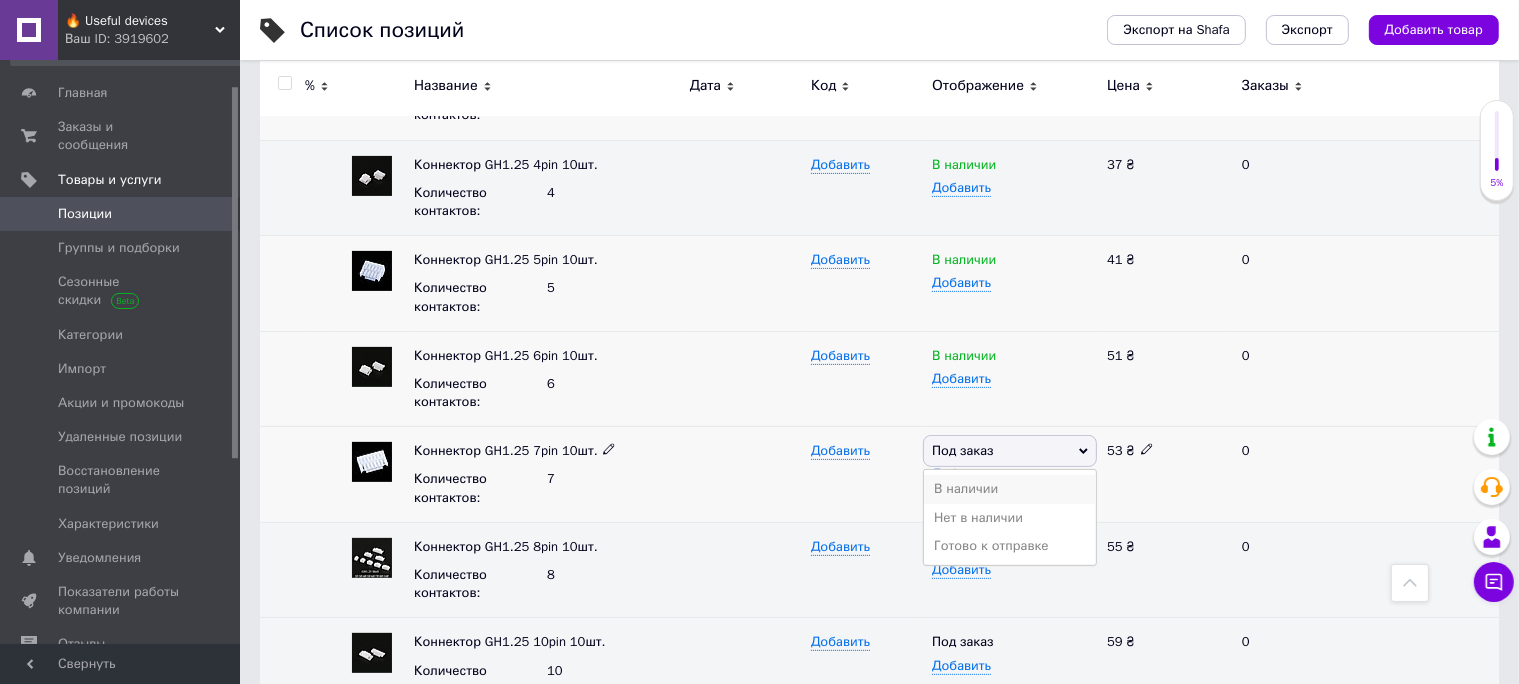 click on "В наличии" at bounding box center (1010, 489) 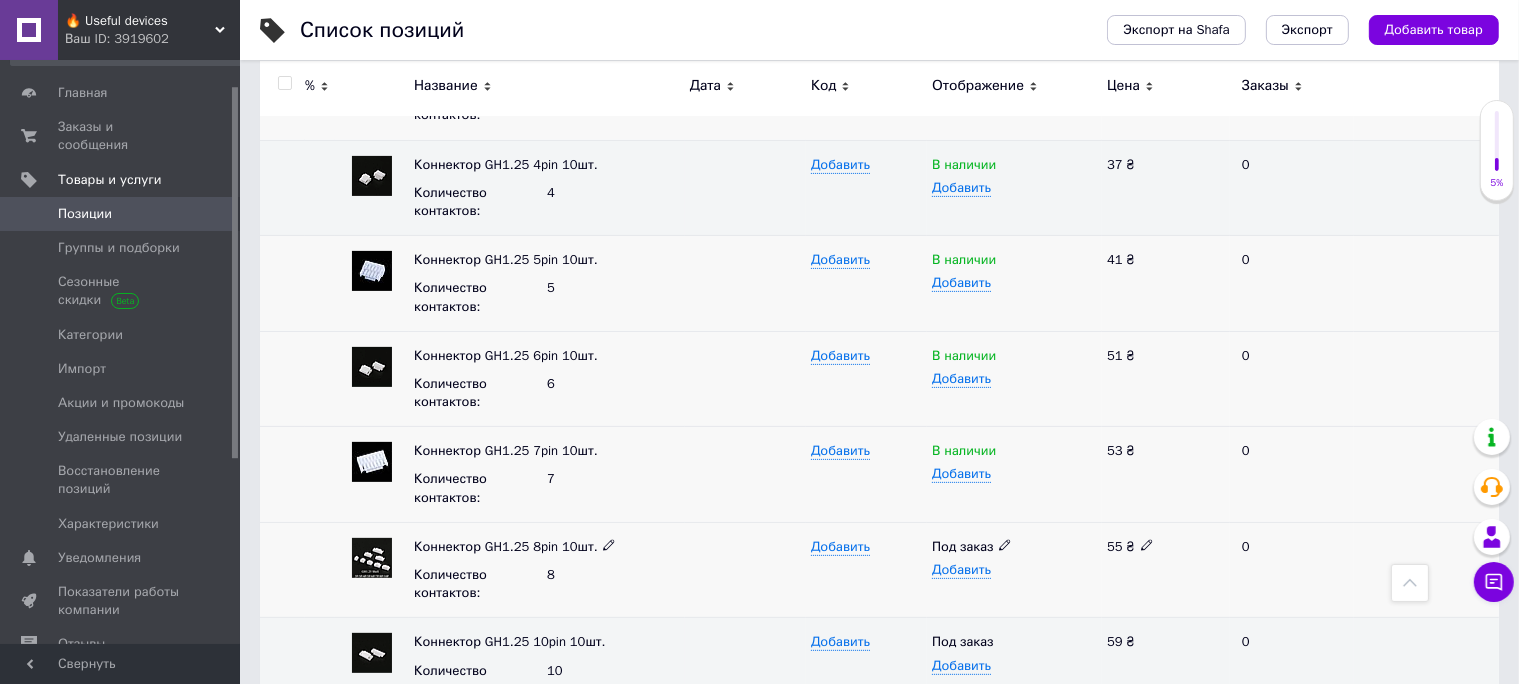 click 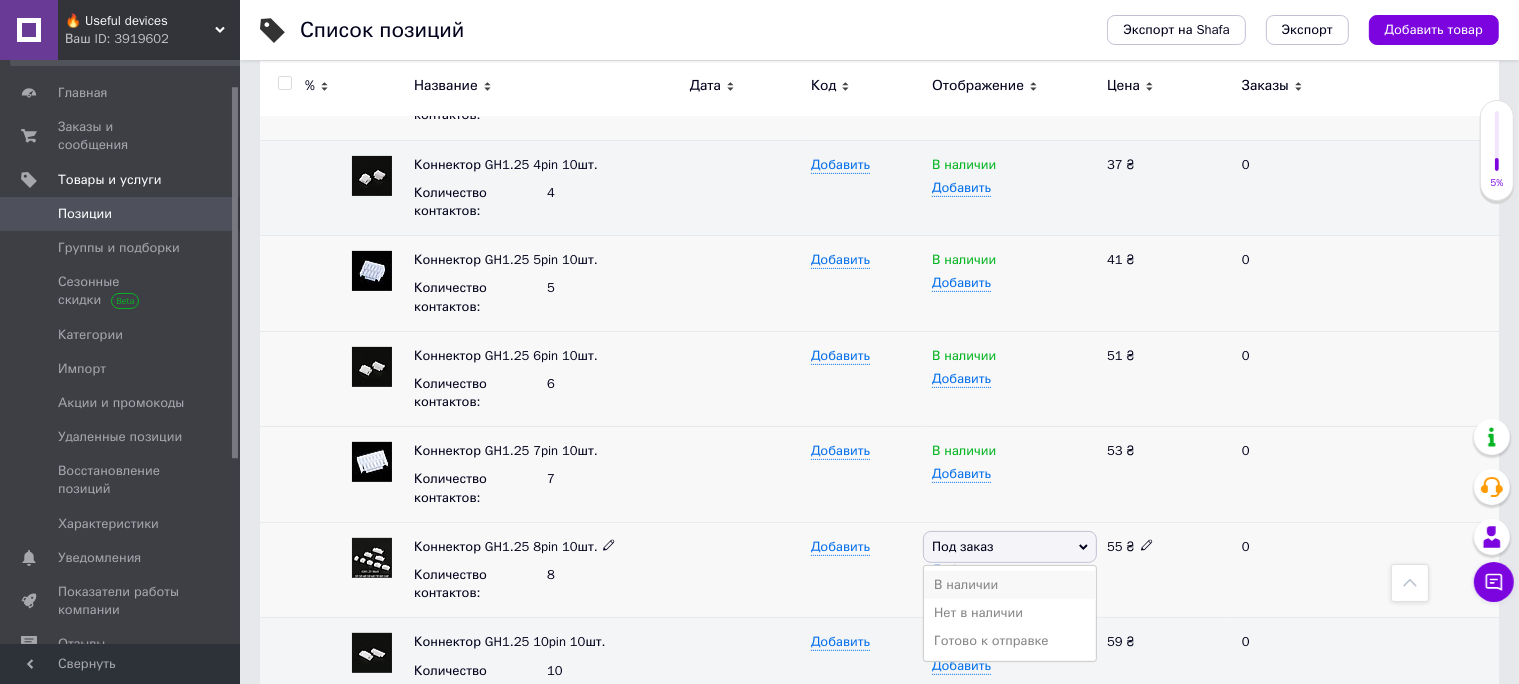 click on "В наличии" at bounding box center (1010, 585) 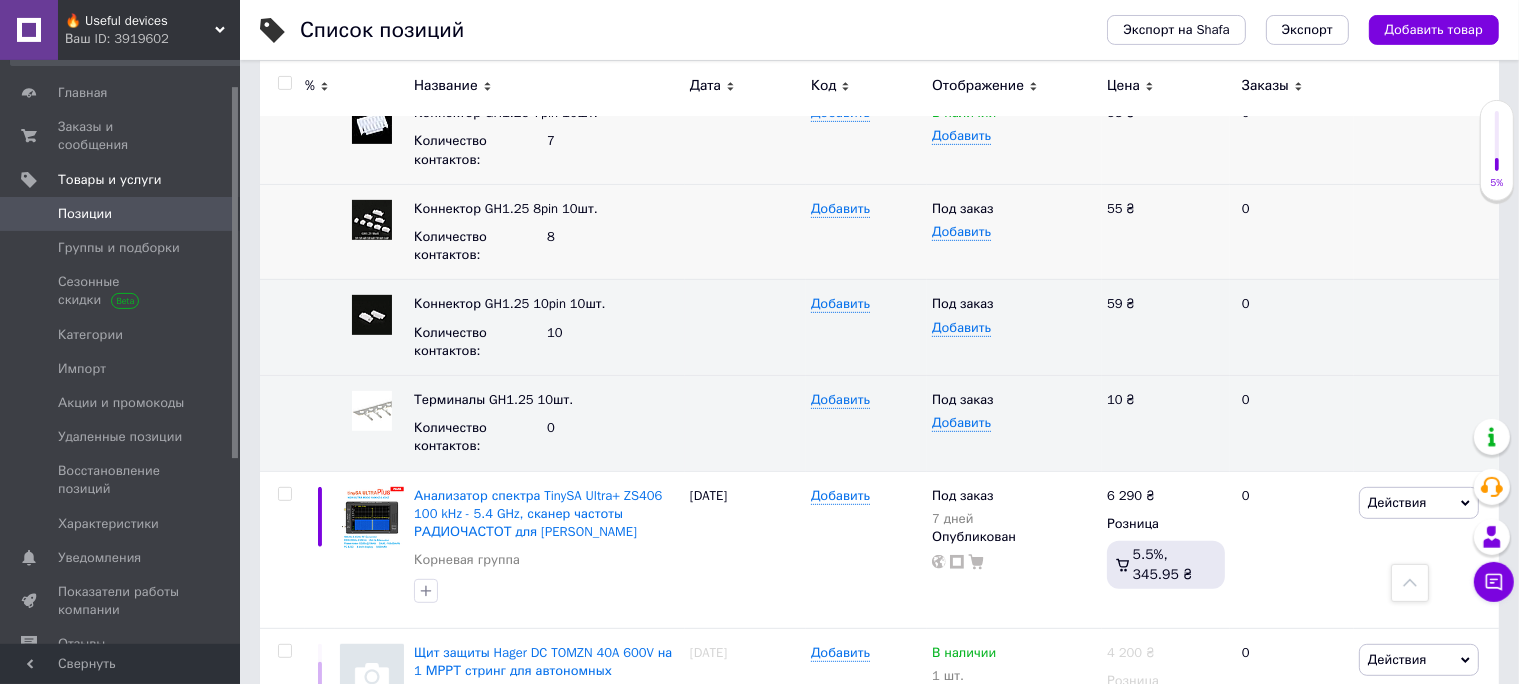 scroll, scrollTop: 880, scrollLeft: 0, axis: vertical 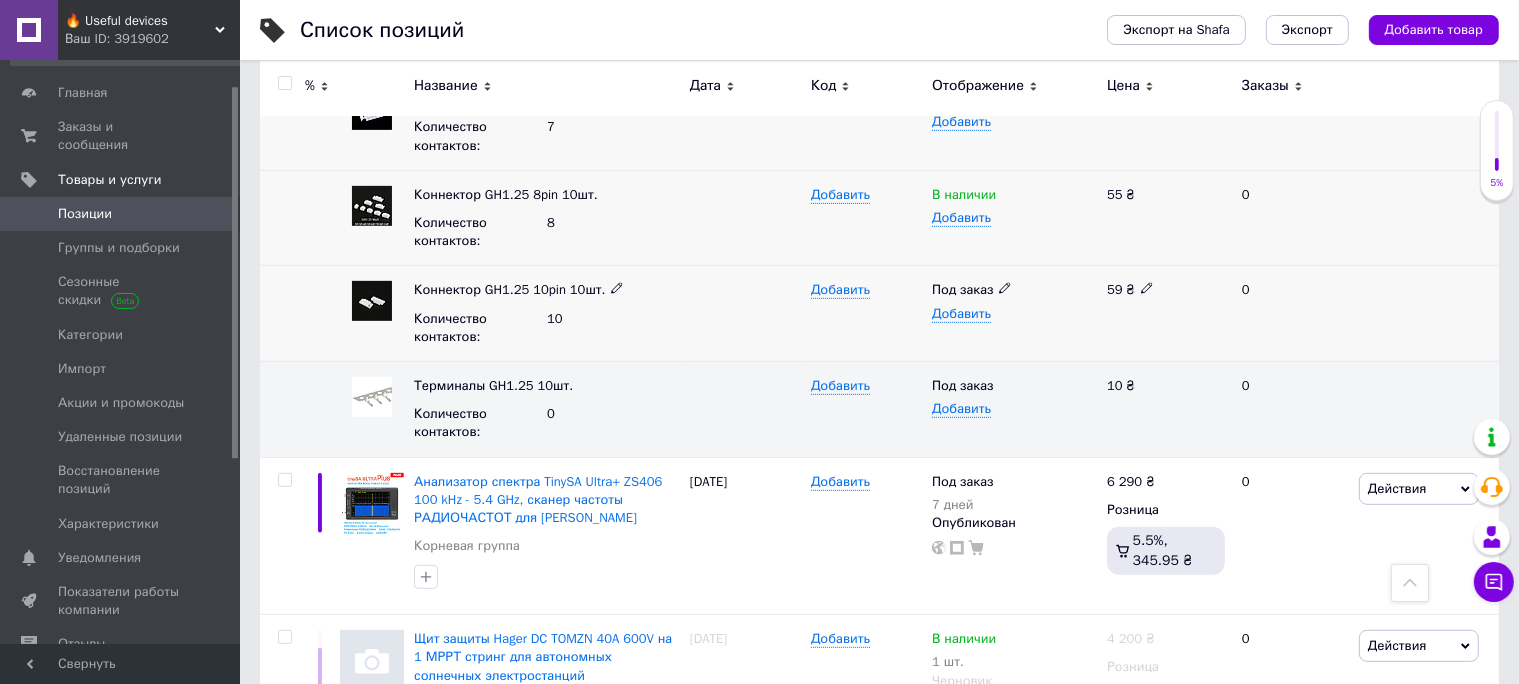 click 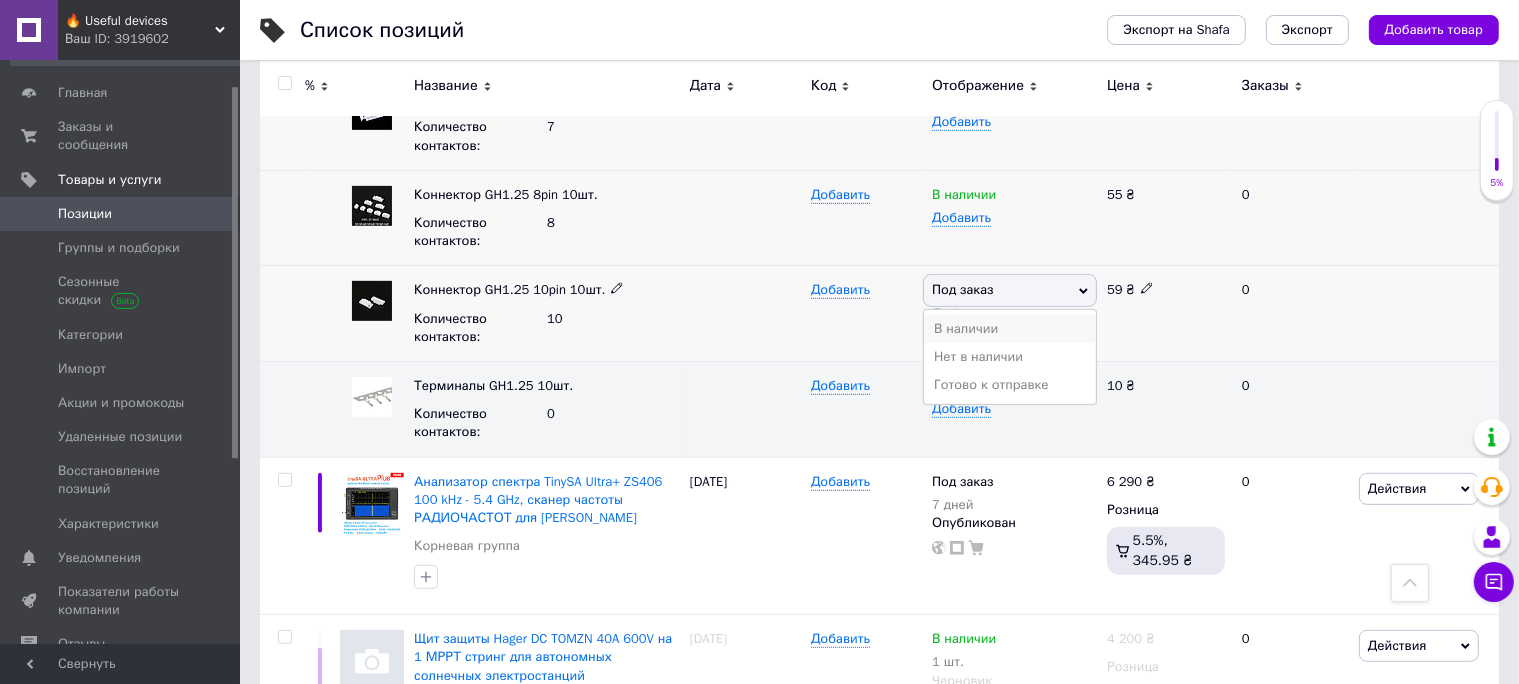 click on "В наличии" at bounding box center [1010, 329] 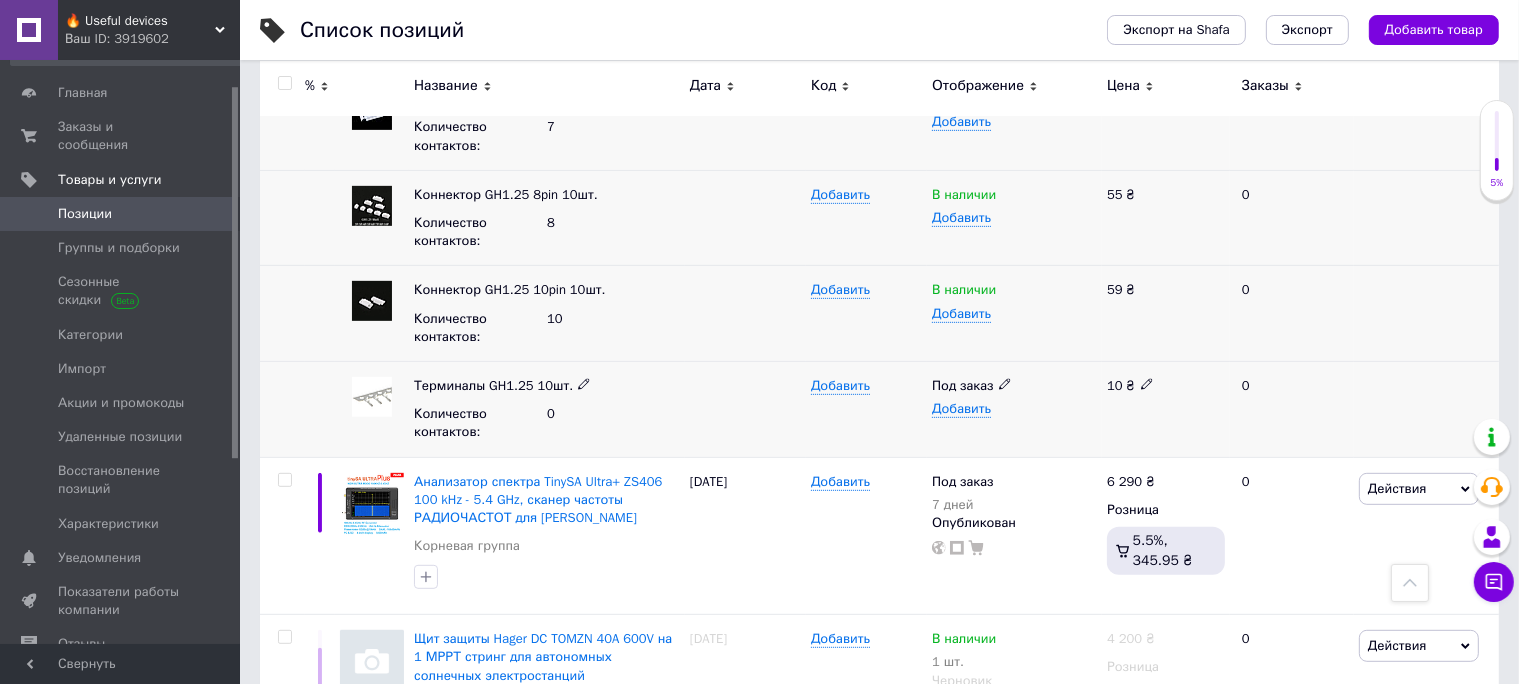click 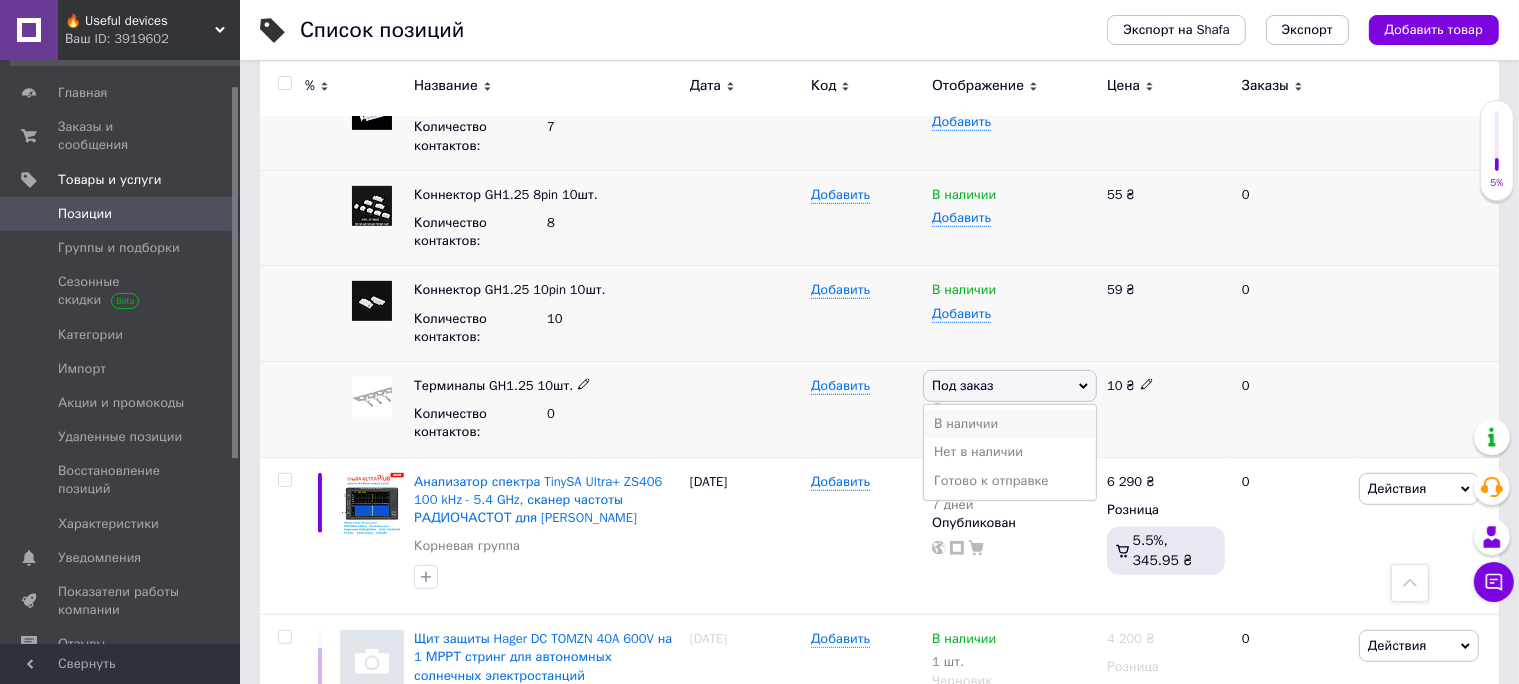 click on "В наличии" at bounding box center [1010, 424] 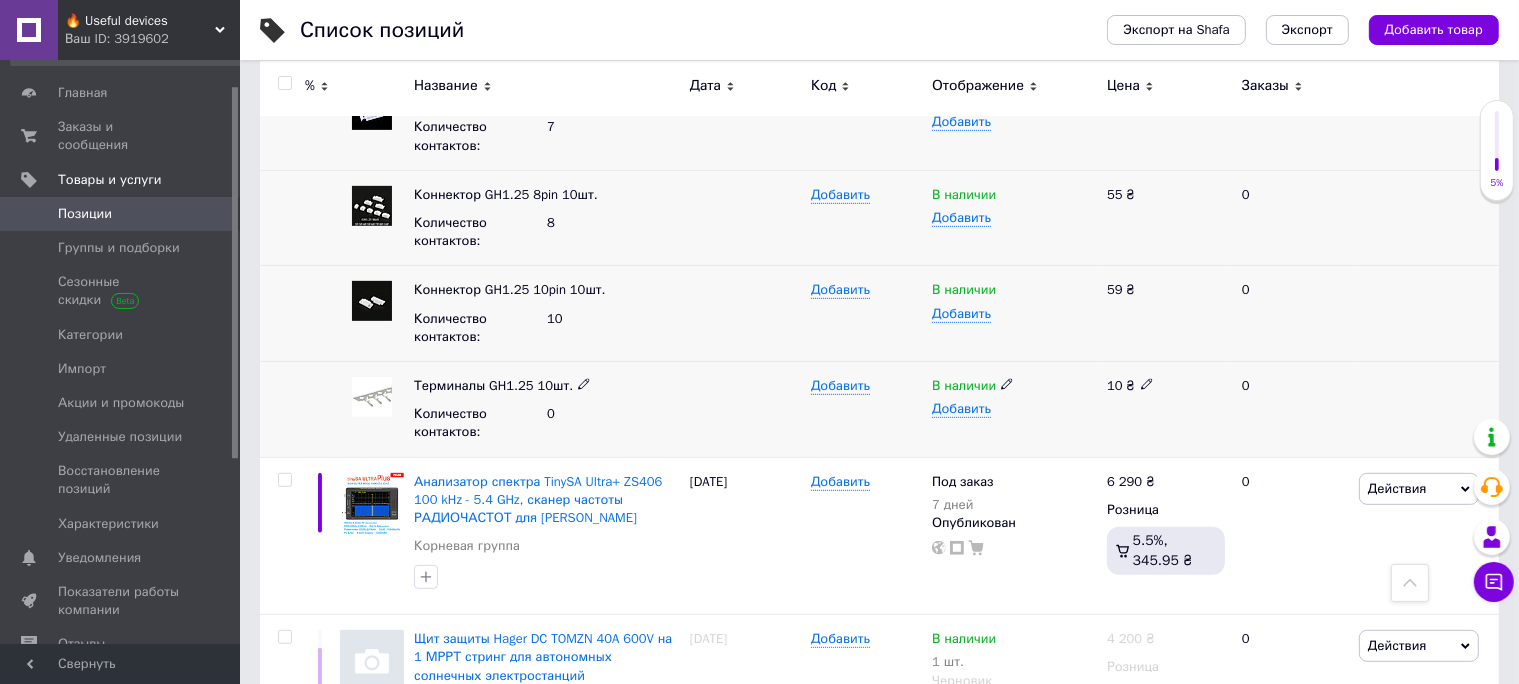 click 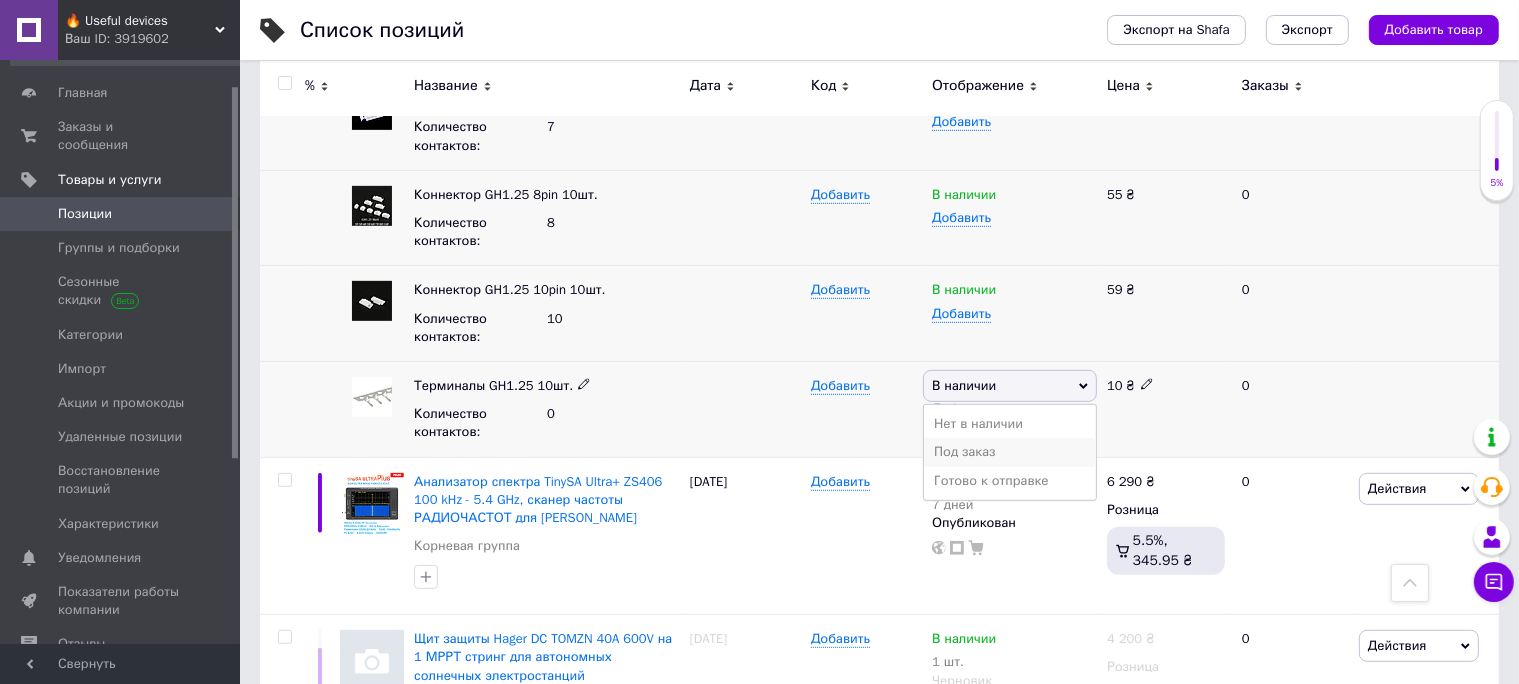 click on "Под заказ" at bounding box center (1010, 452) 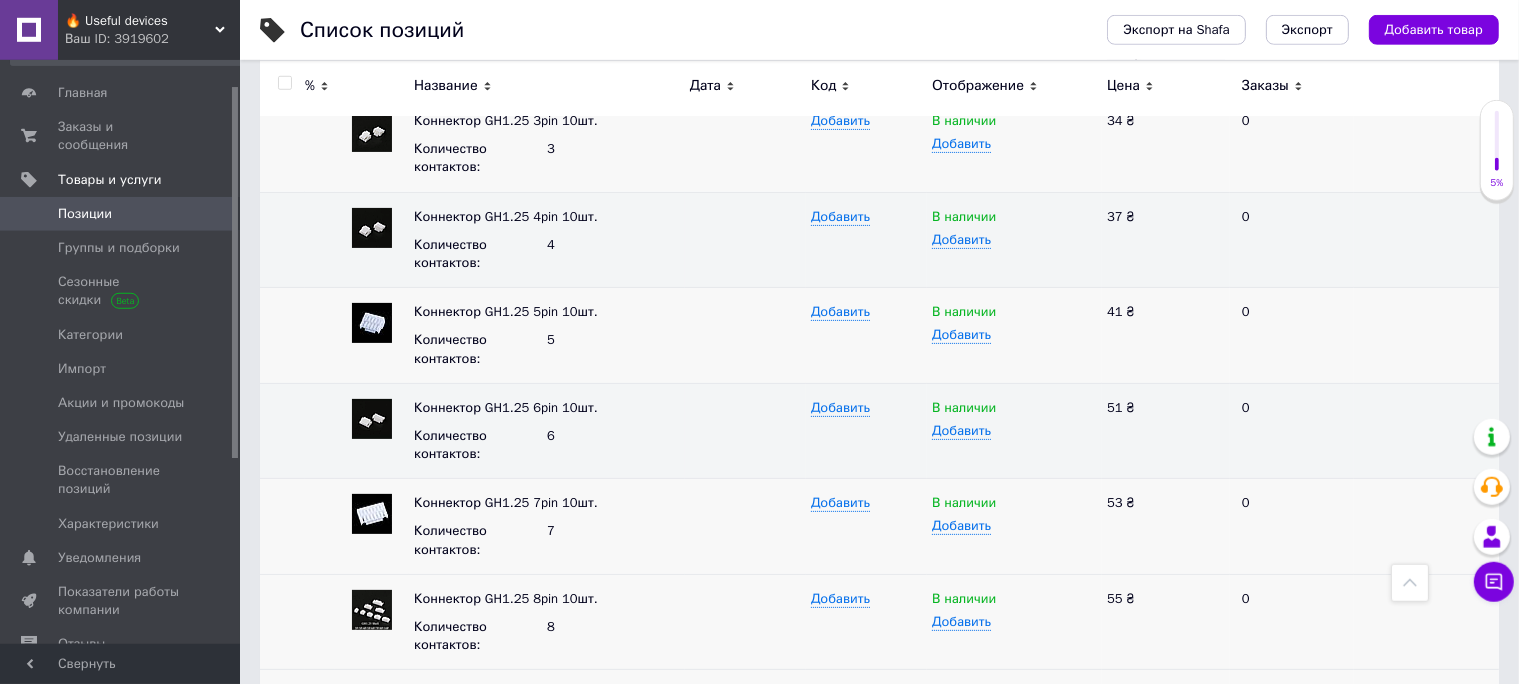 scroll, scrollTop: 352, scrollLeft: 0, axis: vertical 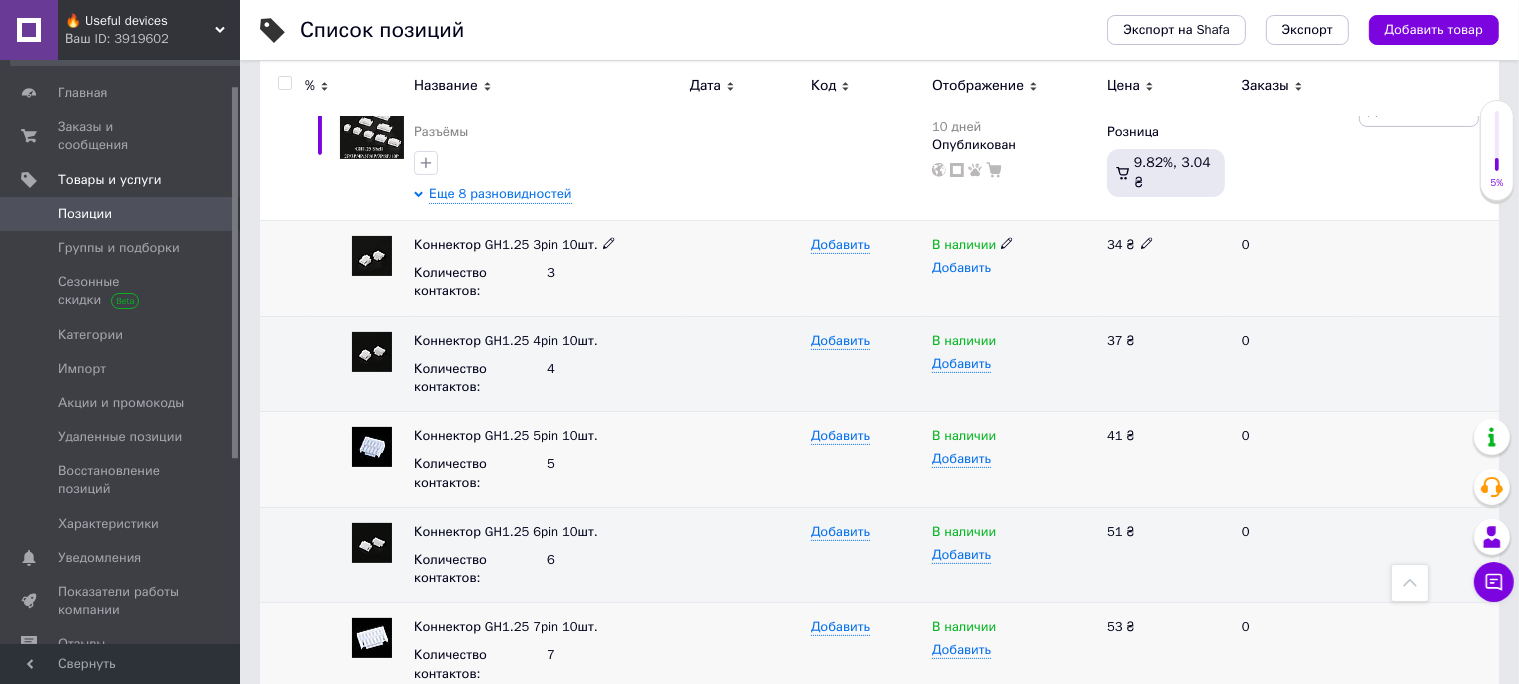 click on "Добавить" at bounding box center (961, 268) 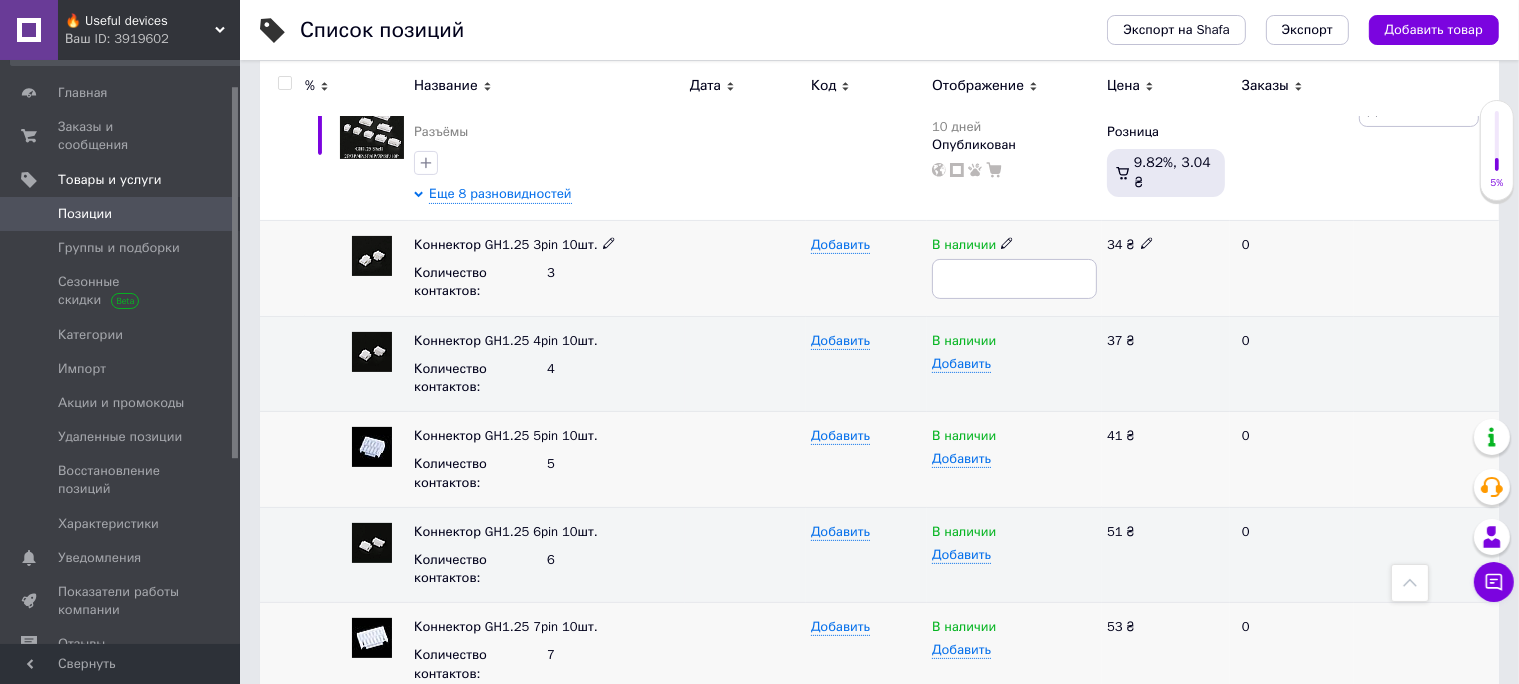type on "5" 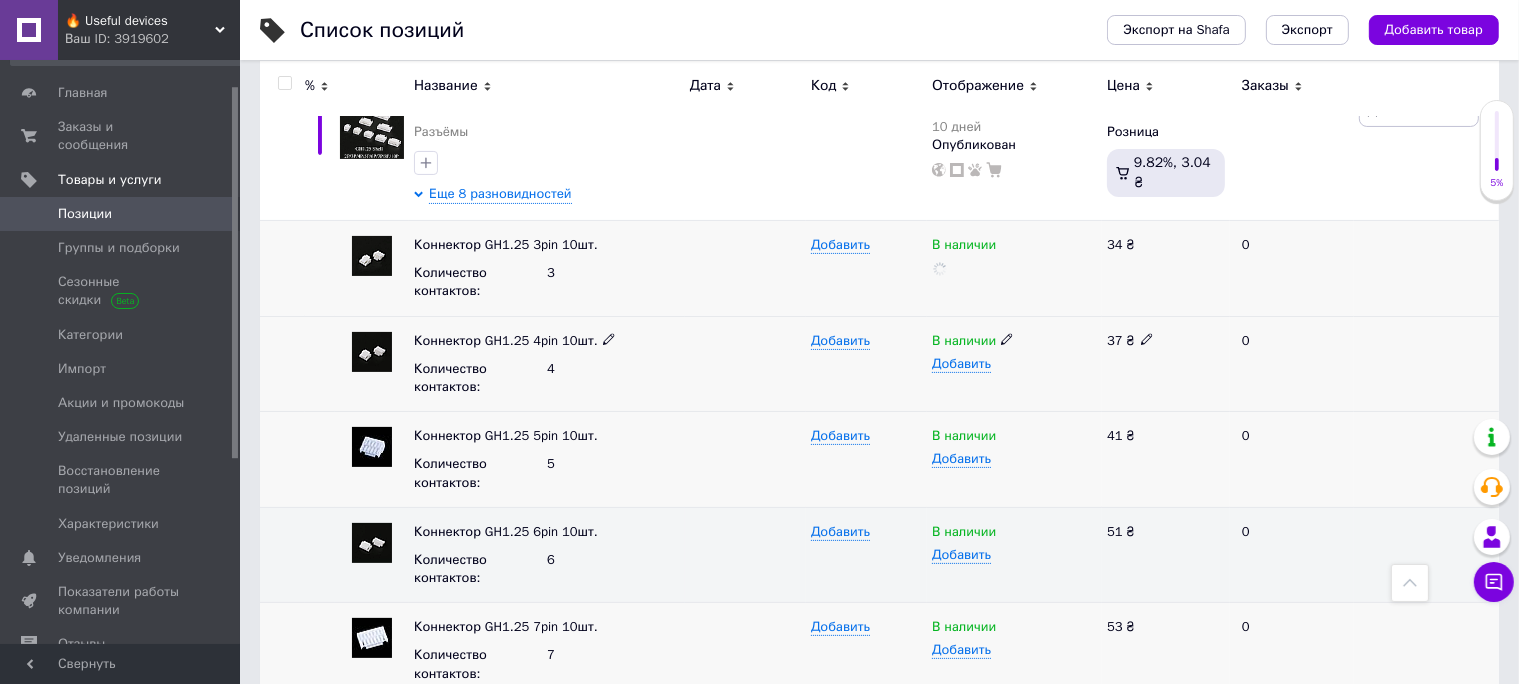 click on "В наличии Добавить" at bounding box center [1014, 364] 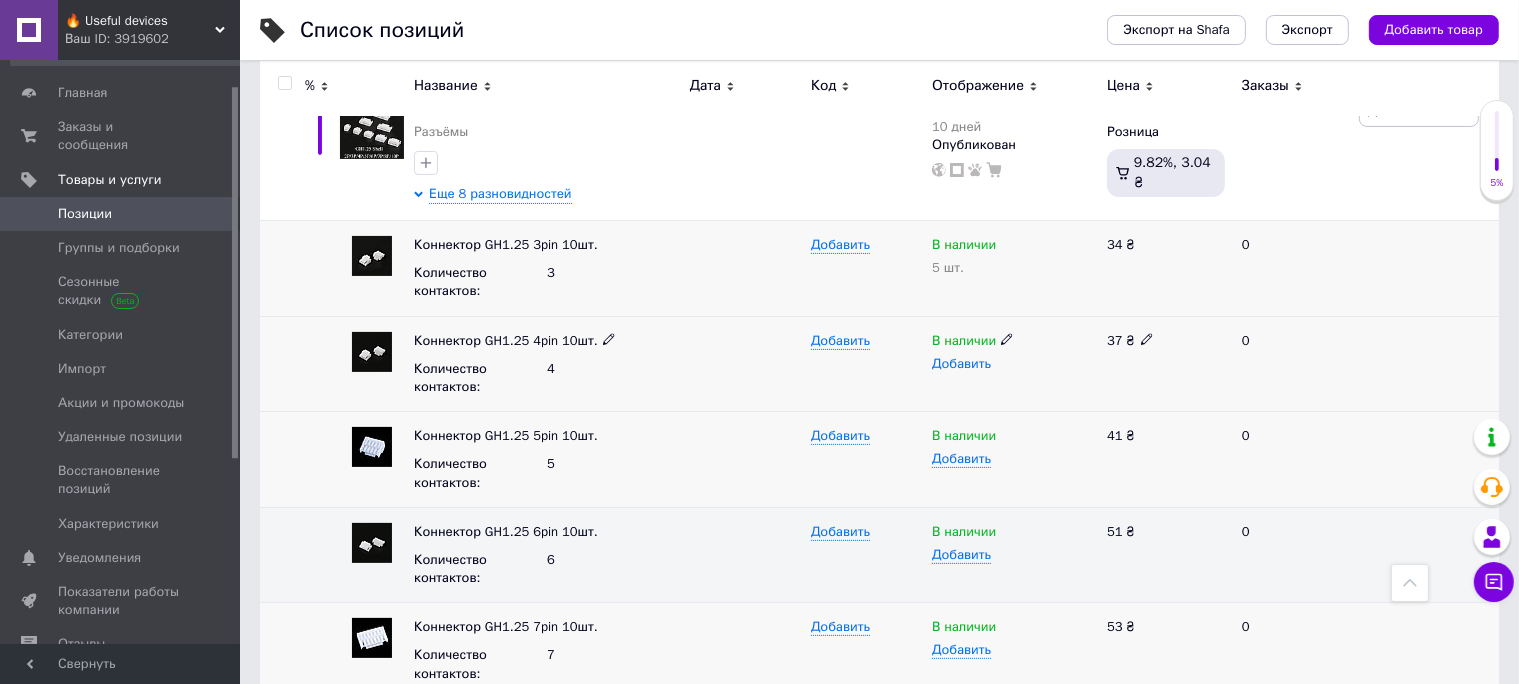 click on "Добавить" at bounding box center (961, 364) 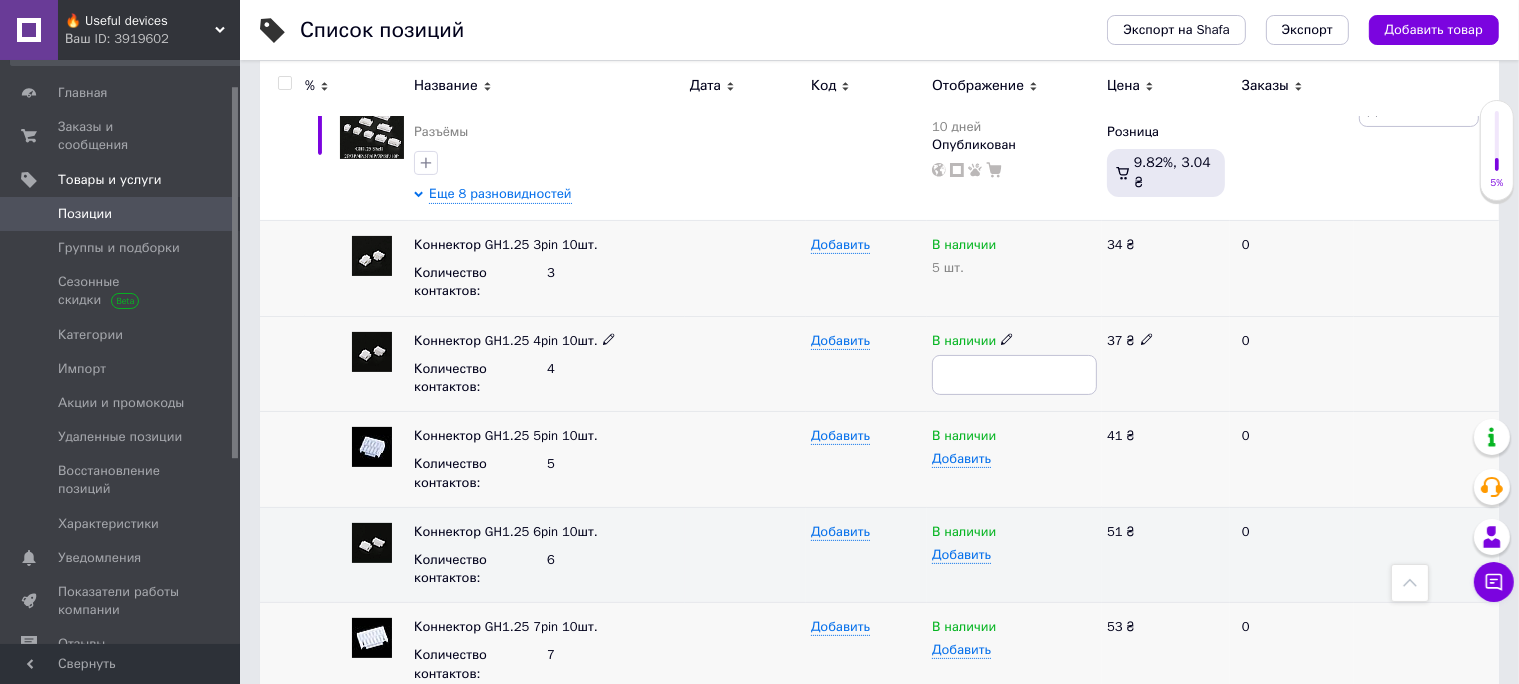 type on "5" 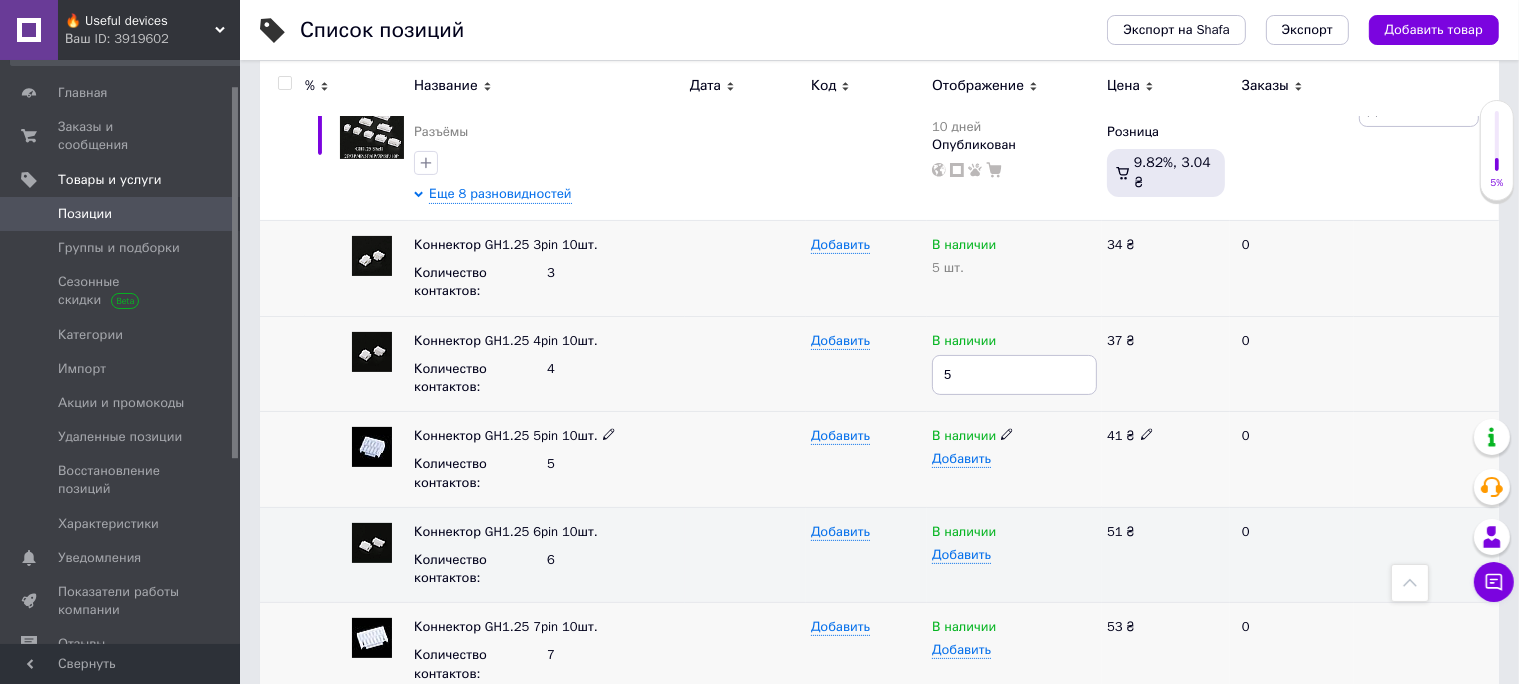 click on "В наличии Добавить" at bounding box center (1014, 460) 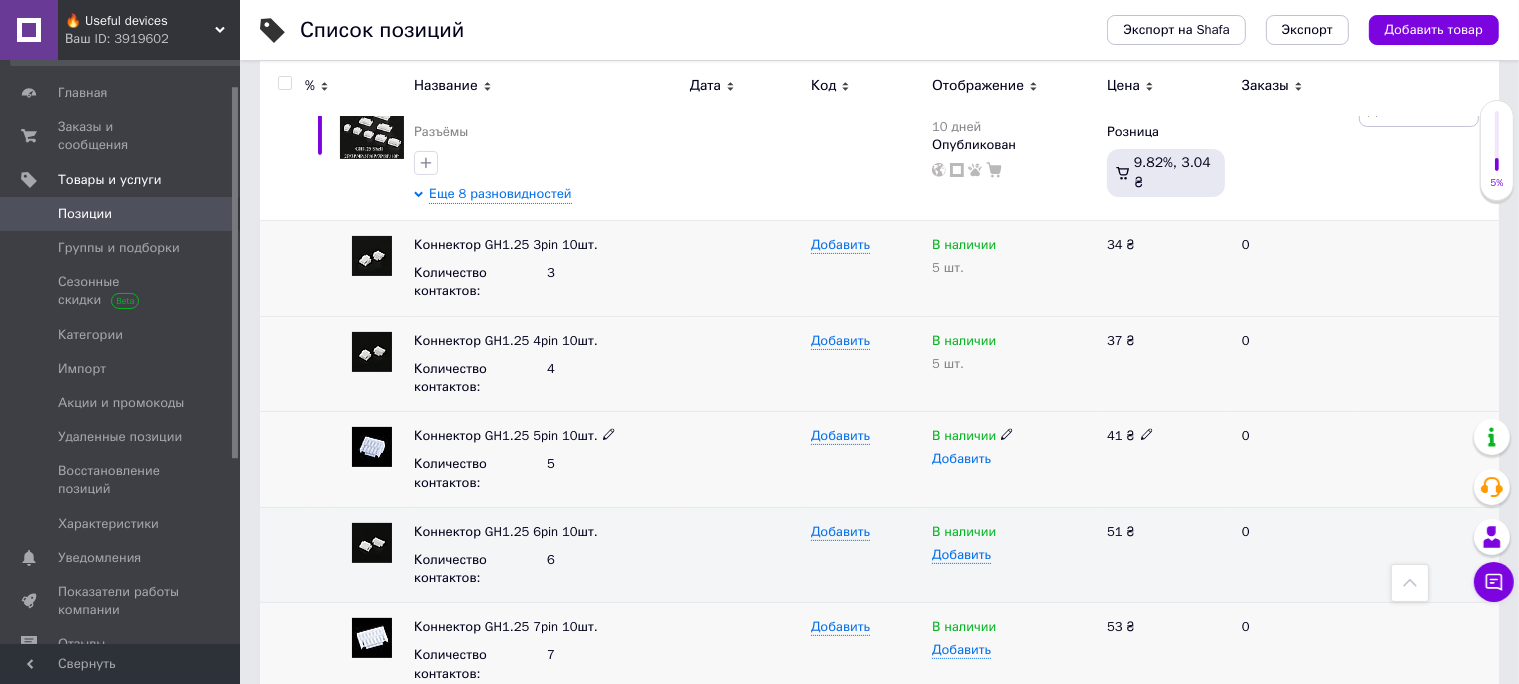 click on "Добавить" at bounding box center [961, 459] 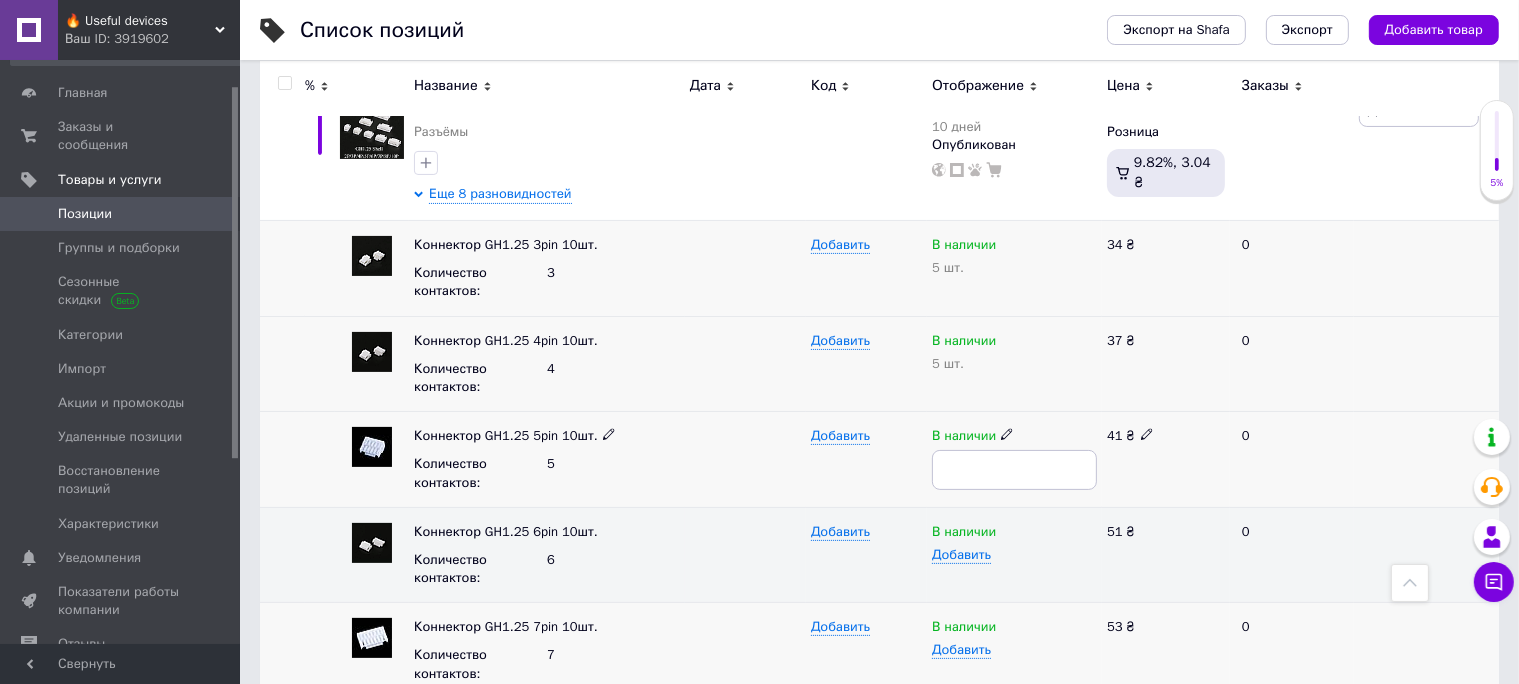 type on "5" 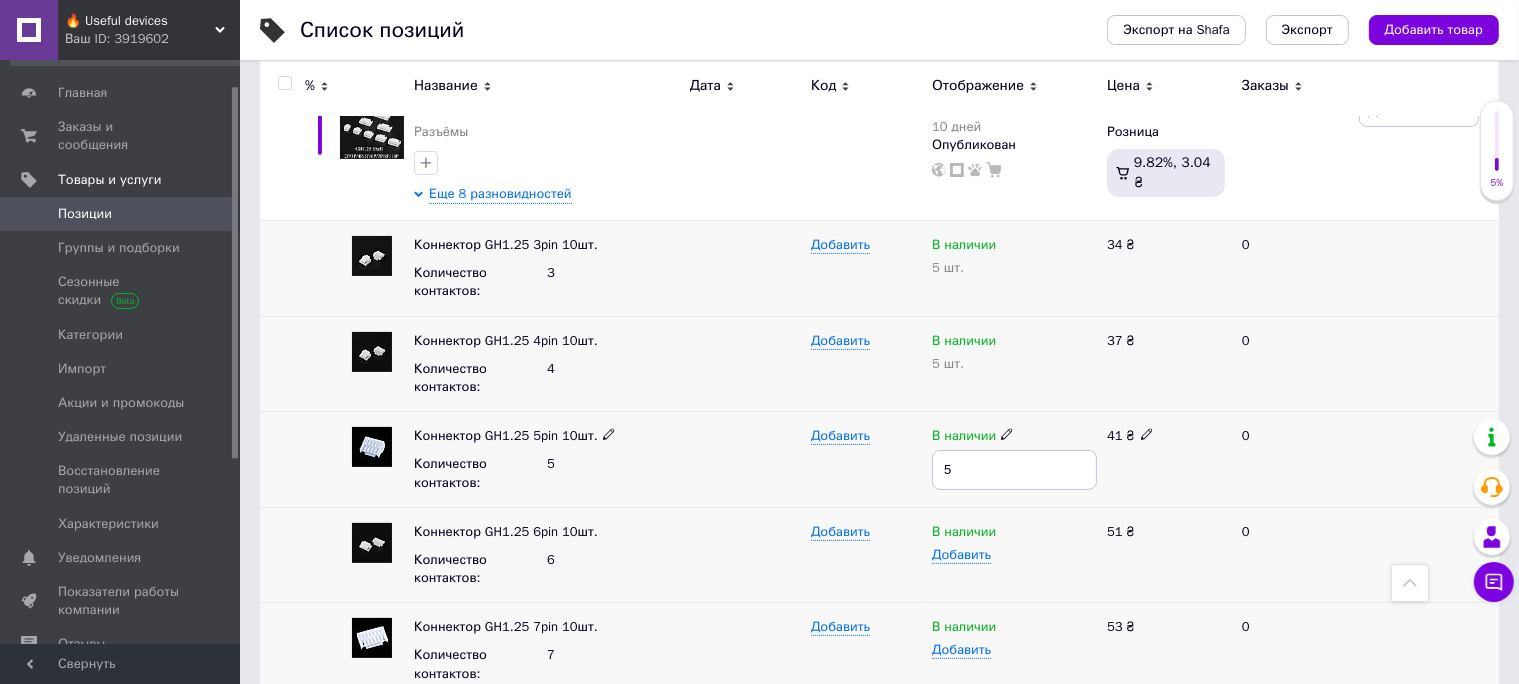 click on "В наличии Добавить" at bounding box center [1014, 555] 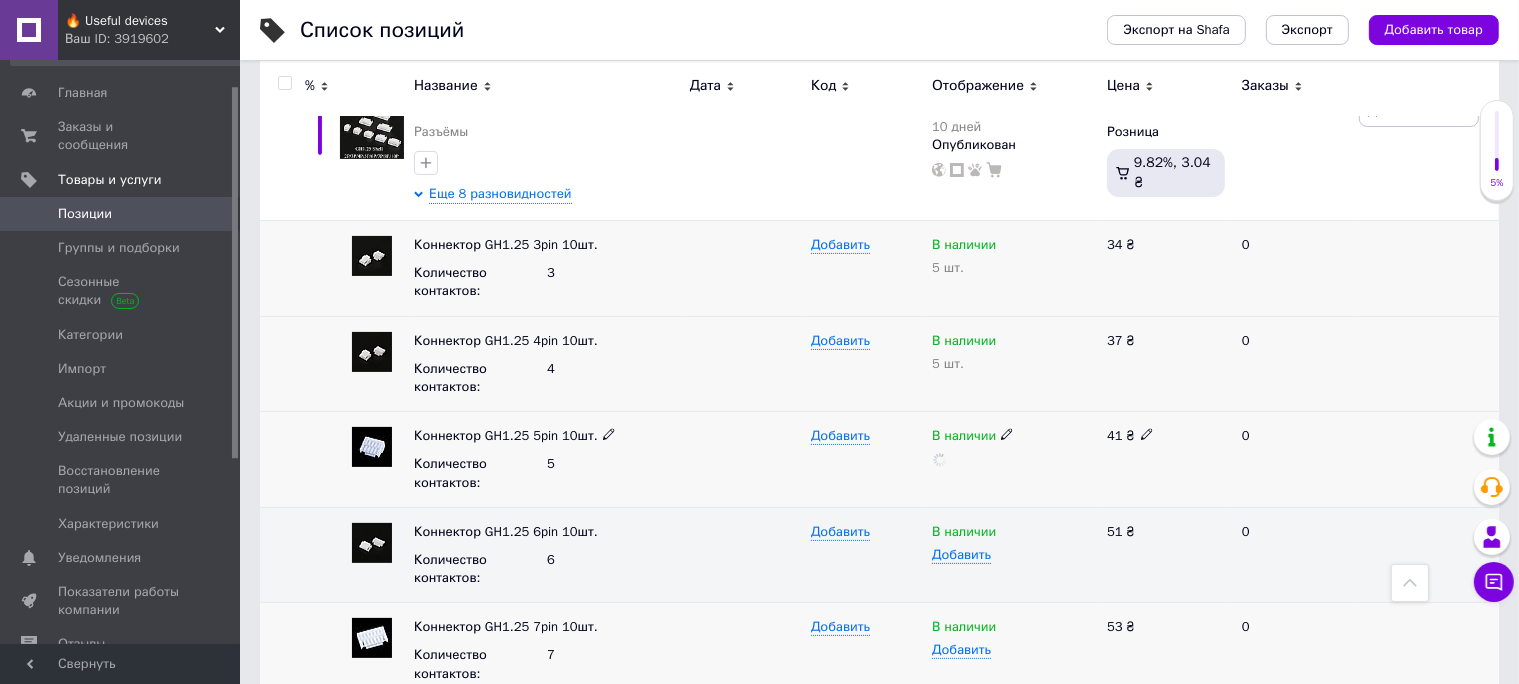 scroll, scrollTop: 528, scrollLeft: 0, axis: vertical 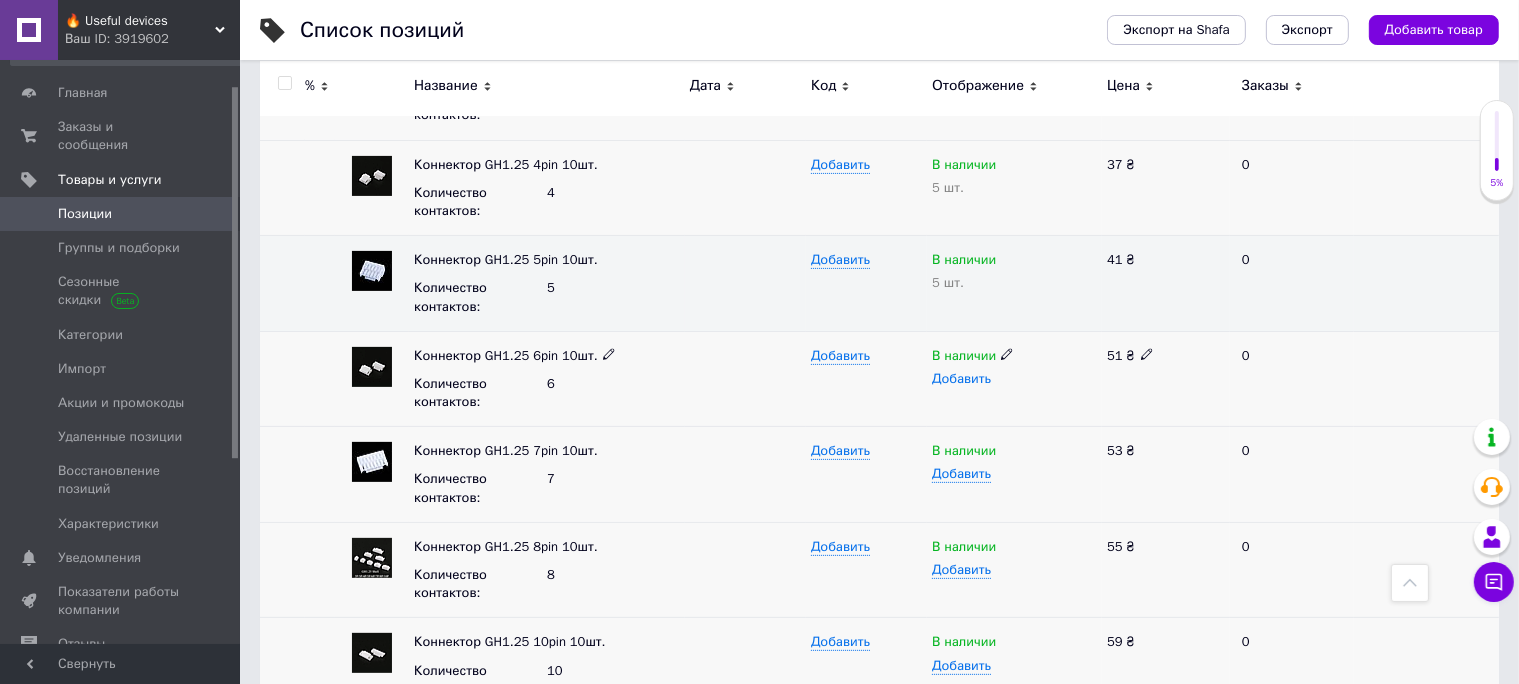 click on "Добавить" at bounding box center [961, 379] 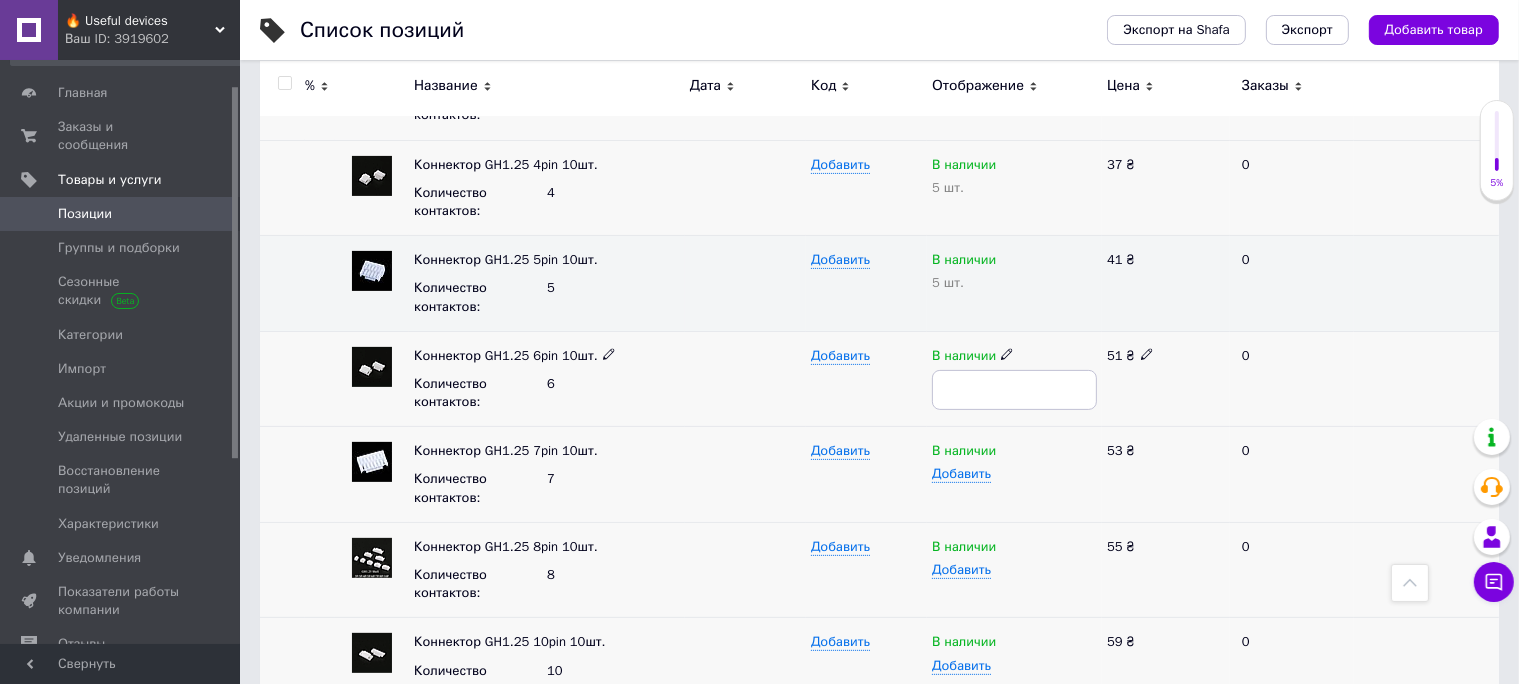 type on "5" 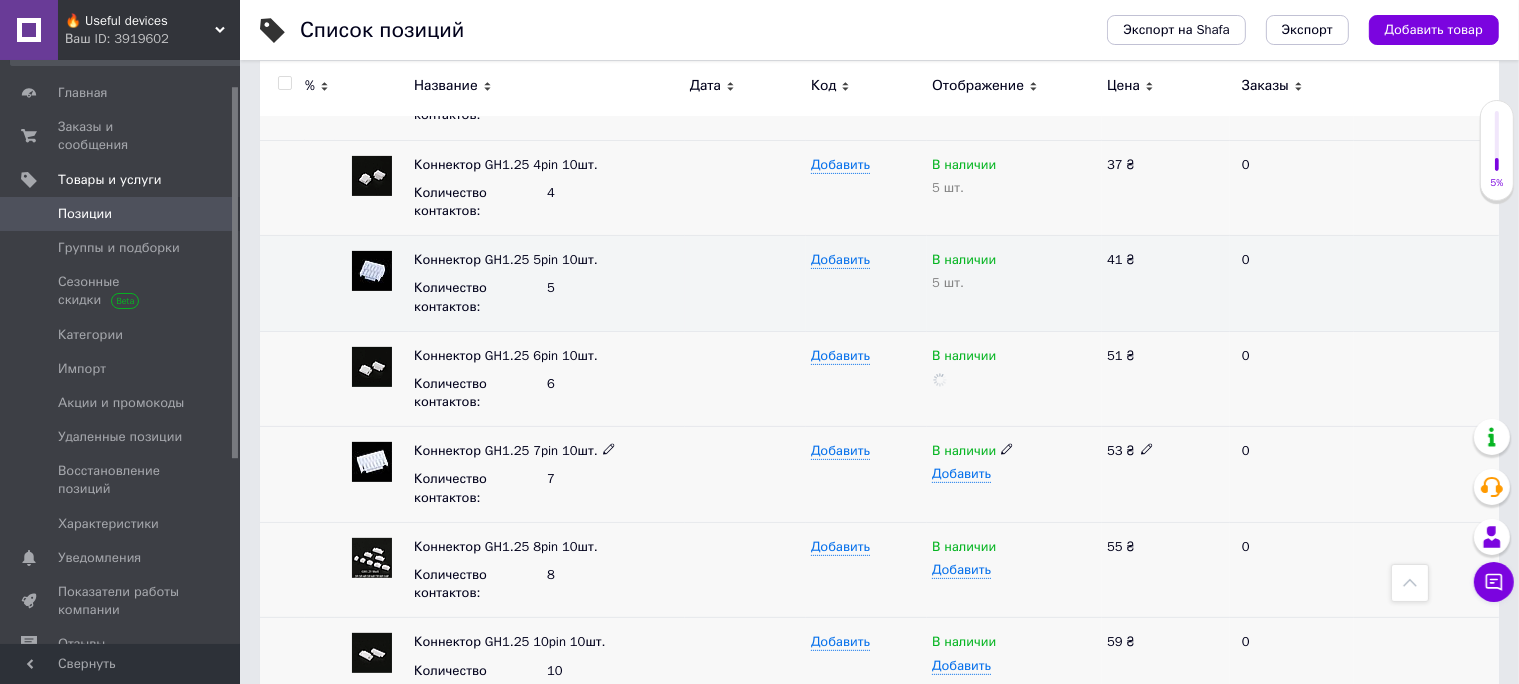 click on "В наличии" at bounding box center [1014, 451] 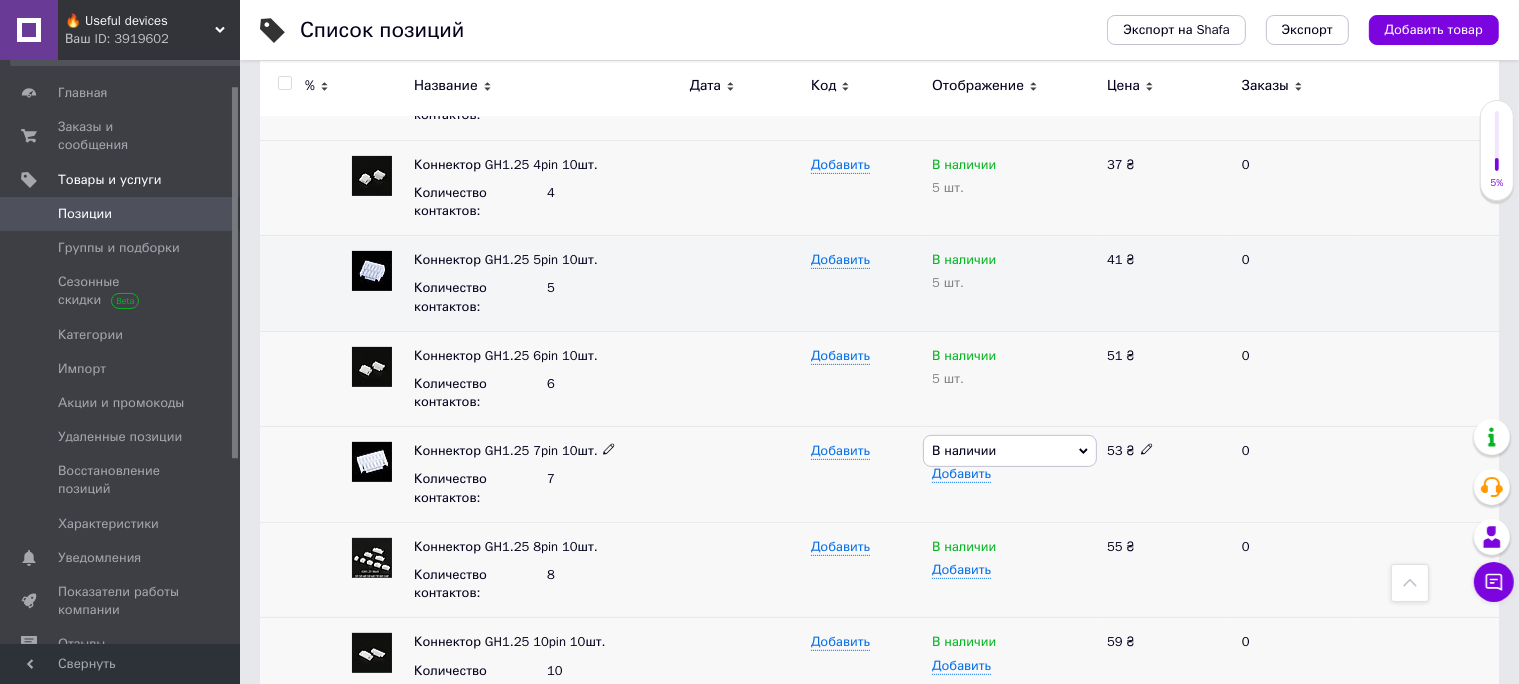 click at bounding box center [745, 475] 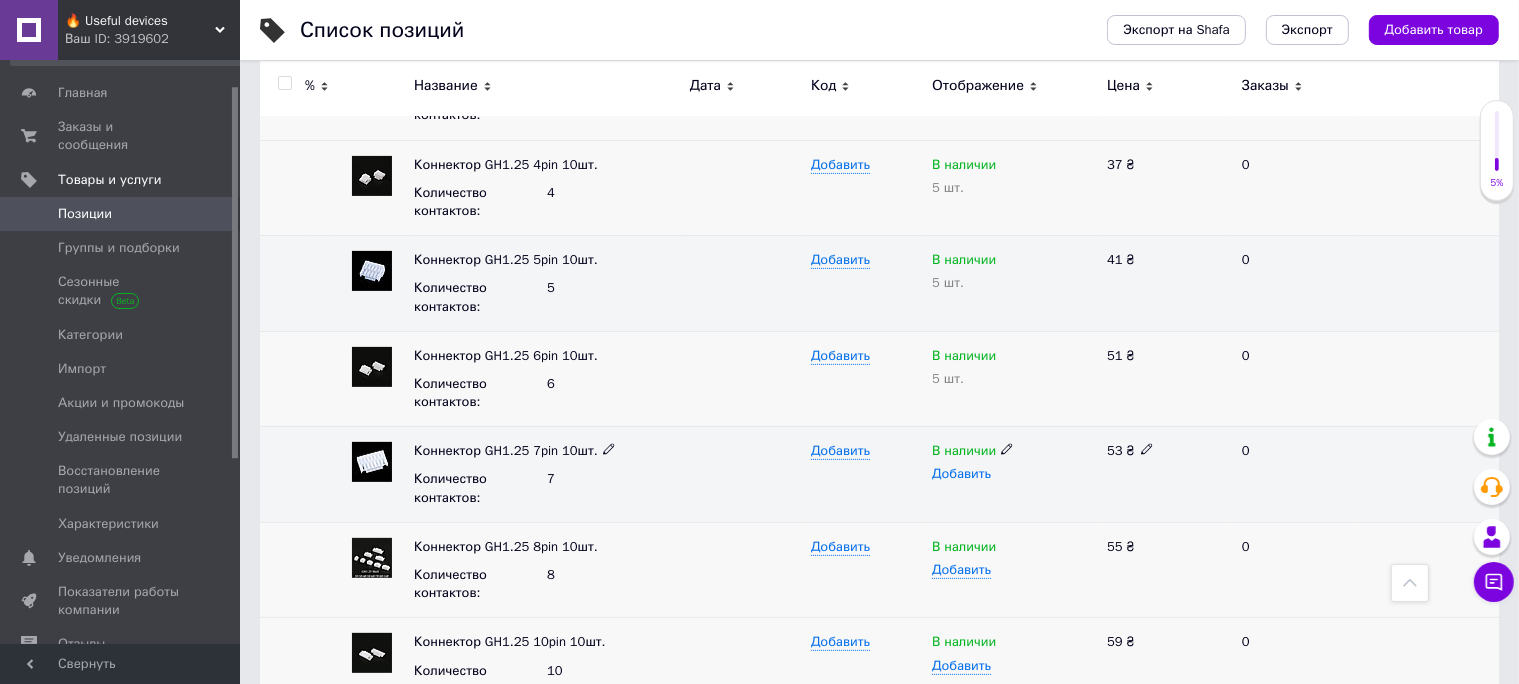 click on "Добавить" at bounding box center [961, 474] 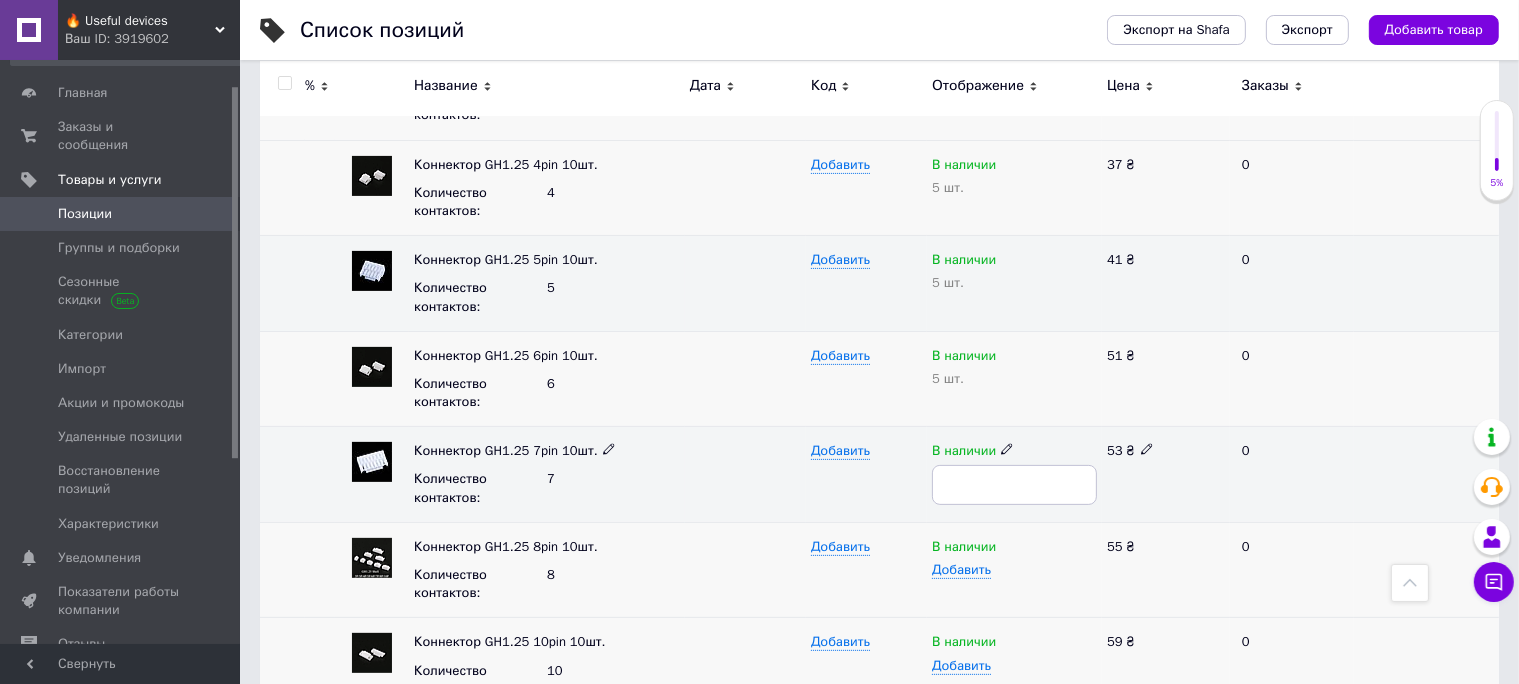 click at bounding box center [1014, 485] 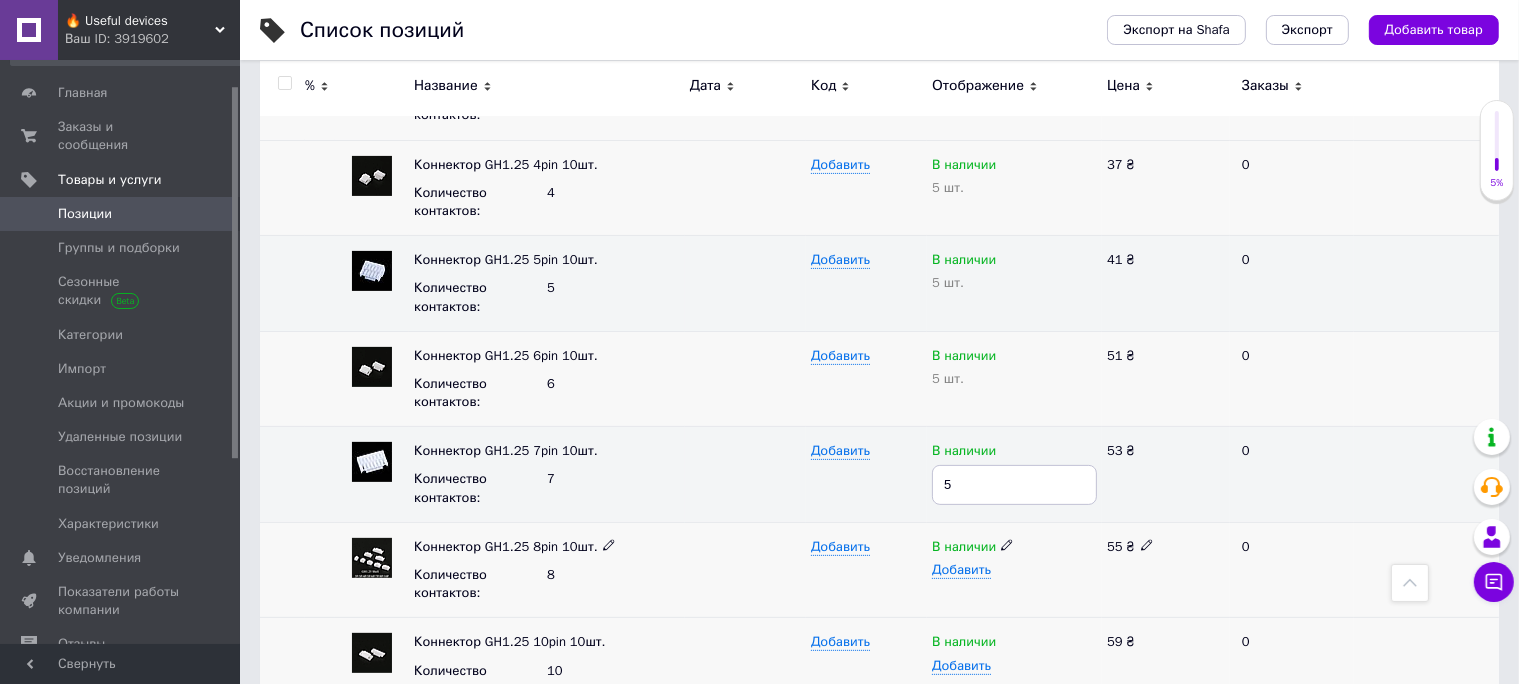 click on "В наличии Добавить" at bounding box center [1014, 570] 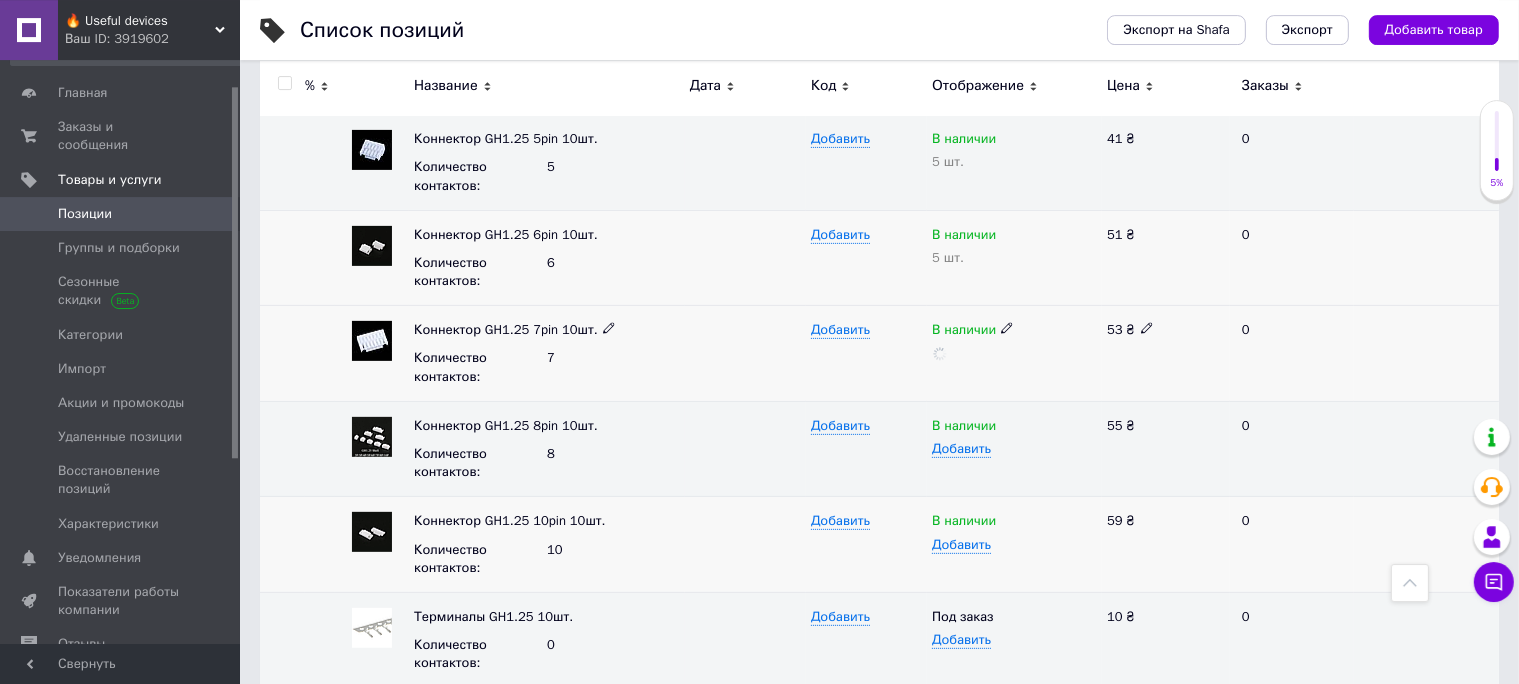 scroll, scrollTop: 704, scrollLeft: 0, axis: vertical 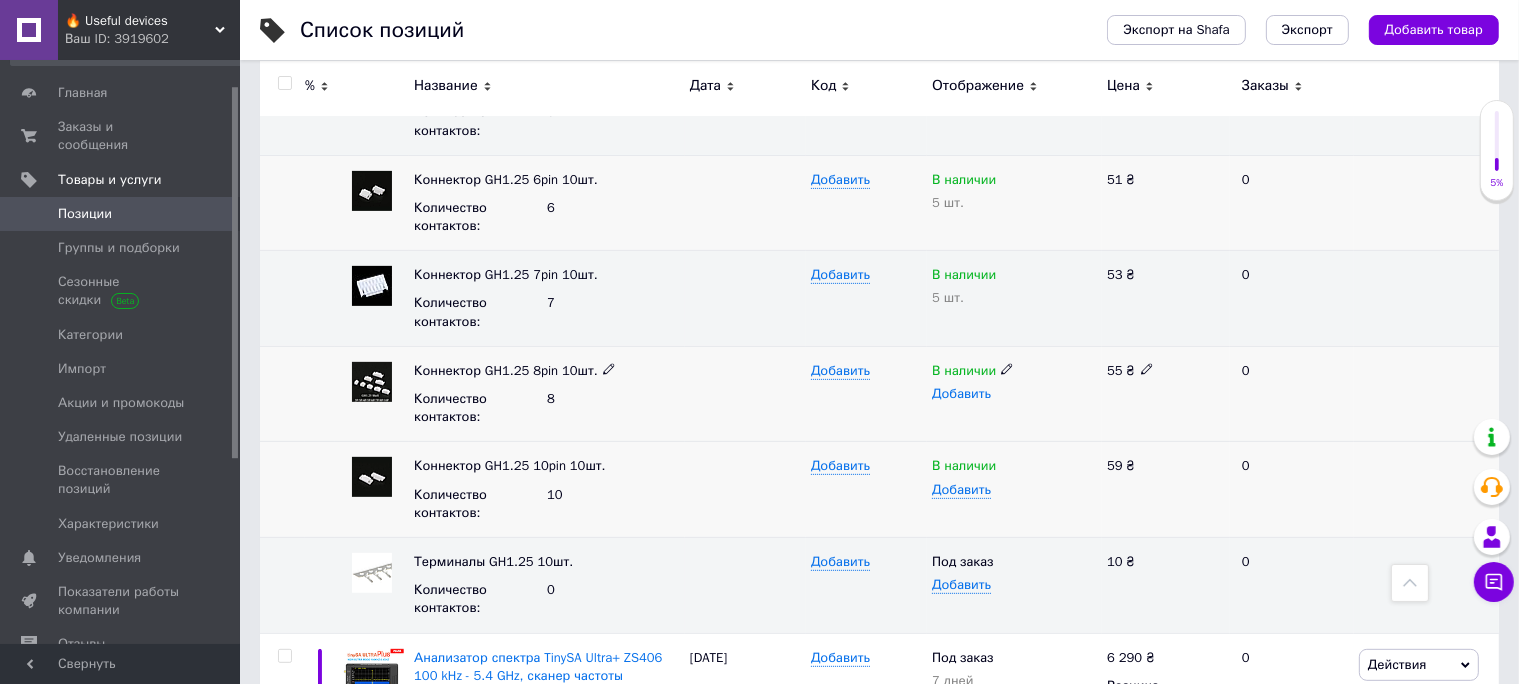 click on "Добавить" at bounding box center [961, 394] 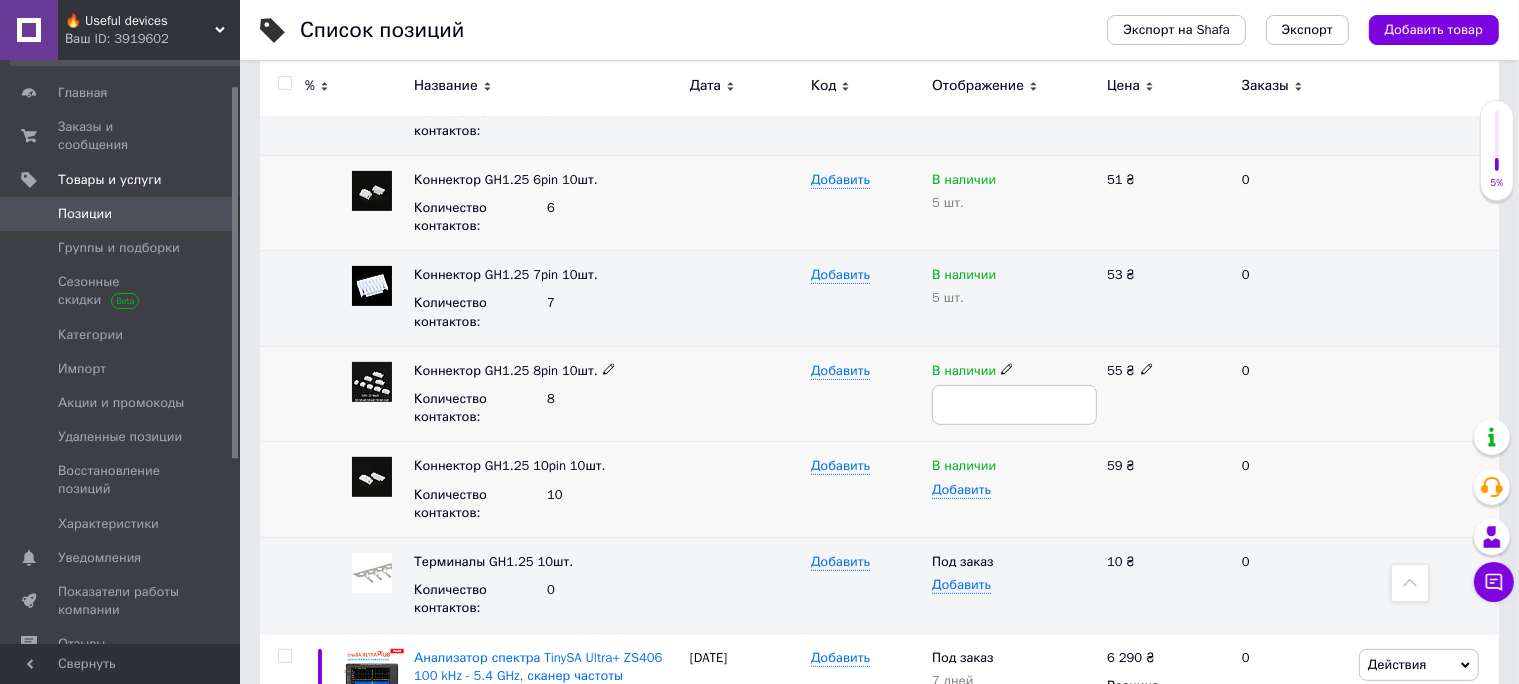 click at bounding box center [1014, 405] 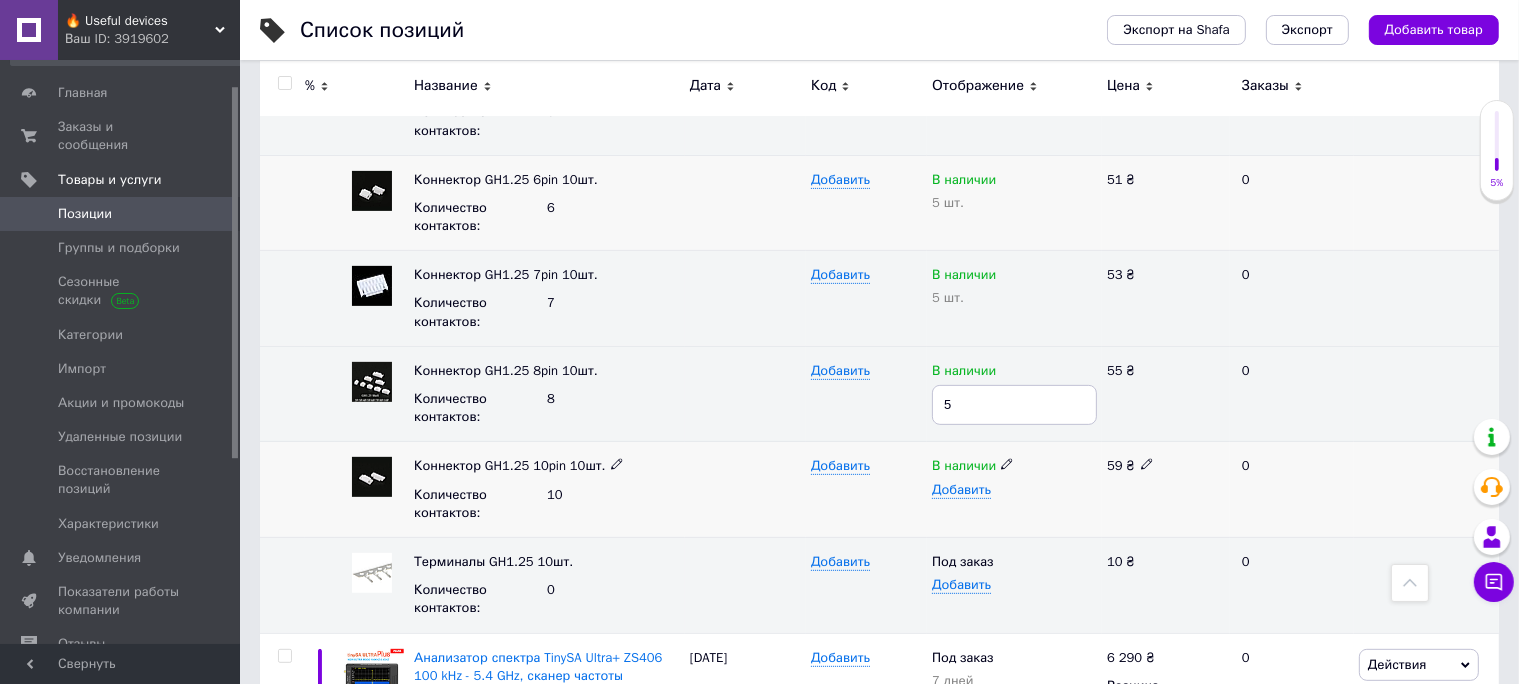 click on "В наличии Добавить" at bounding box center [1014, 490] 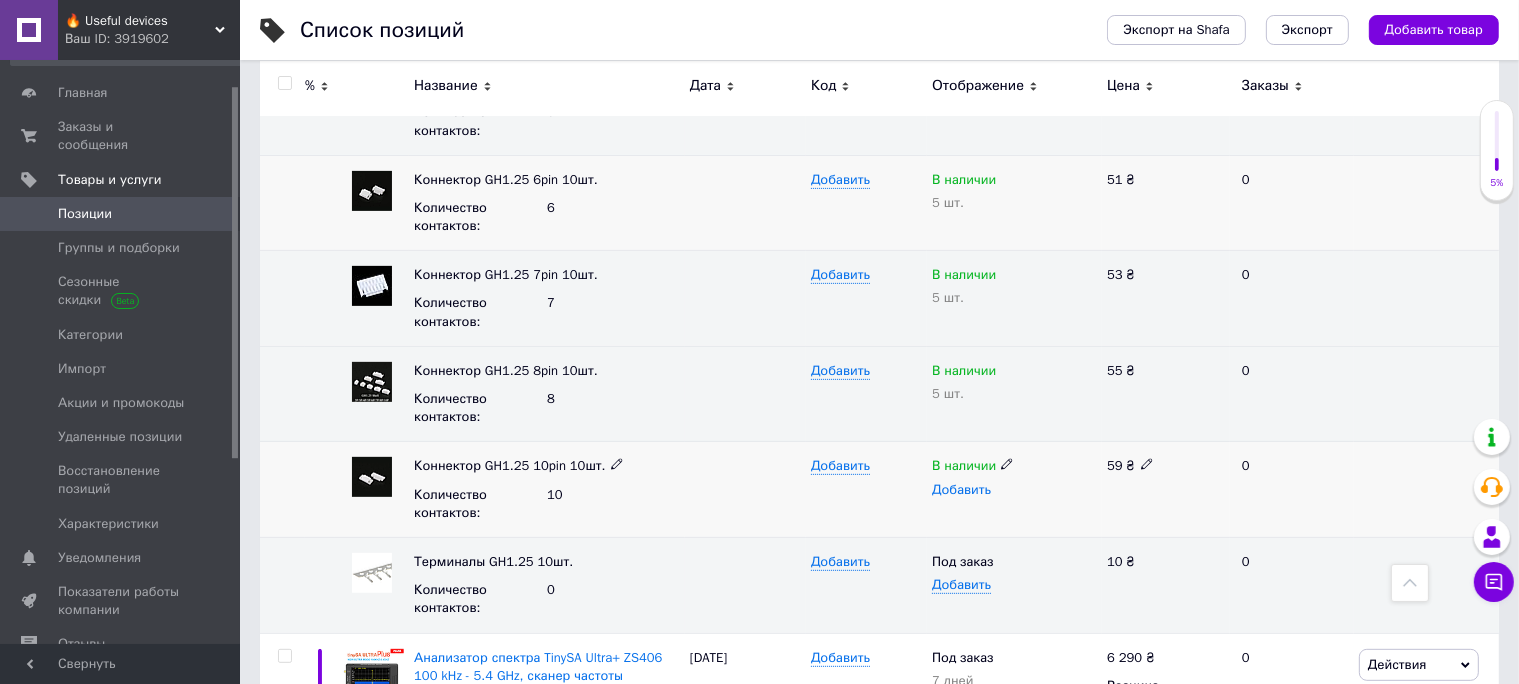 click on "Добавить" at bounding box center [961, 490] 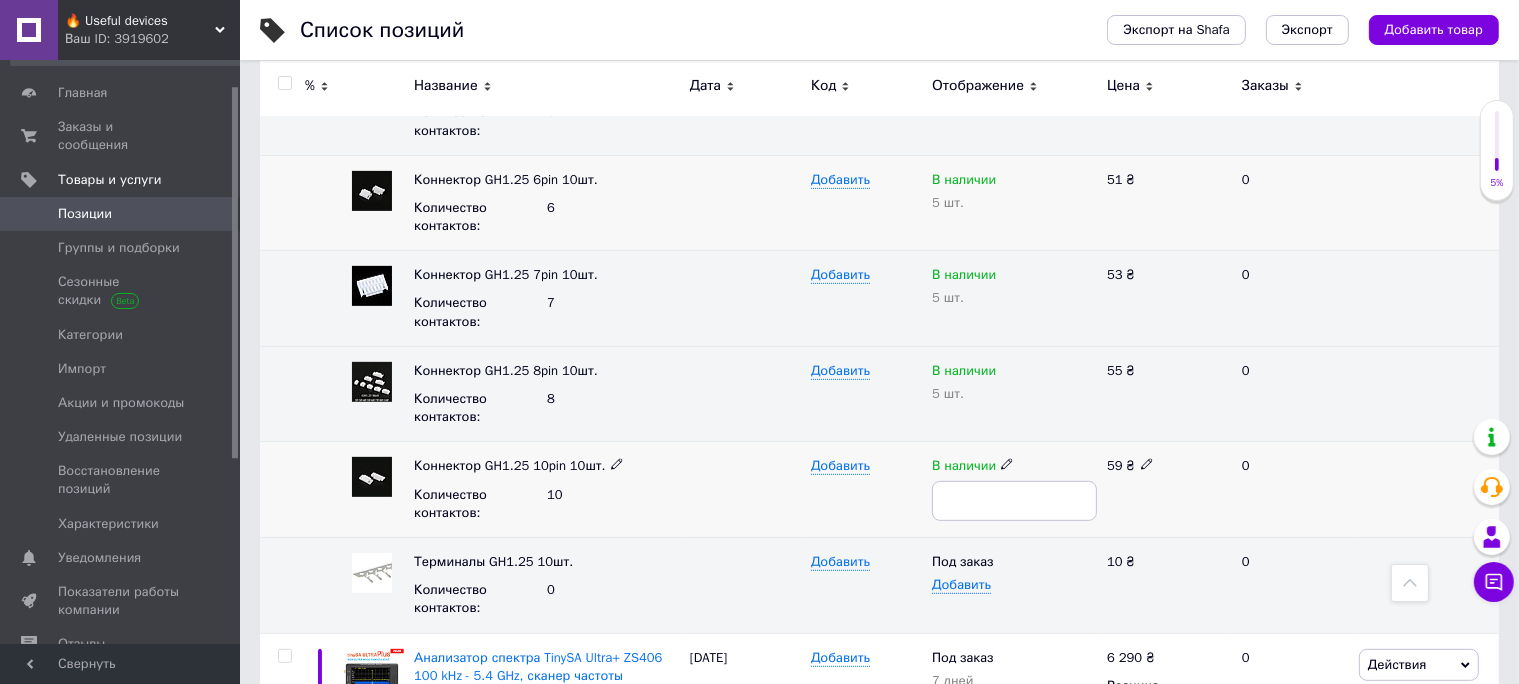 type on "5" 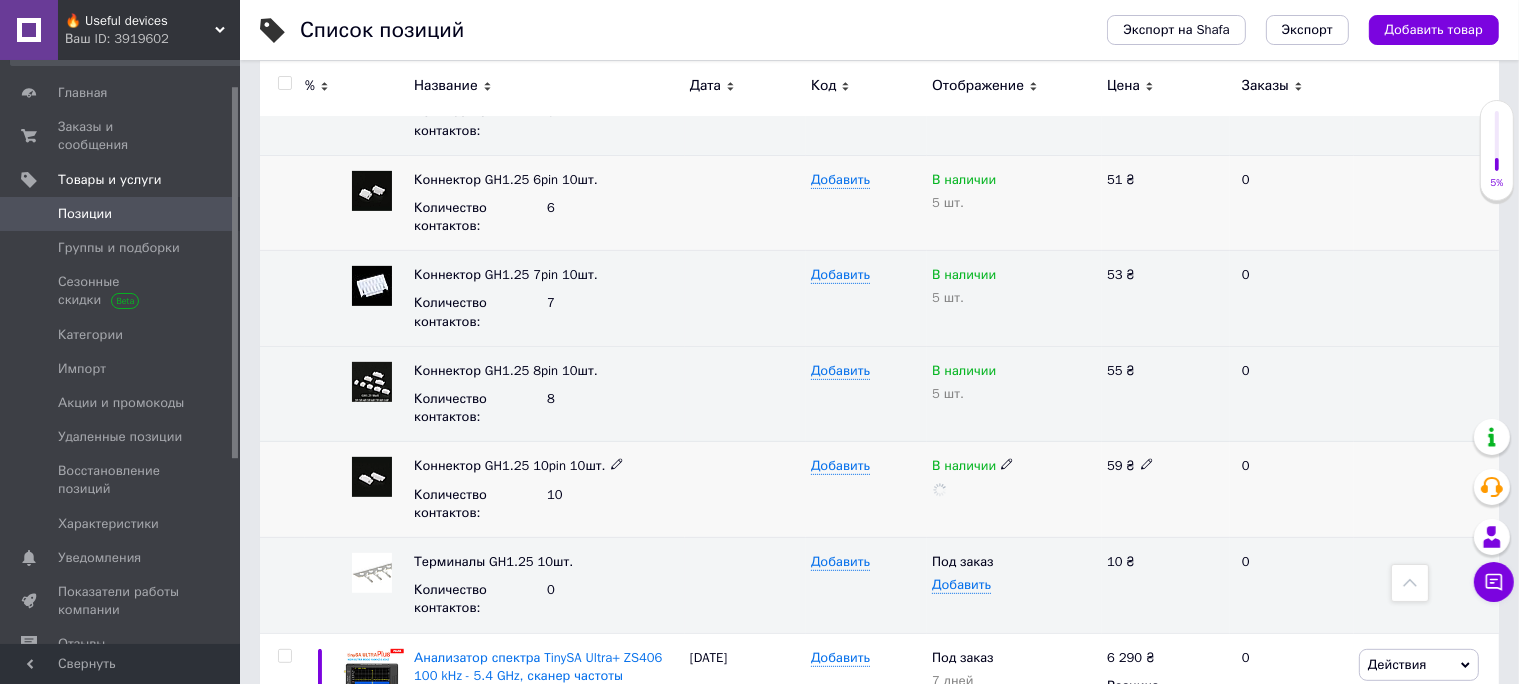 click on "Добавить" at bounding box center [866, 490] 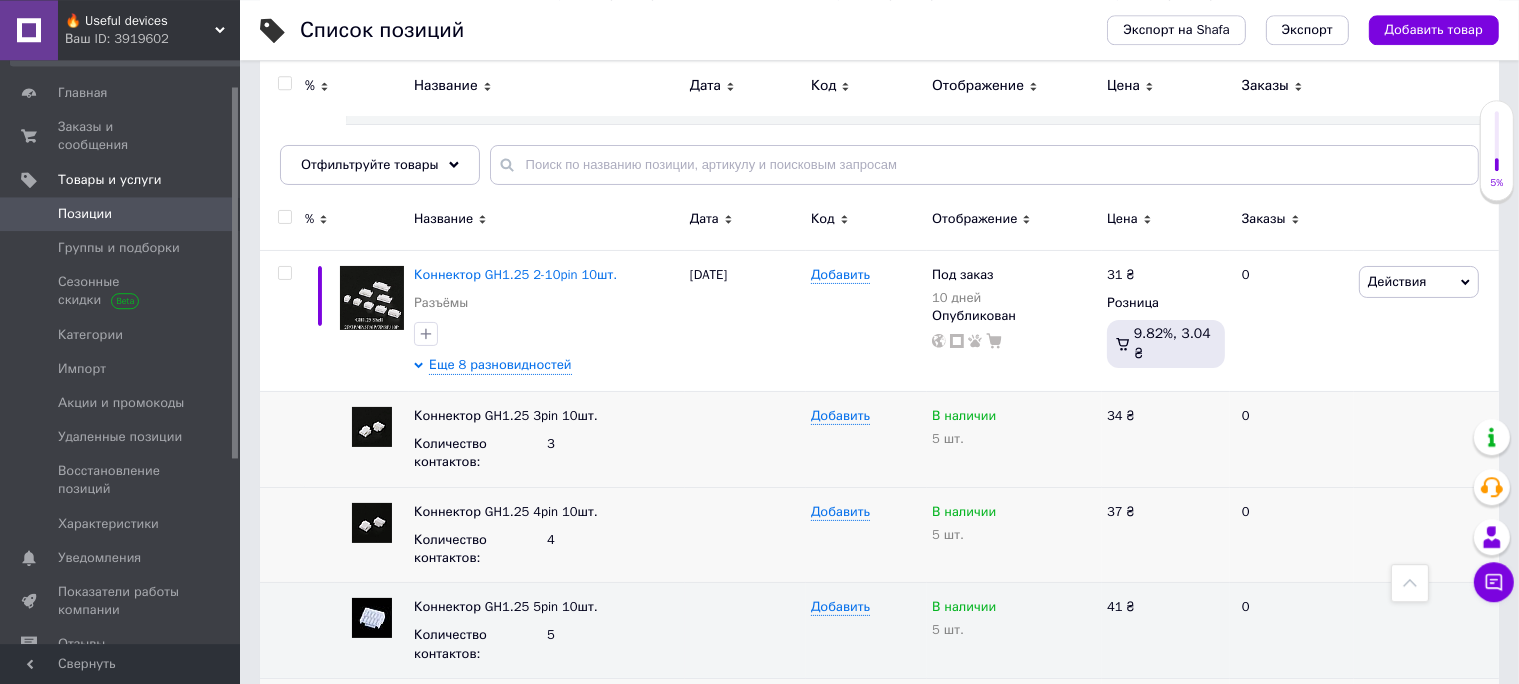 scroll, scrollTop: 176, scrollLeft: 0, axis: vertical 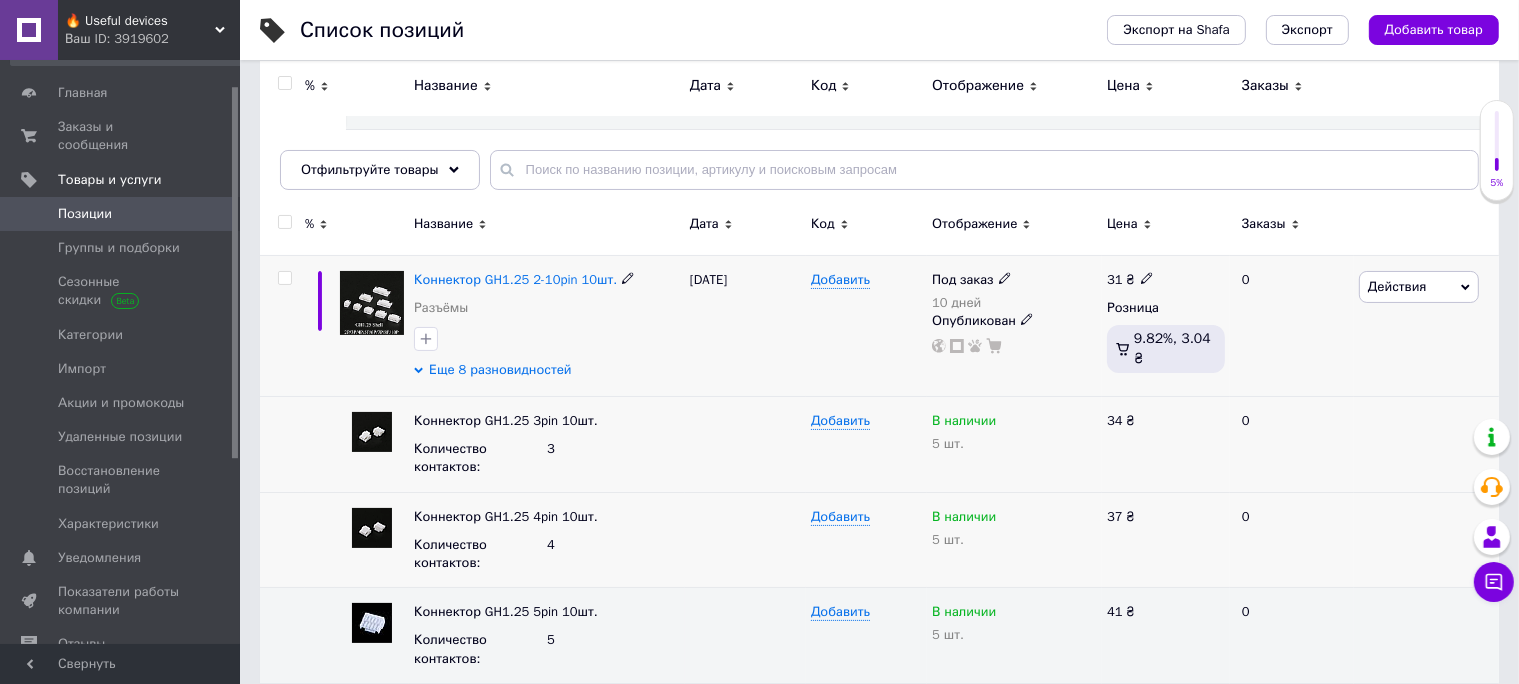 click on "Еще 8 разновидностей" at bounding box center [500, 370] 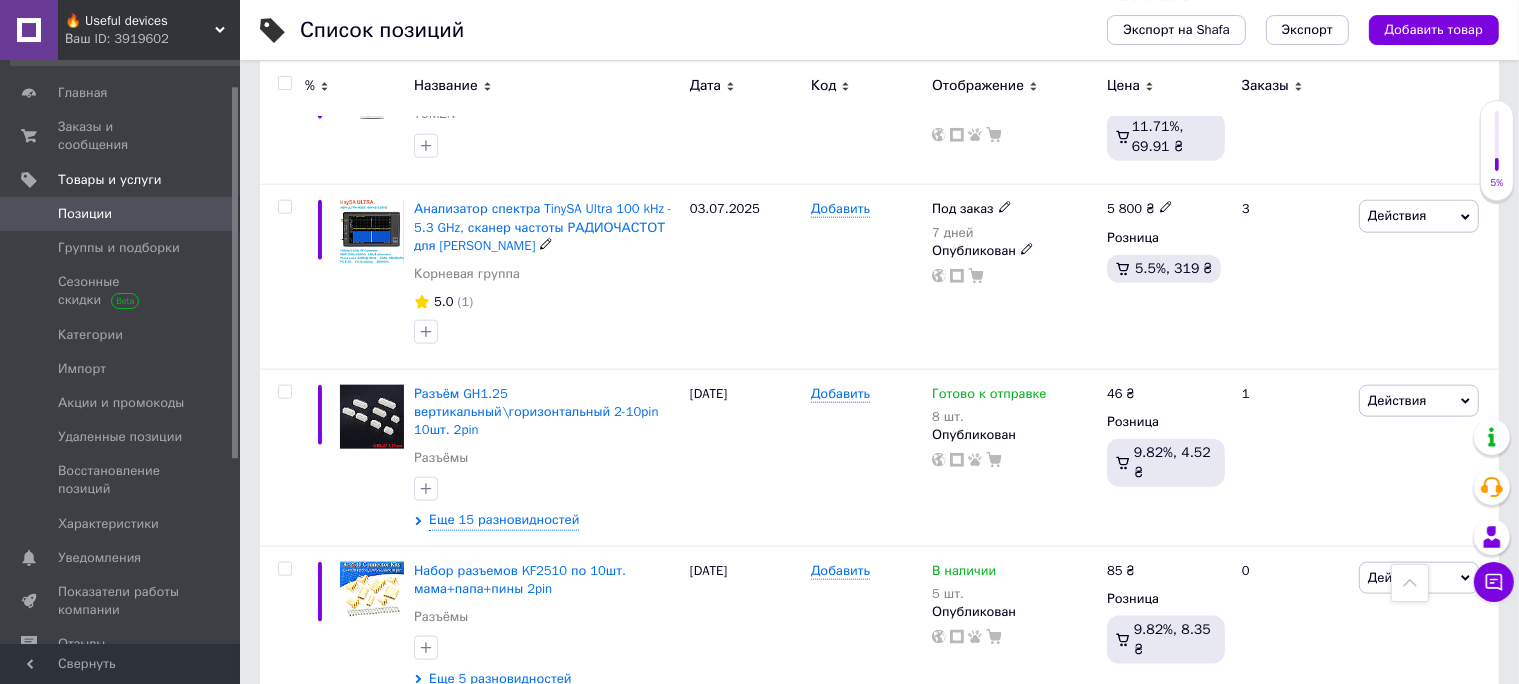 scroll, scrollTop: 2464, scrollLeft: 0, axis: vertical 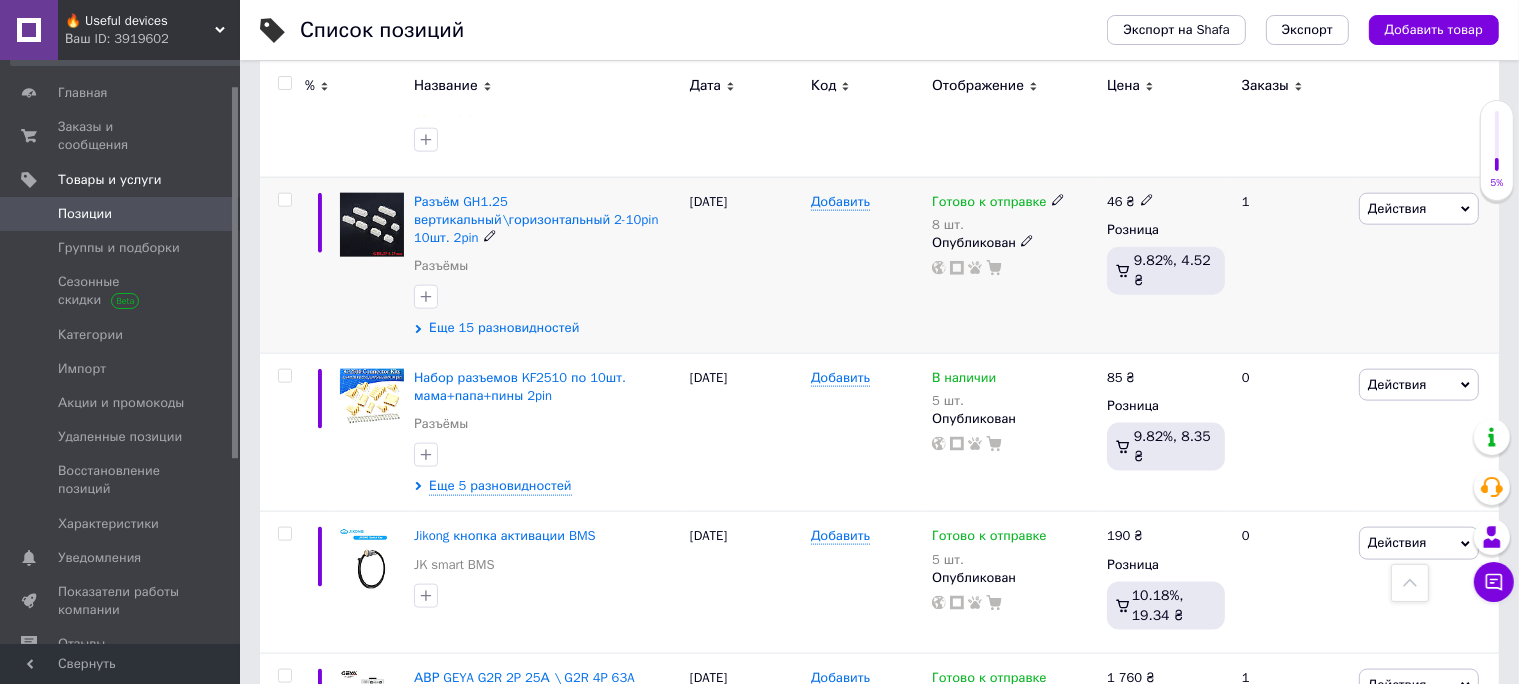 click on "Еще 15 разновидностей" at bounding box center [504, 328] 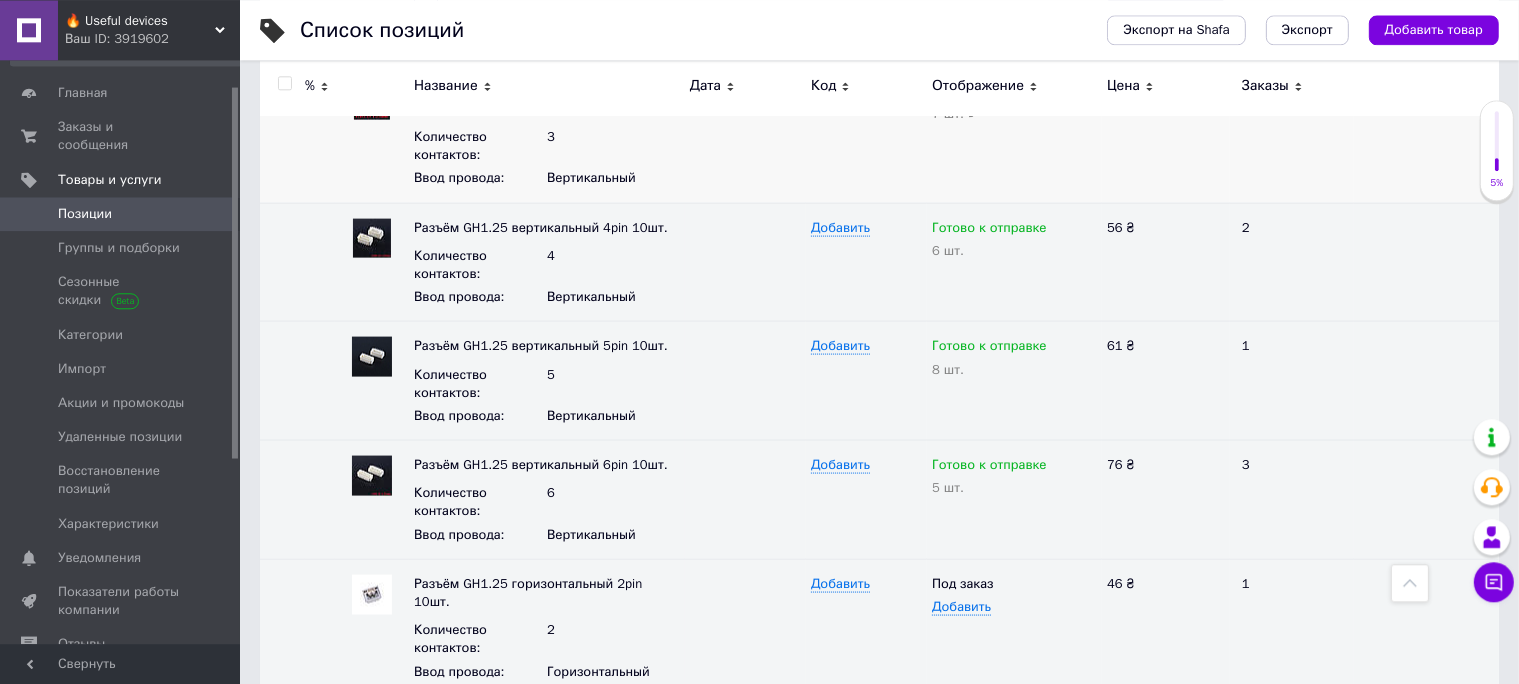 scroll, scrollTop: 2992, scrollLeft: 0, axis: vertical 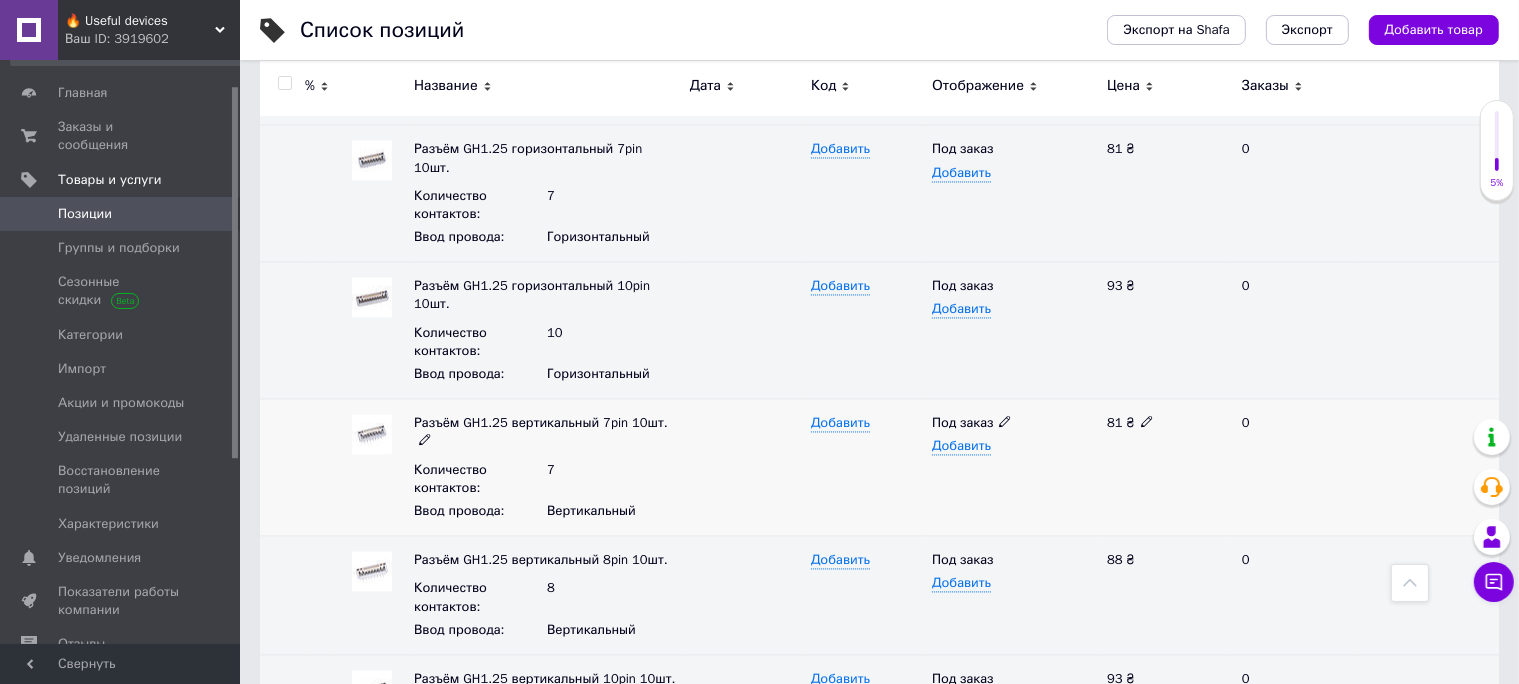 click 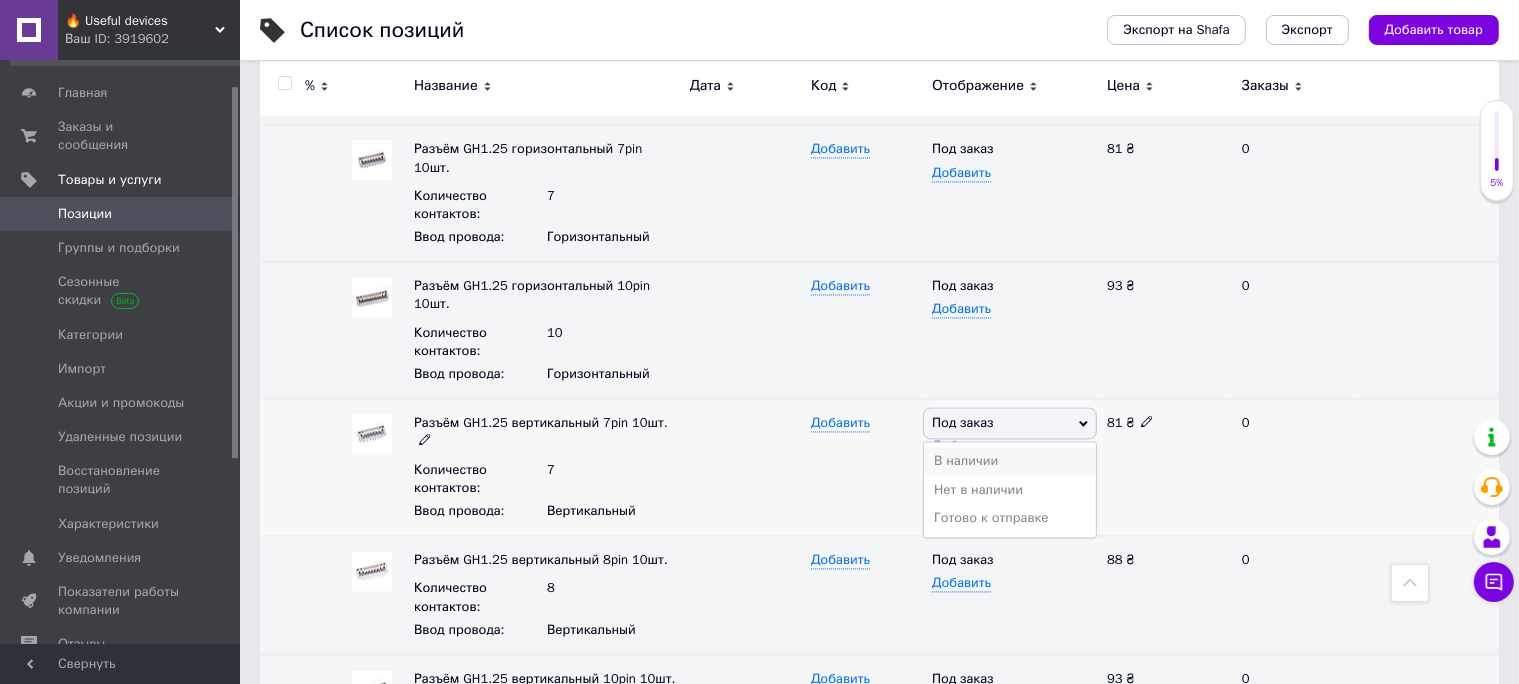 click on "В наличии" at bounding box center [1010, 461] 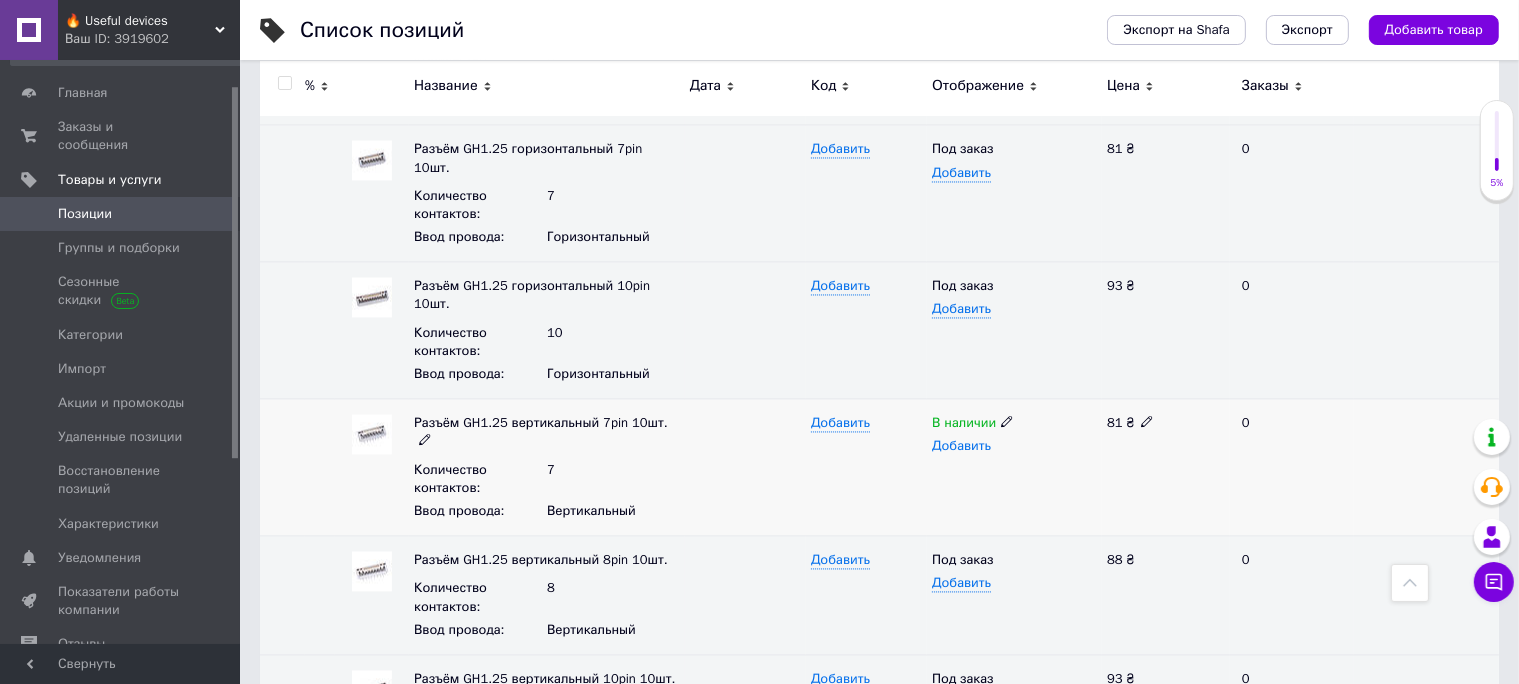 click on "Добавить" at bounding box center [961, 446] 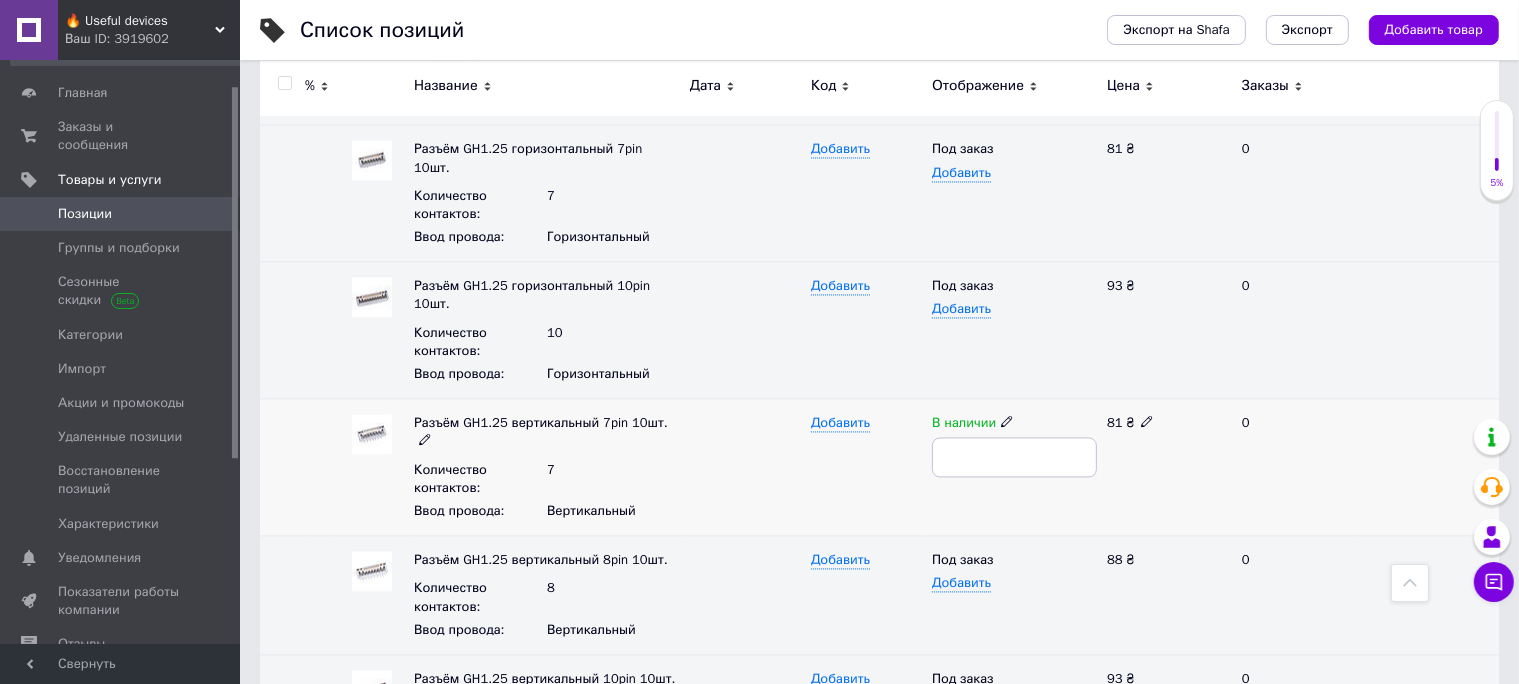 type on "5" 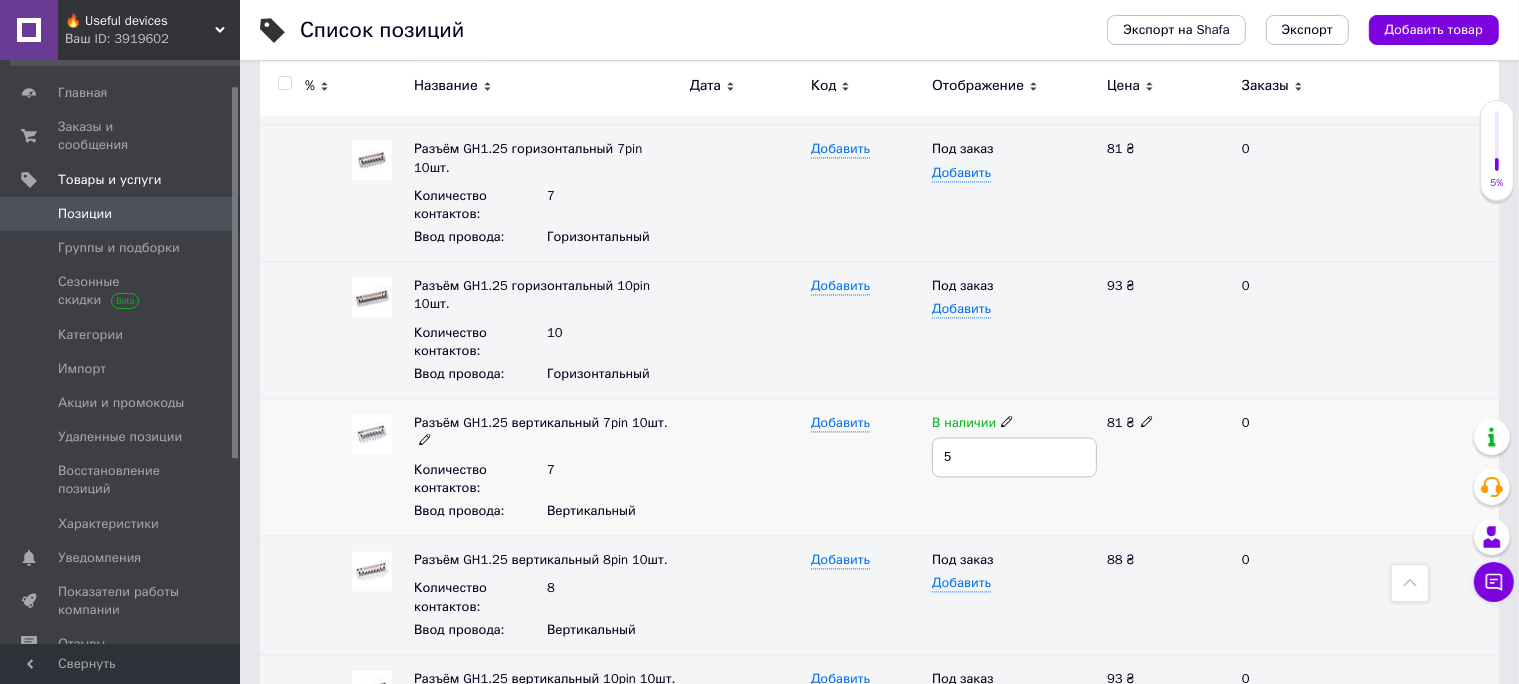 click at bounding box center [745, 467] 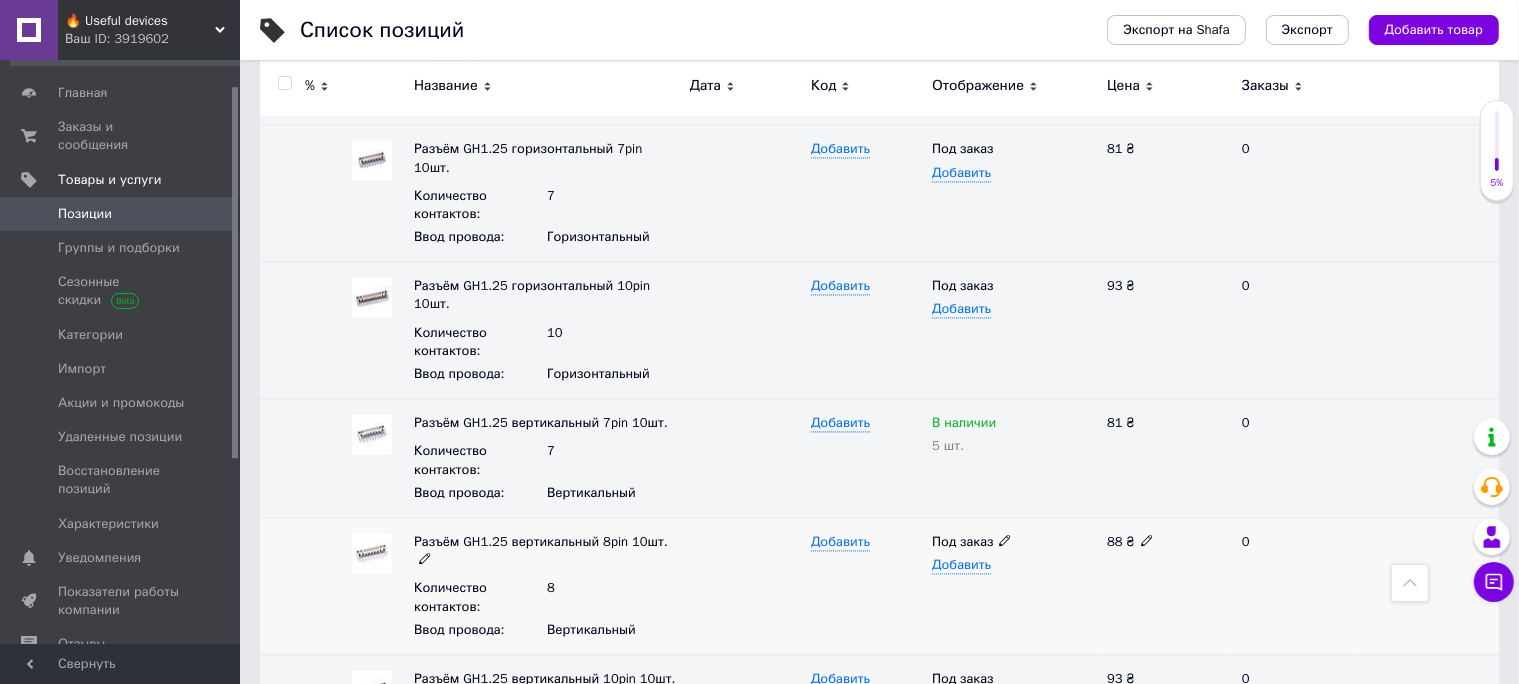 click 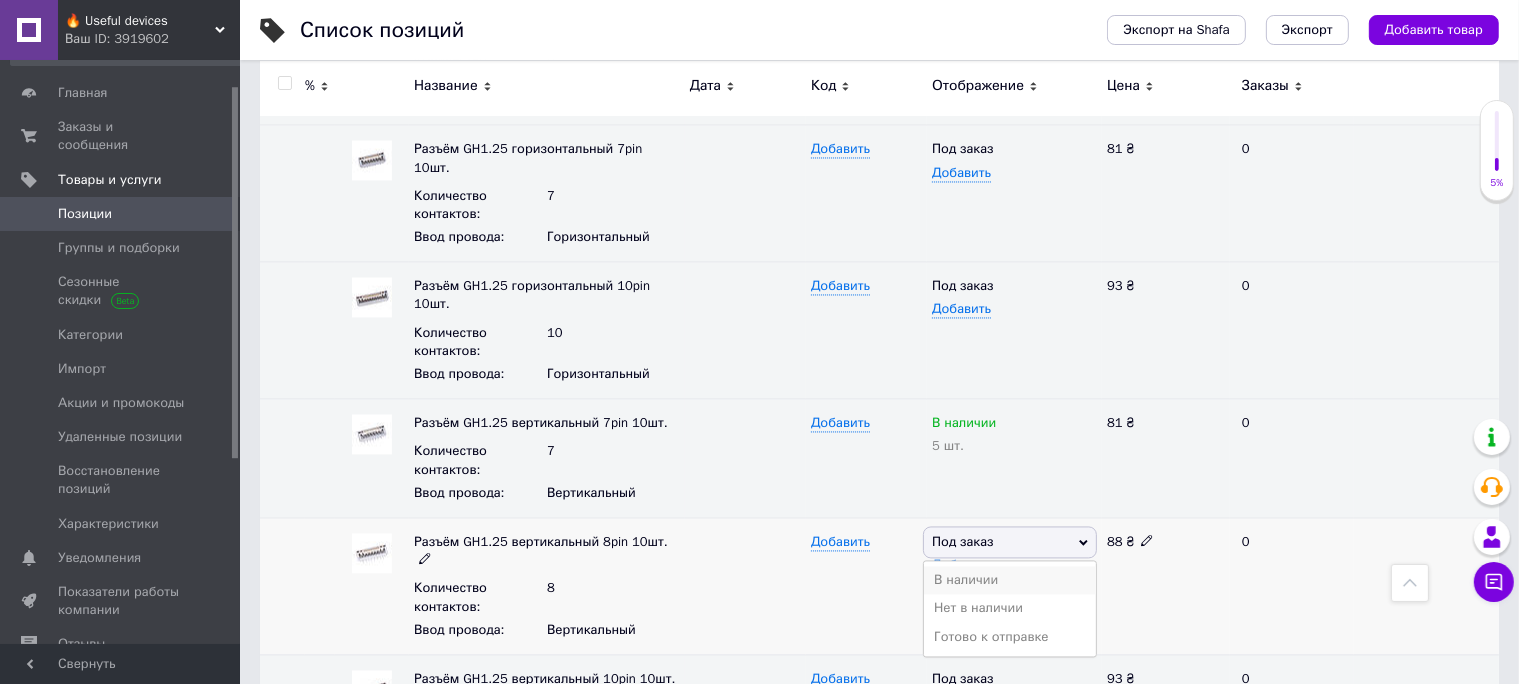click on "В наличии" at bounding box center [1010, 580] 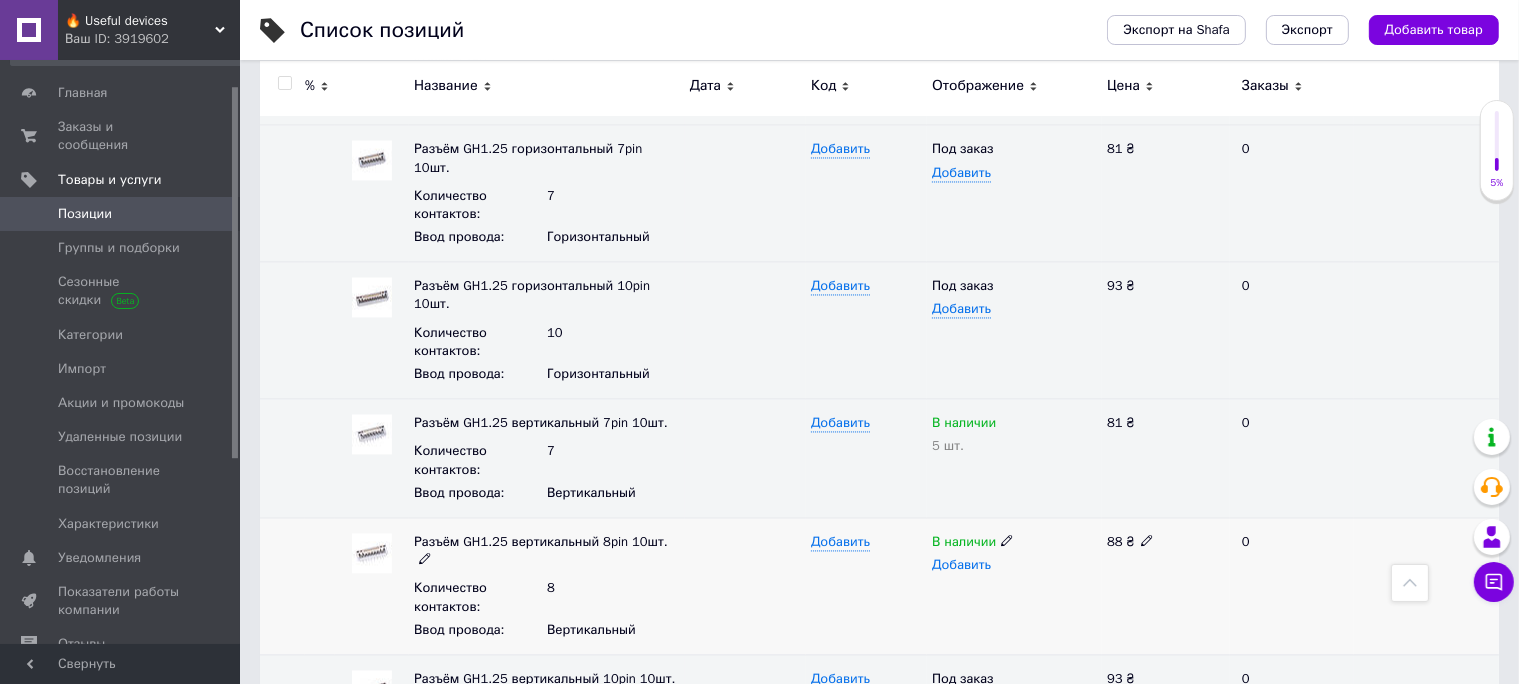 click on "Добавить" at bounding box center [961, 565] 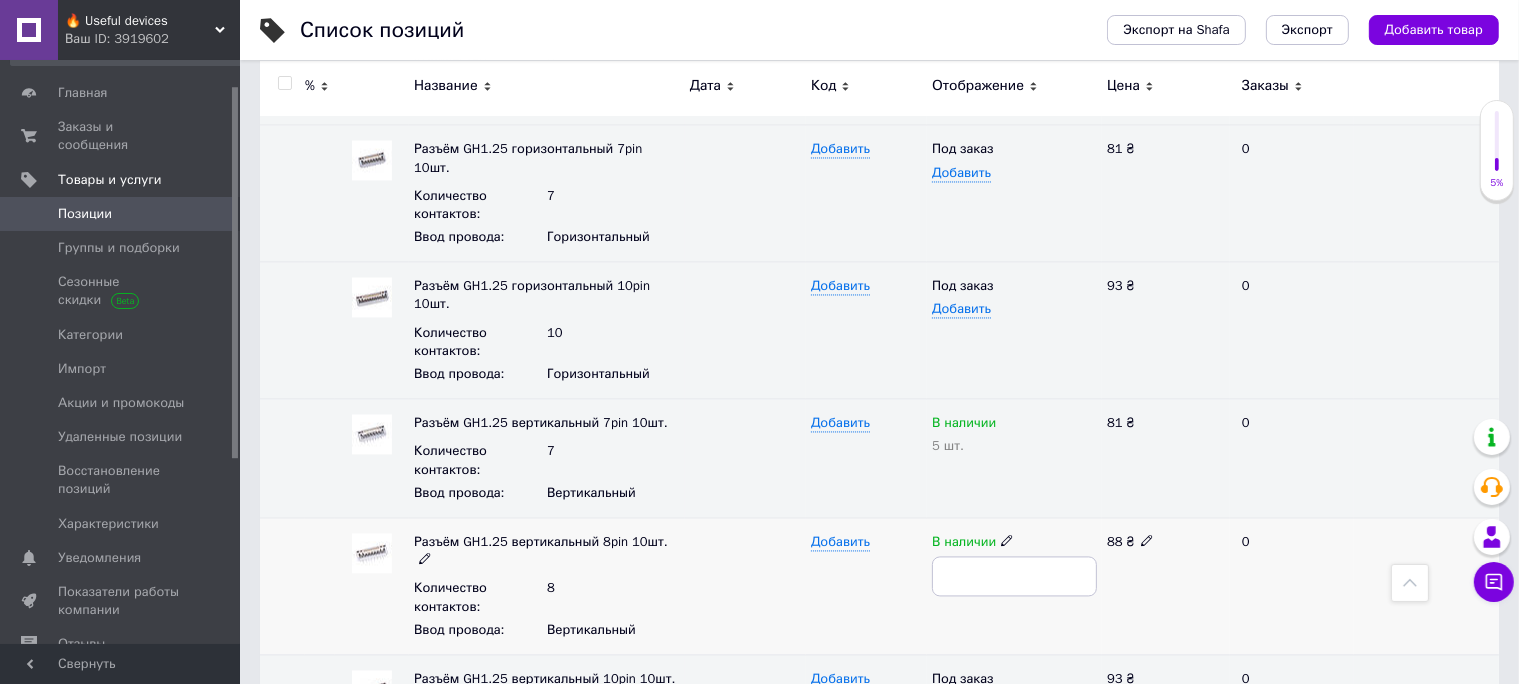 type on "5" 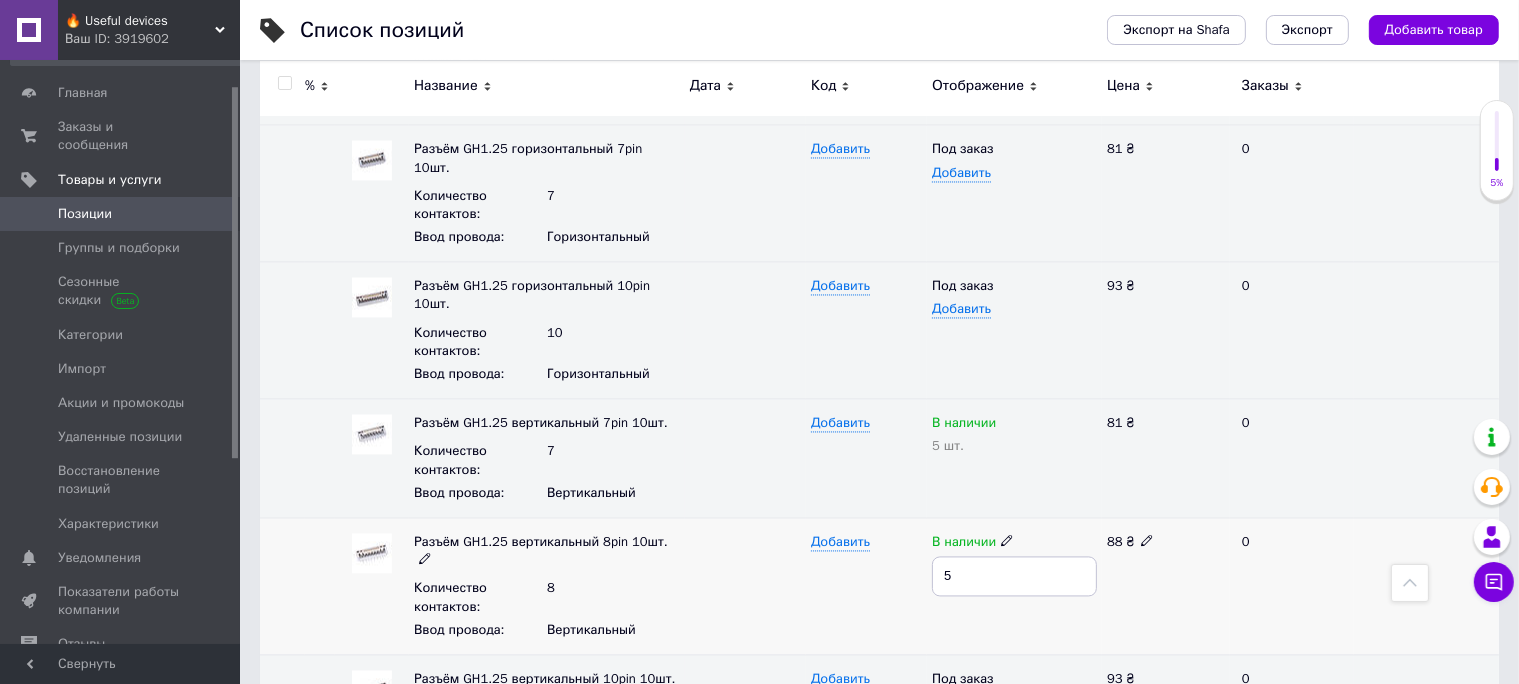 click on "Добавить" at bounding box center [866, 585] 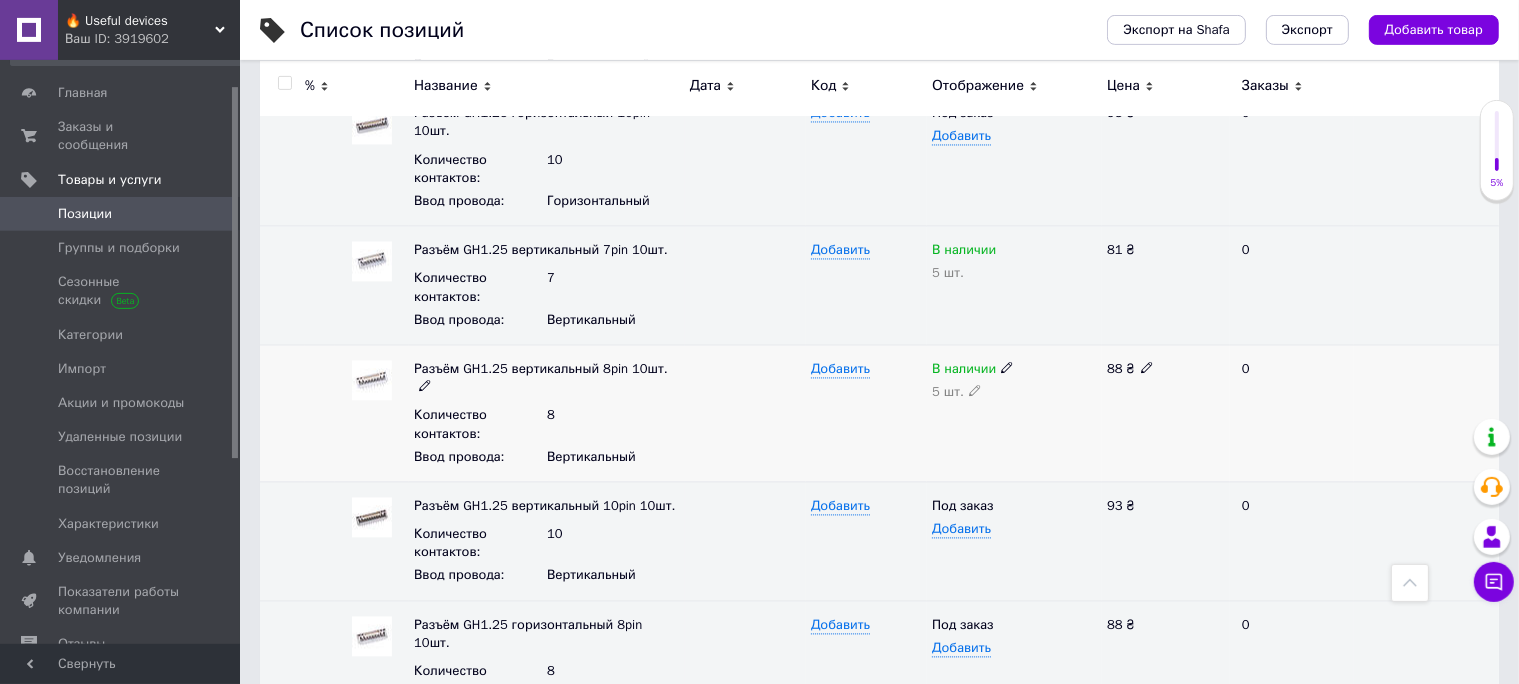 scroll, scrollTop: 4029, scrollLeft: 0, axis: vertical 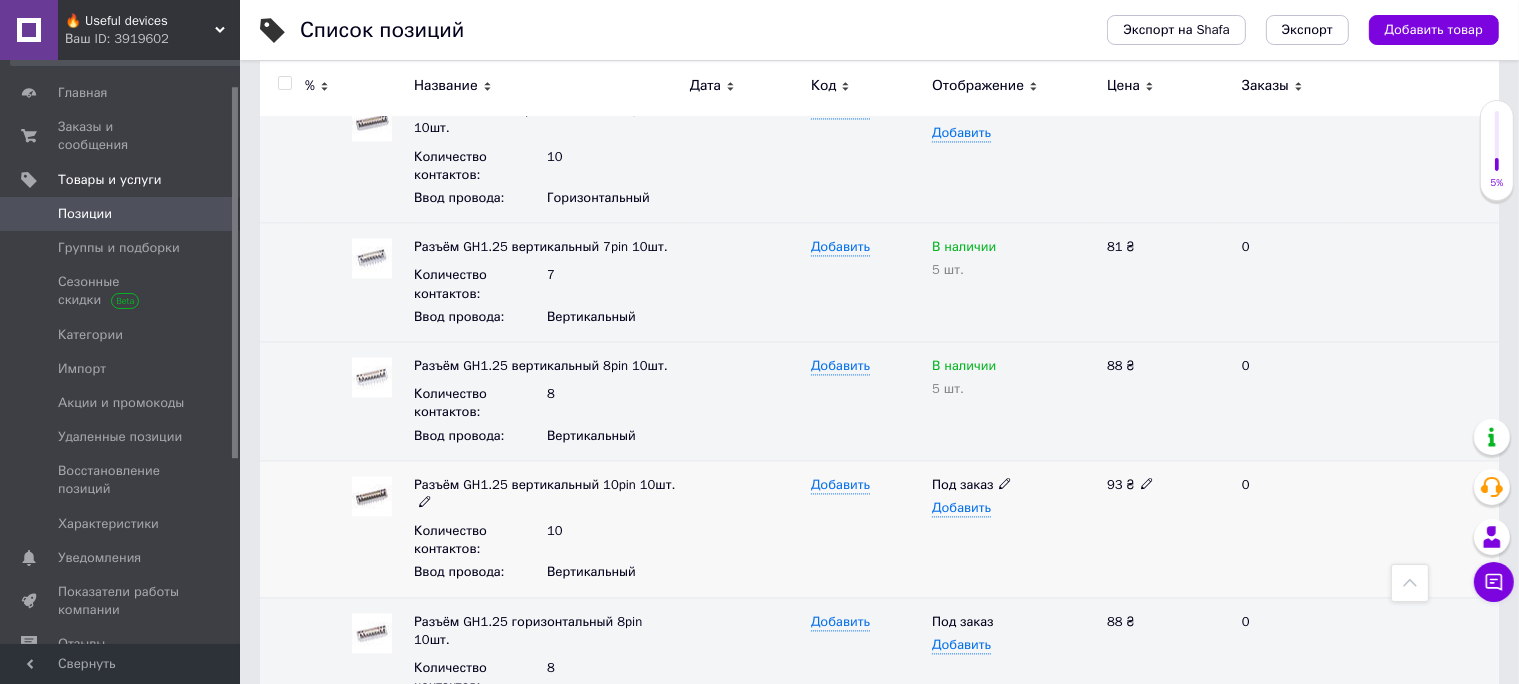 click at bounding box center (1005, 482) 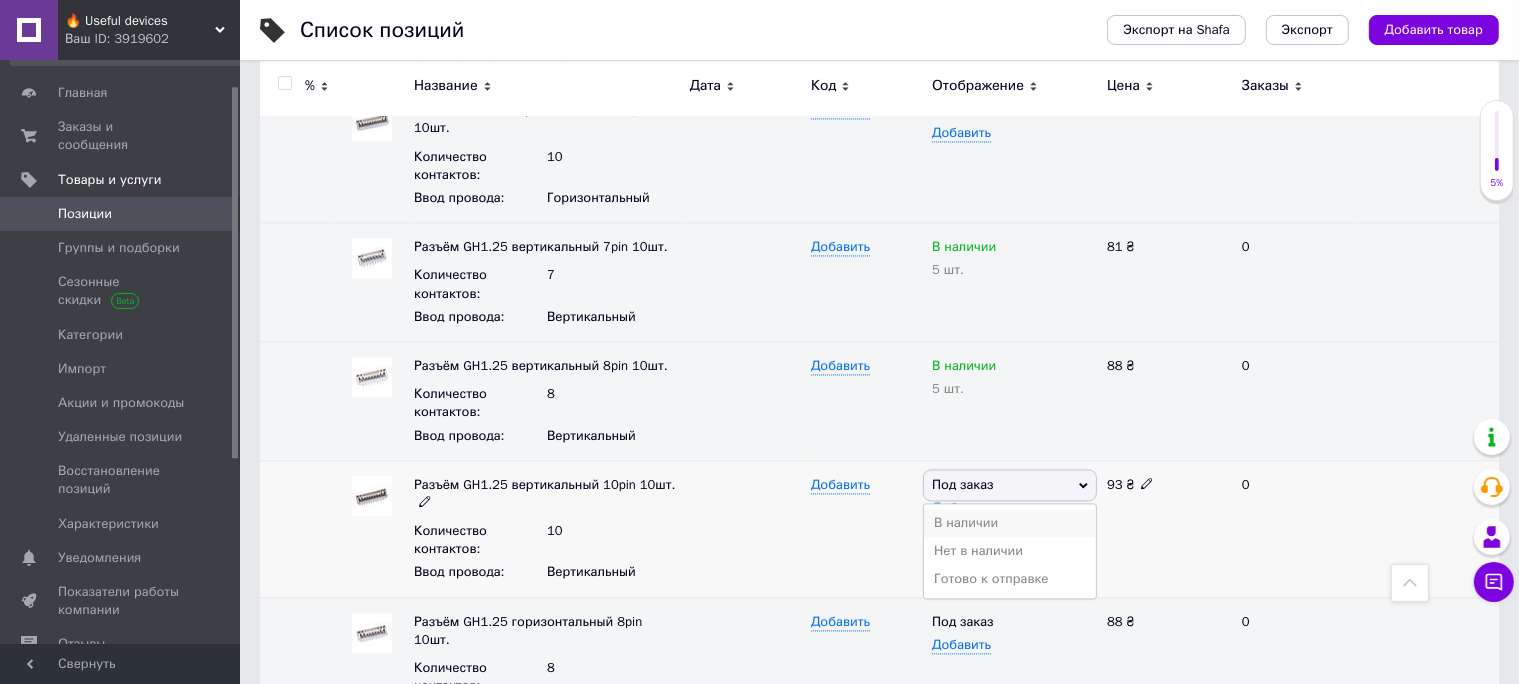 click on "В наличии" at bounding box center [1010, 523] 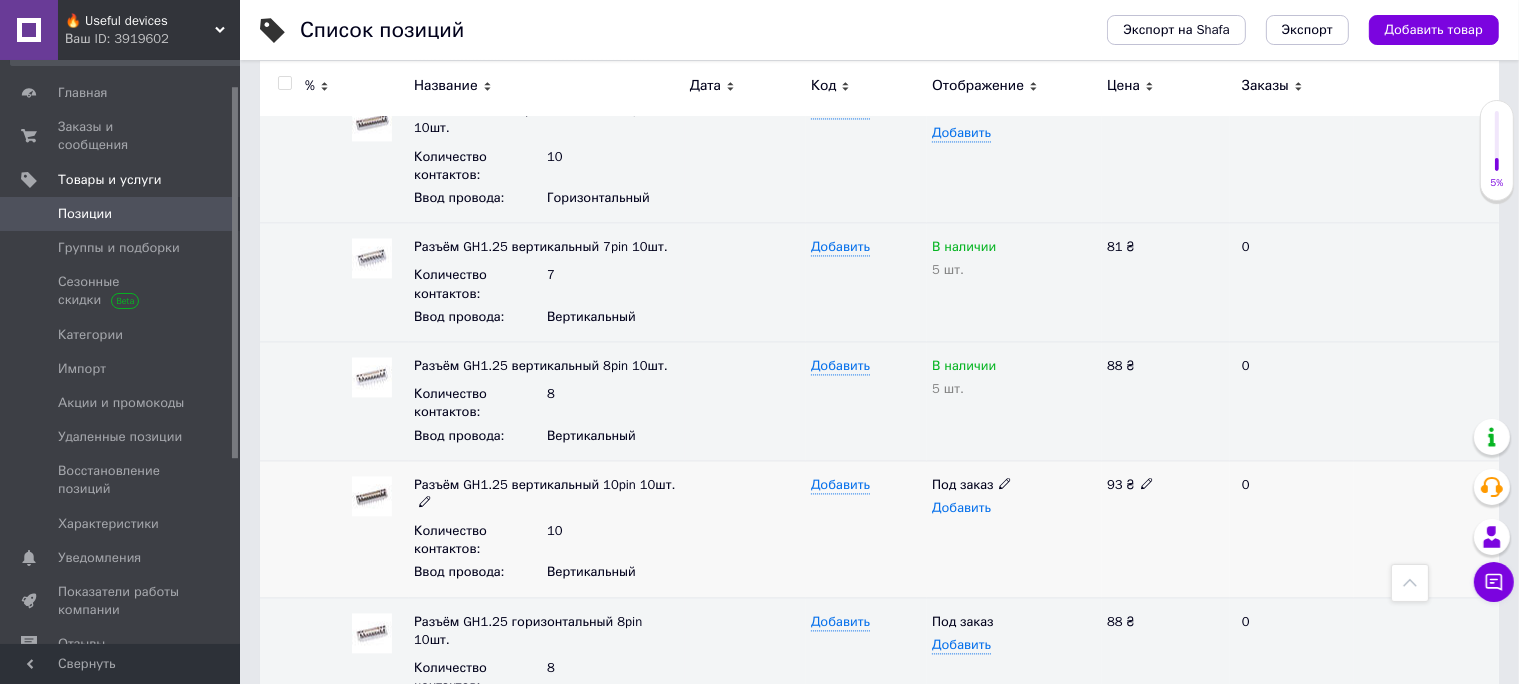 click on "Добавить" at bounding box center [961, 508] 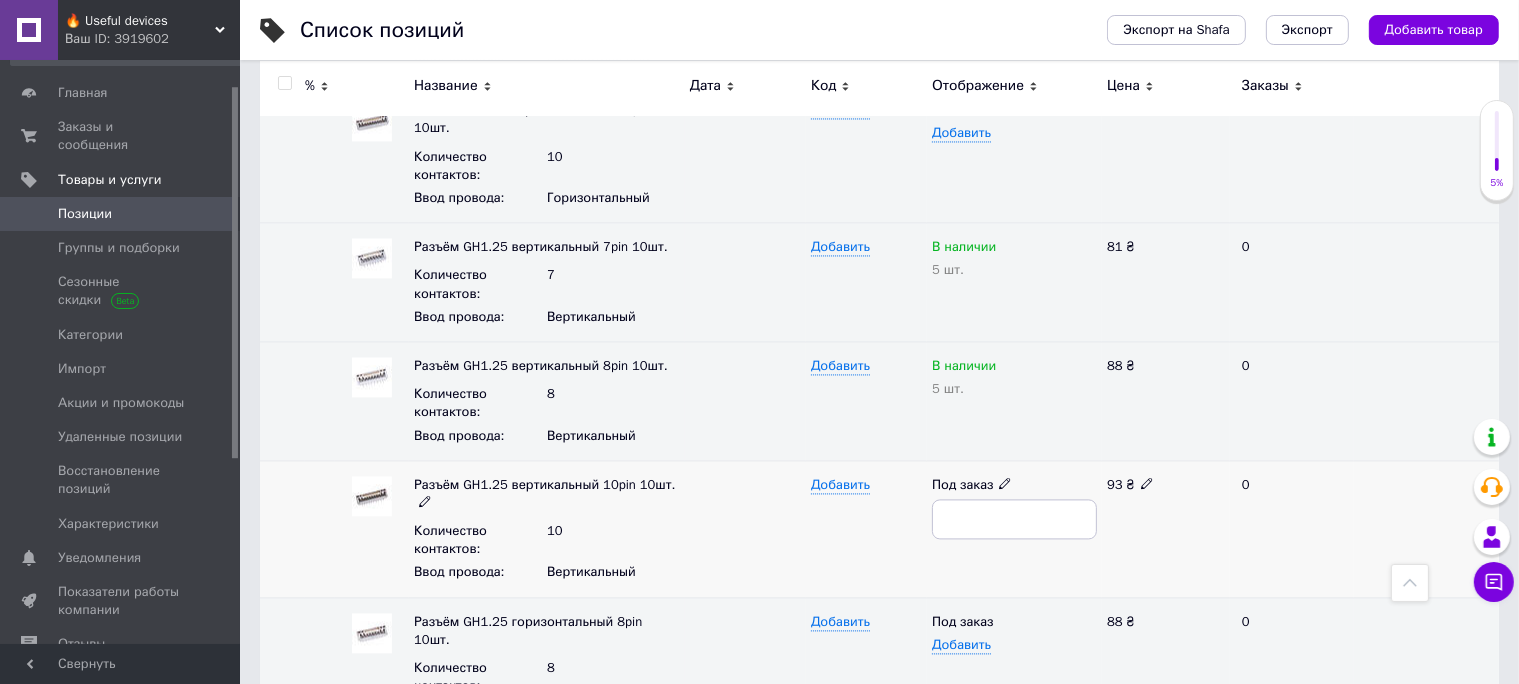 type on "5" 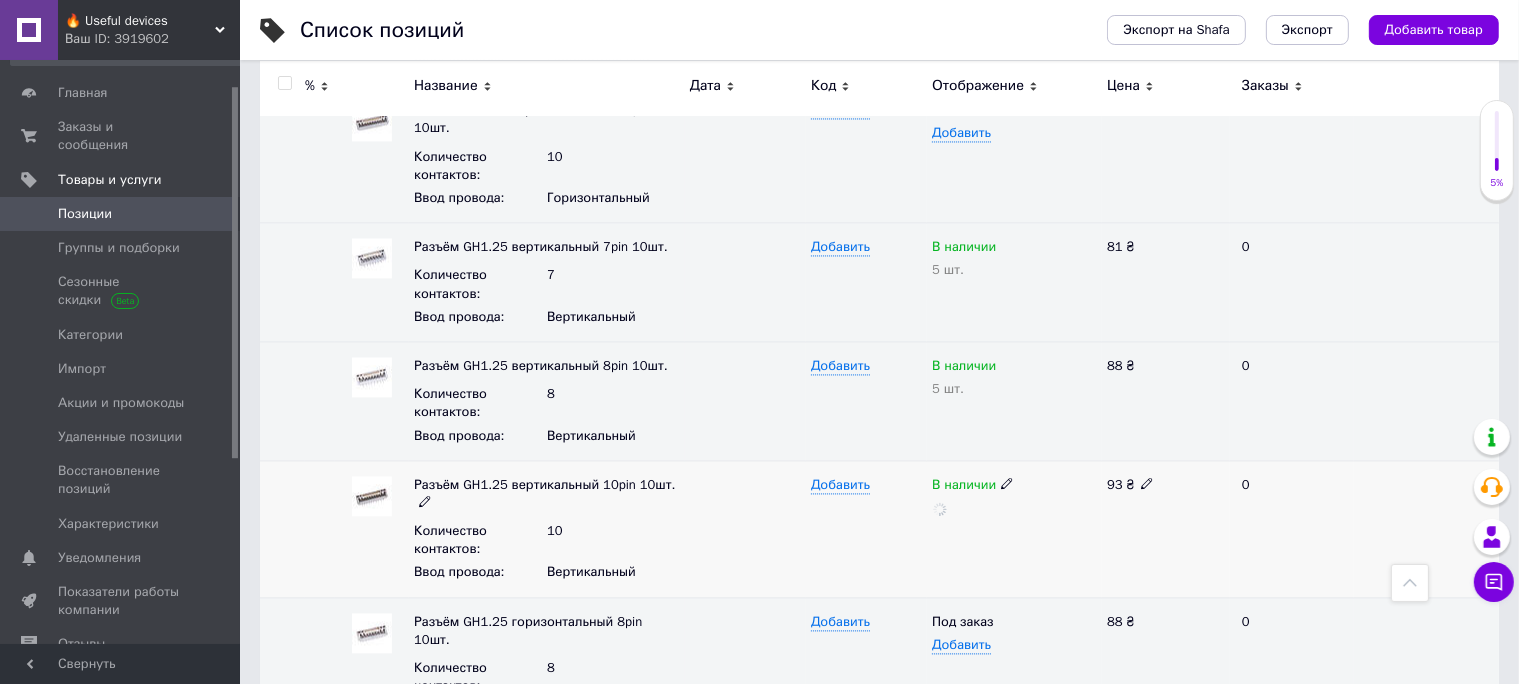 click at bounding box center [745, 528] 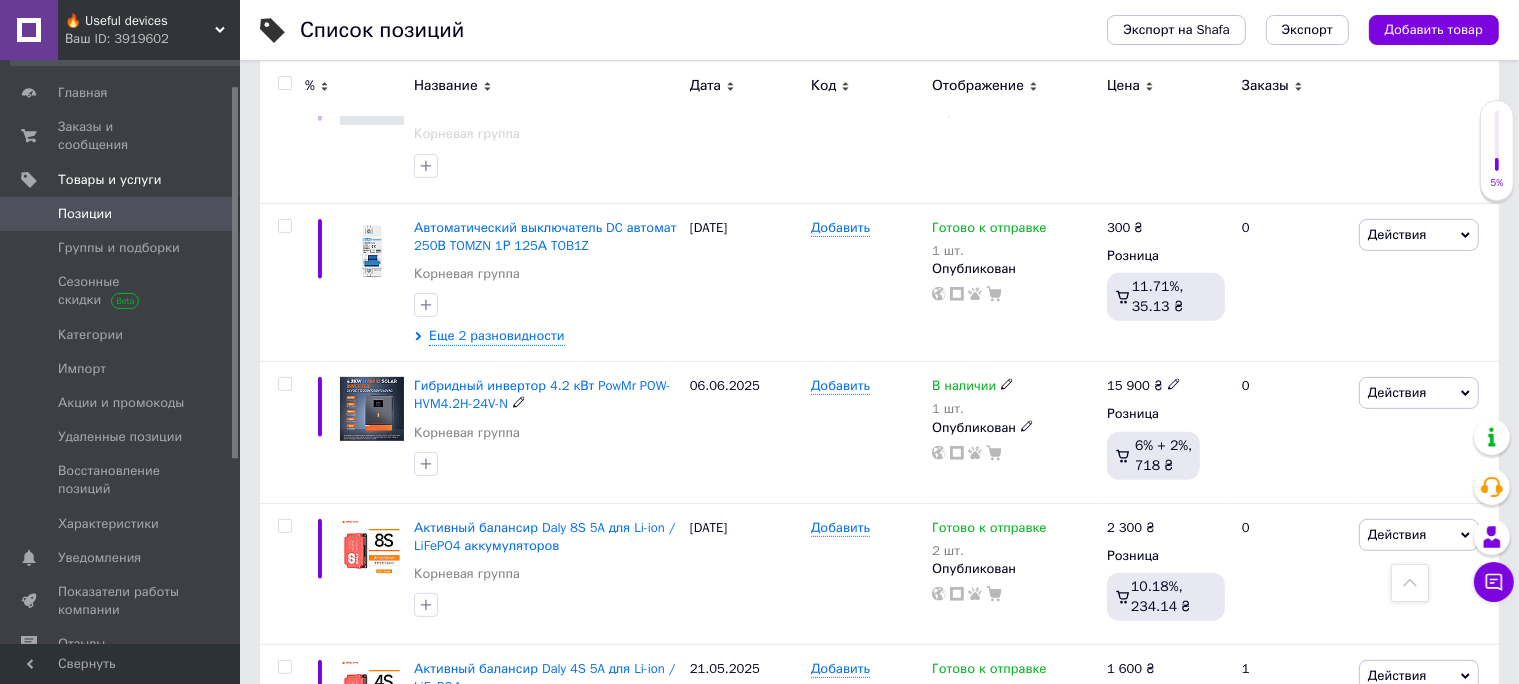 scroll, scrollTop: 0, scrollLeft: 0, axis: both 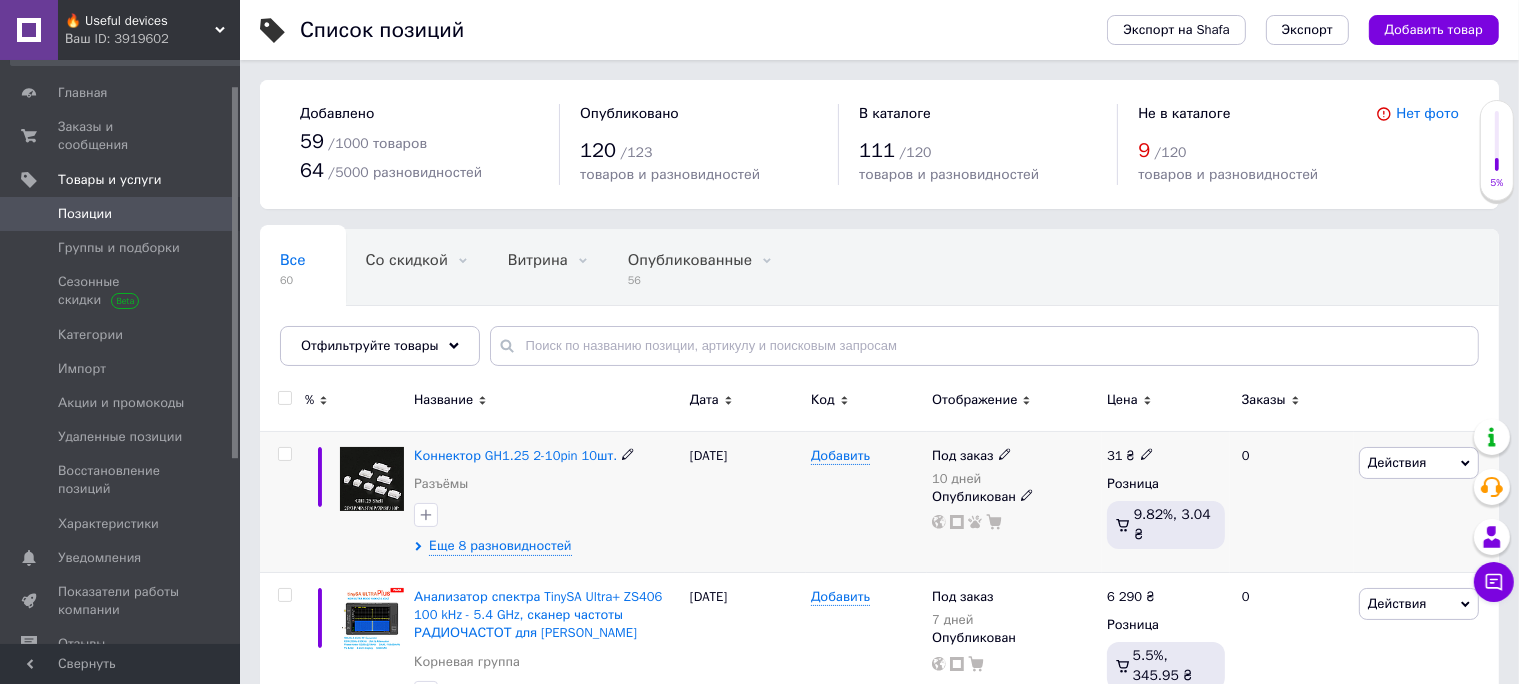 click 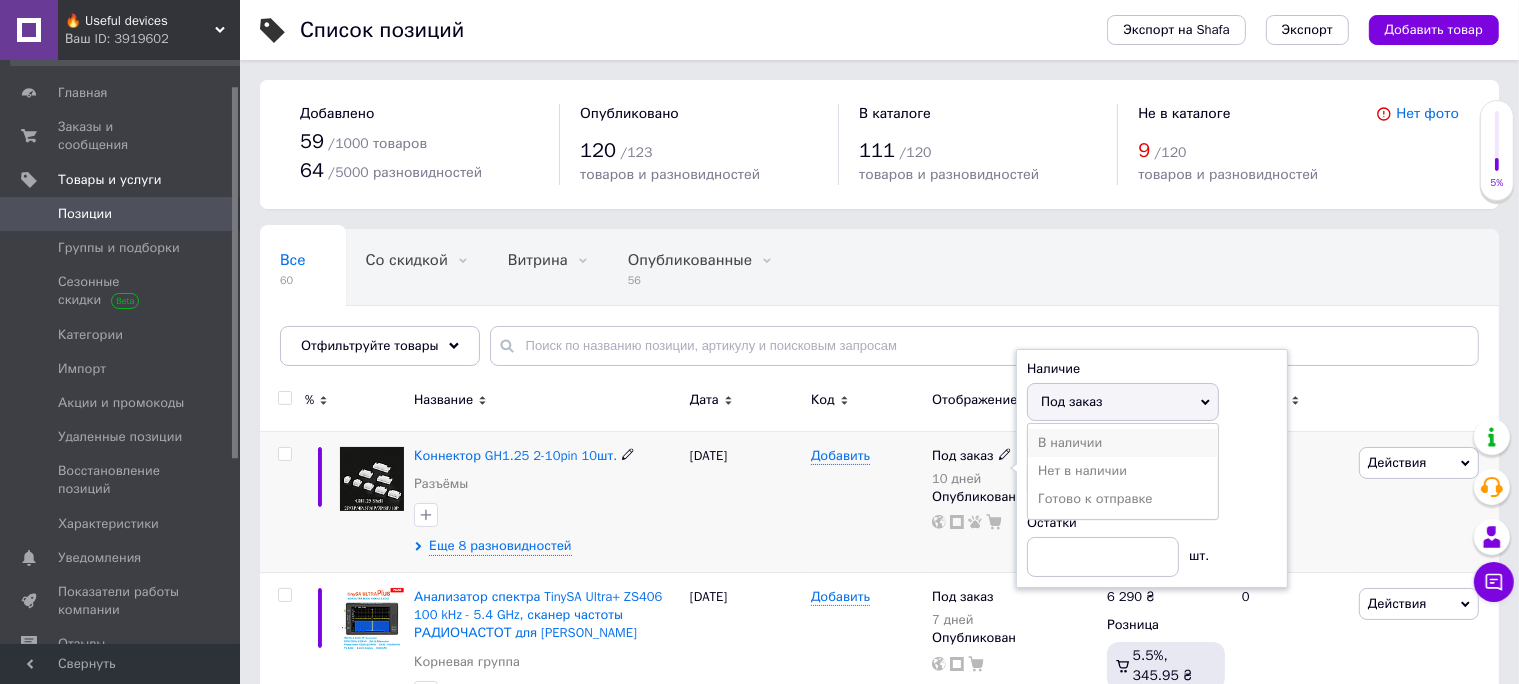 click on "В наличии" at bounding box center [1123, 443] 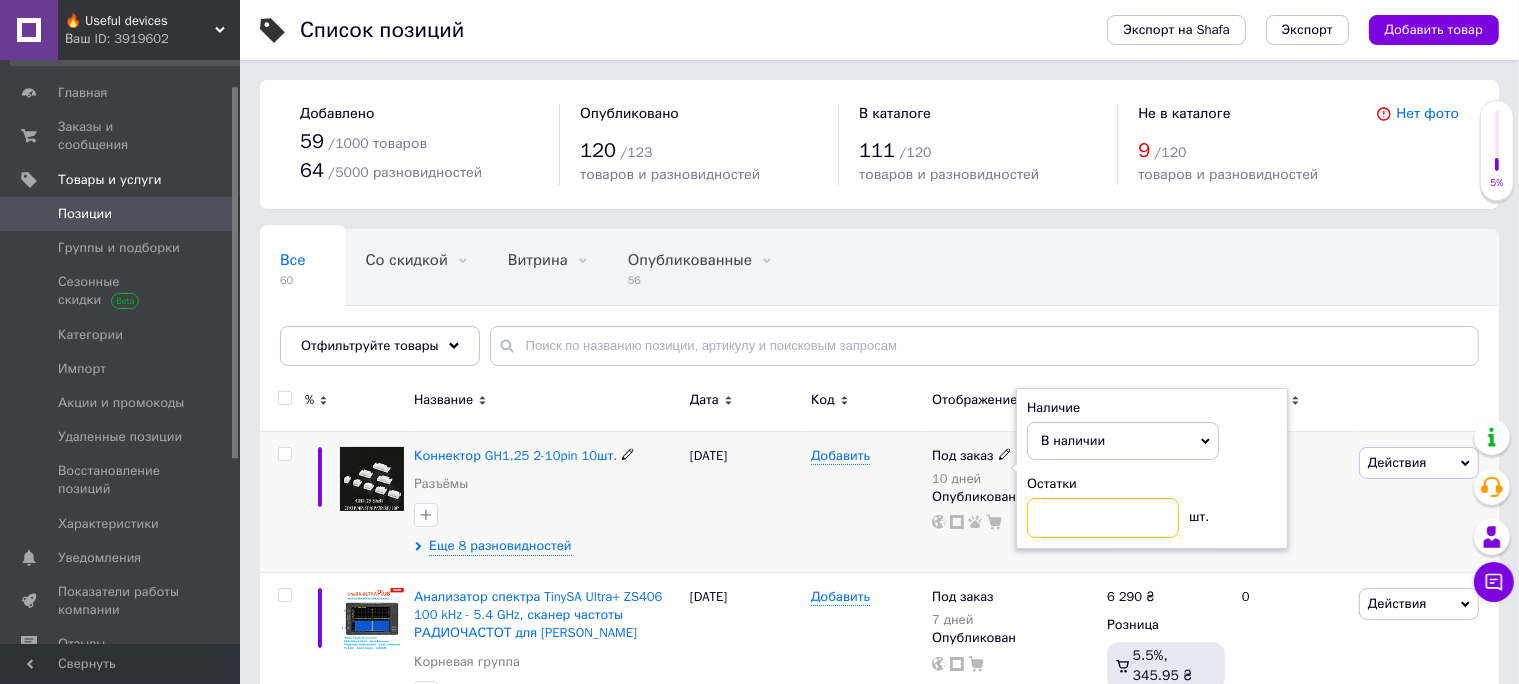 click at bounding box center (1103, 518) 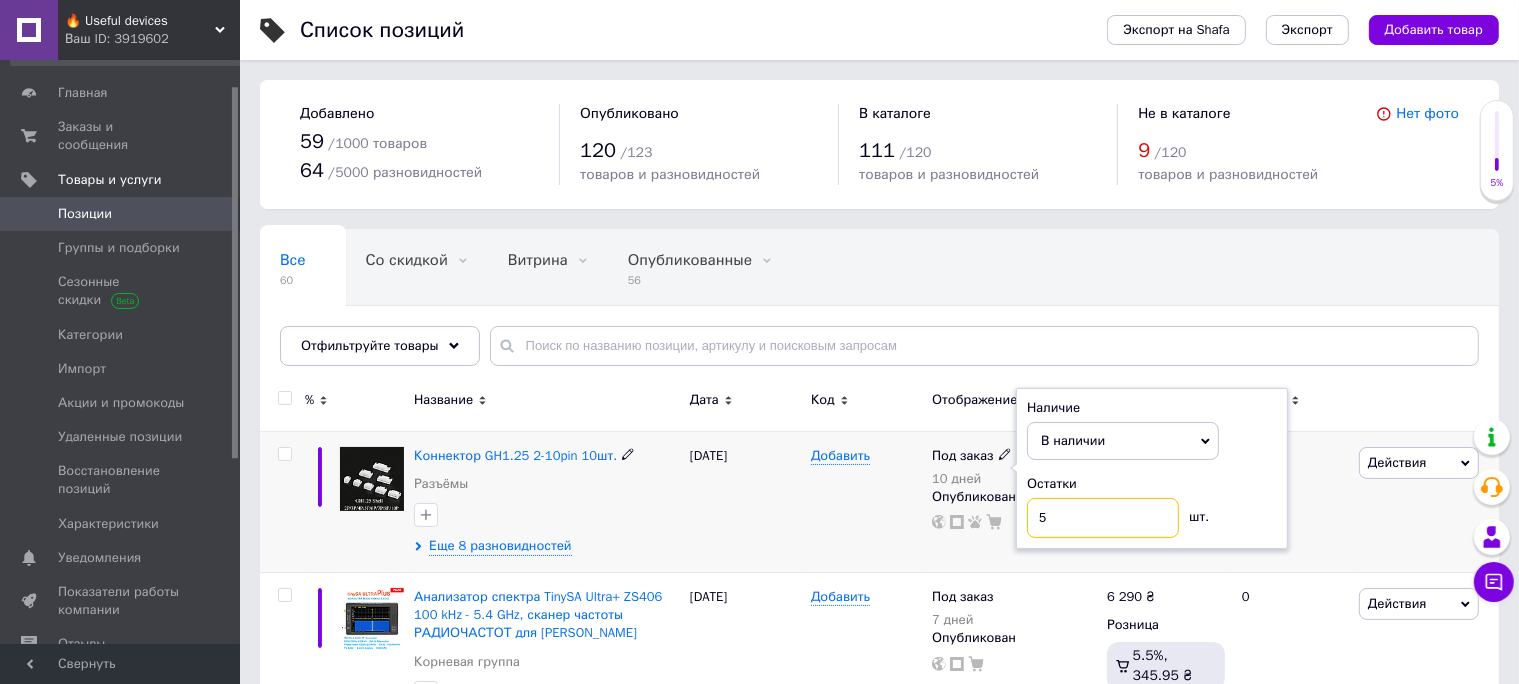 type on "5" 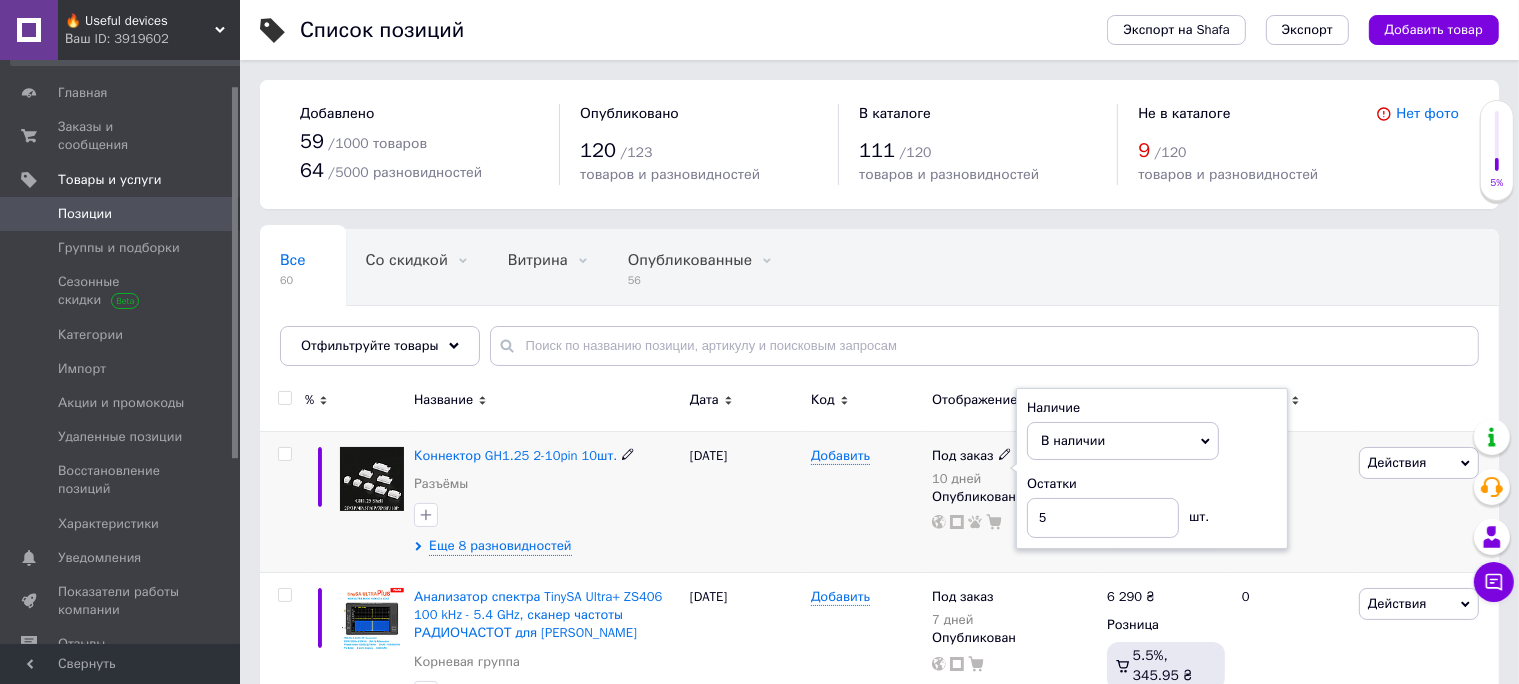 click on "Добавить" at bounding box center [866, 501] 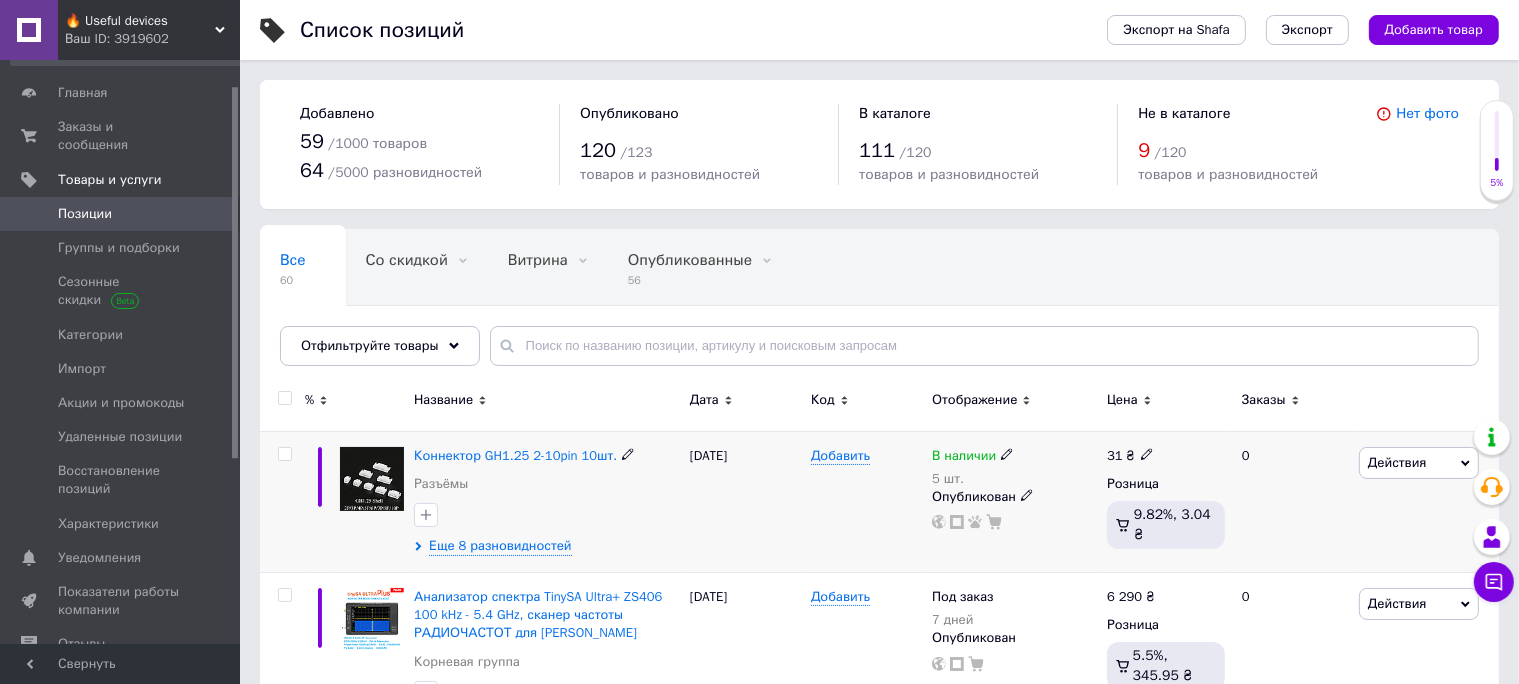 scroll, scrollTop: 176, scrollLeft: 0, axis: vertical 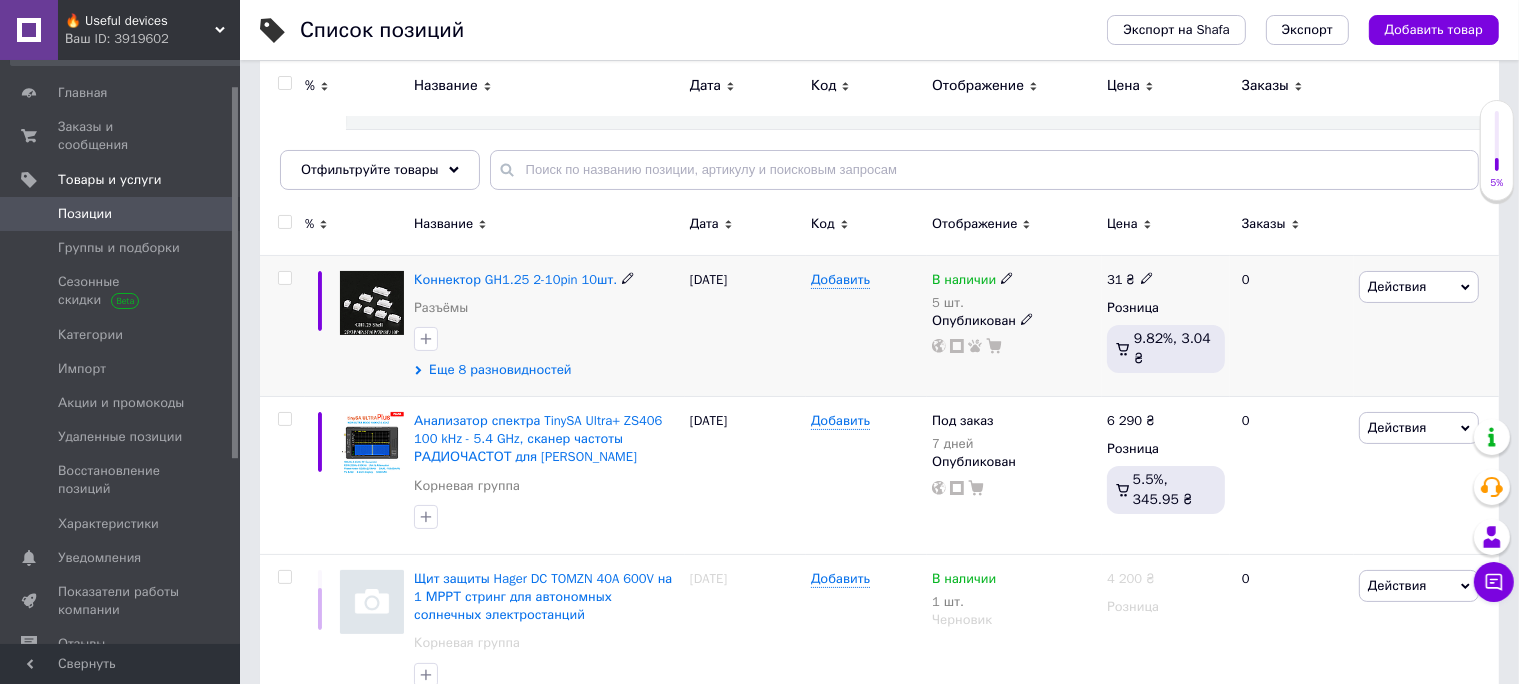 click on "Еще 8 разновидностей" at bounding box center (500, 370) 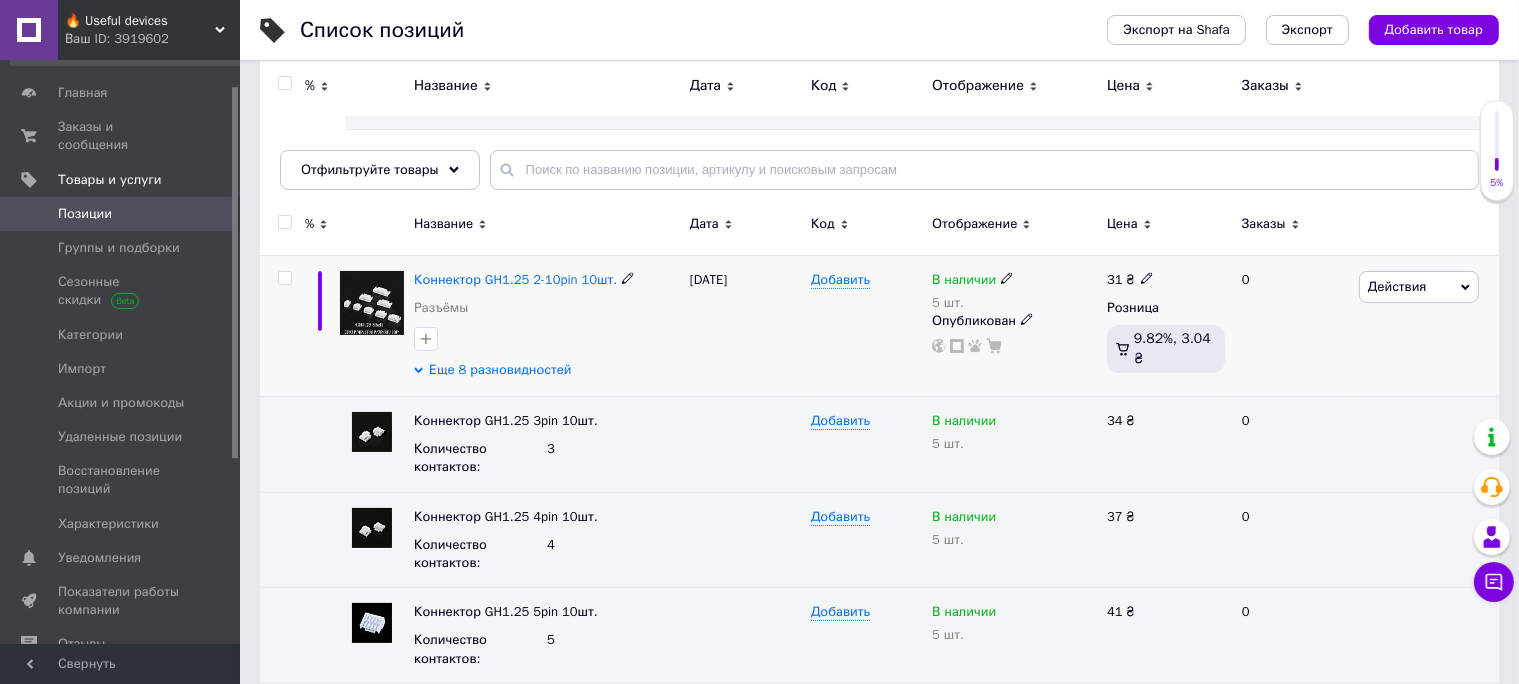 click on "Еще 8 разновидностей" at bounding box center [500, 370] 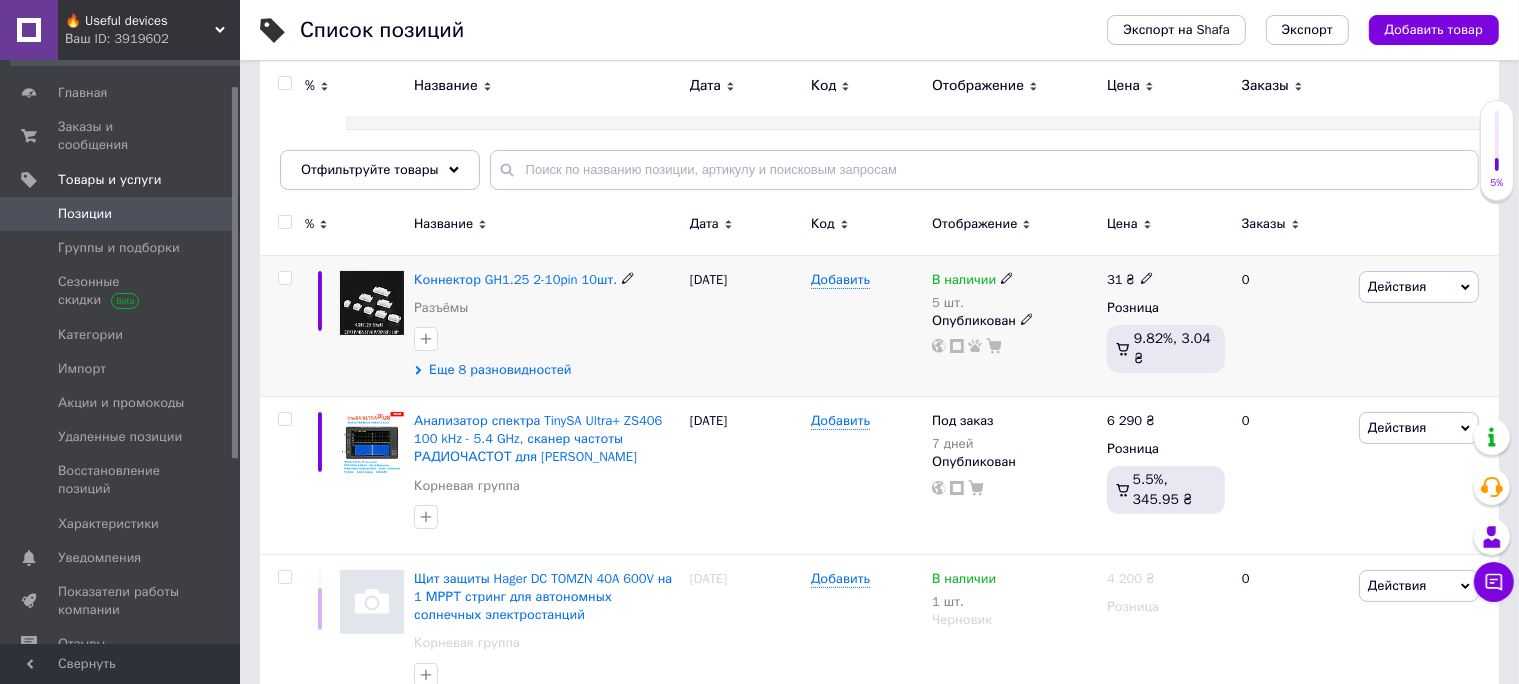 click on "Еще 8 разновидностей" at bounding box center (500, 370) 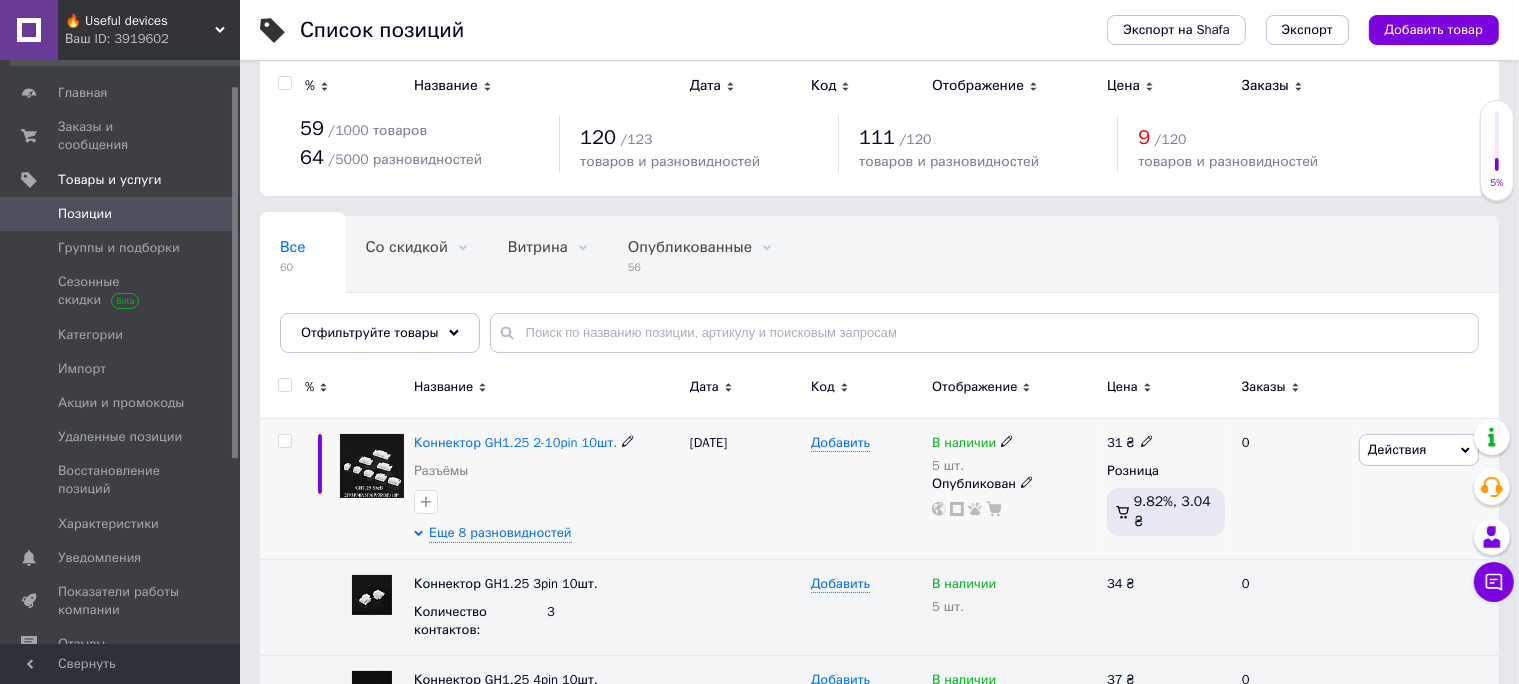 scroll, scrollTop: 0, scrollLeft: 0, axis: both 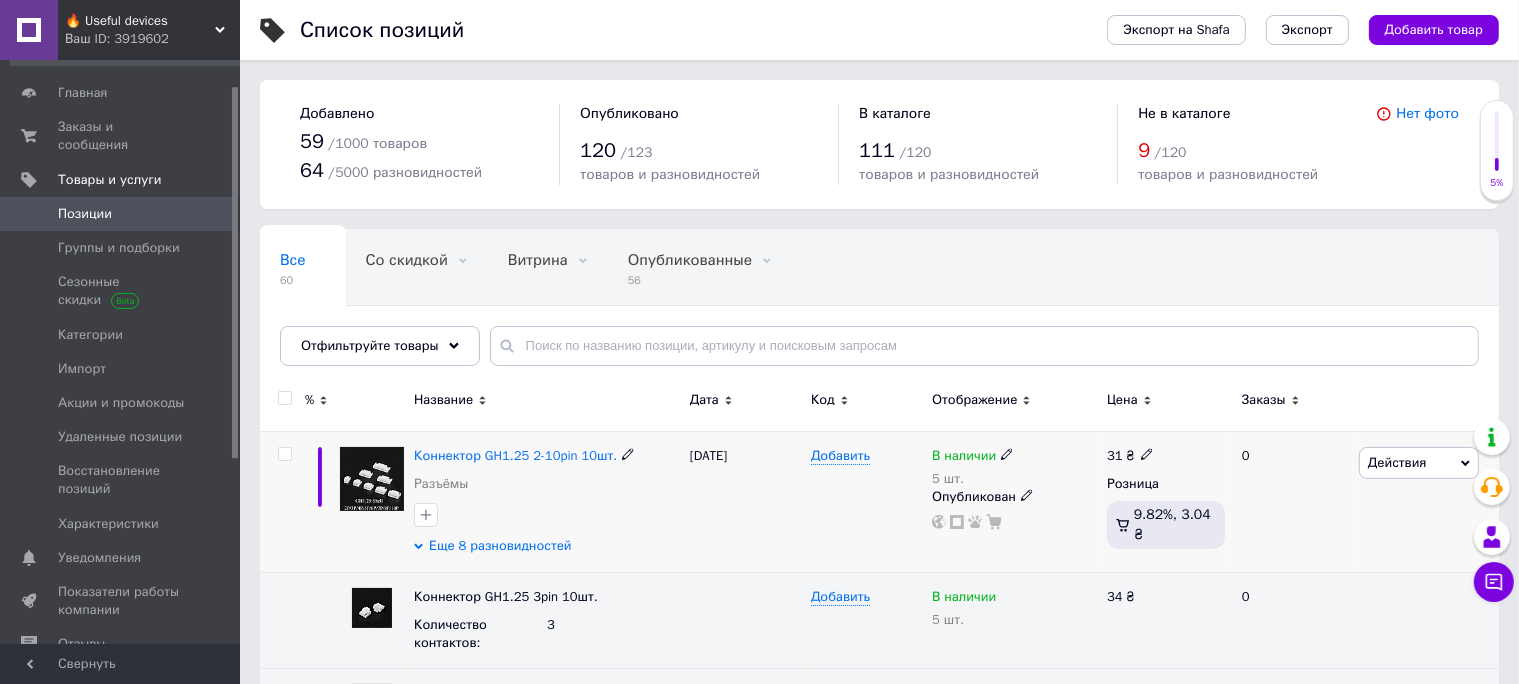 click on "Еще 8 разновидностей" at bounding box center [500, 546] 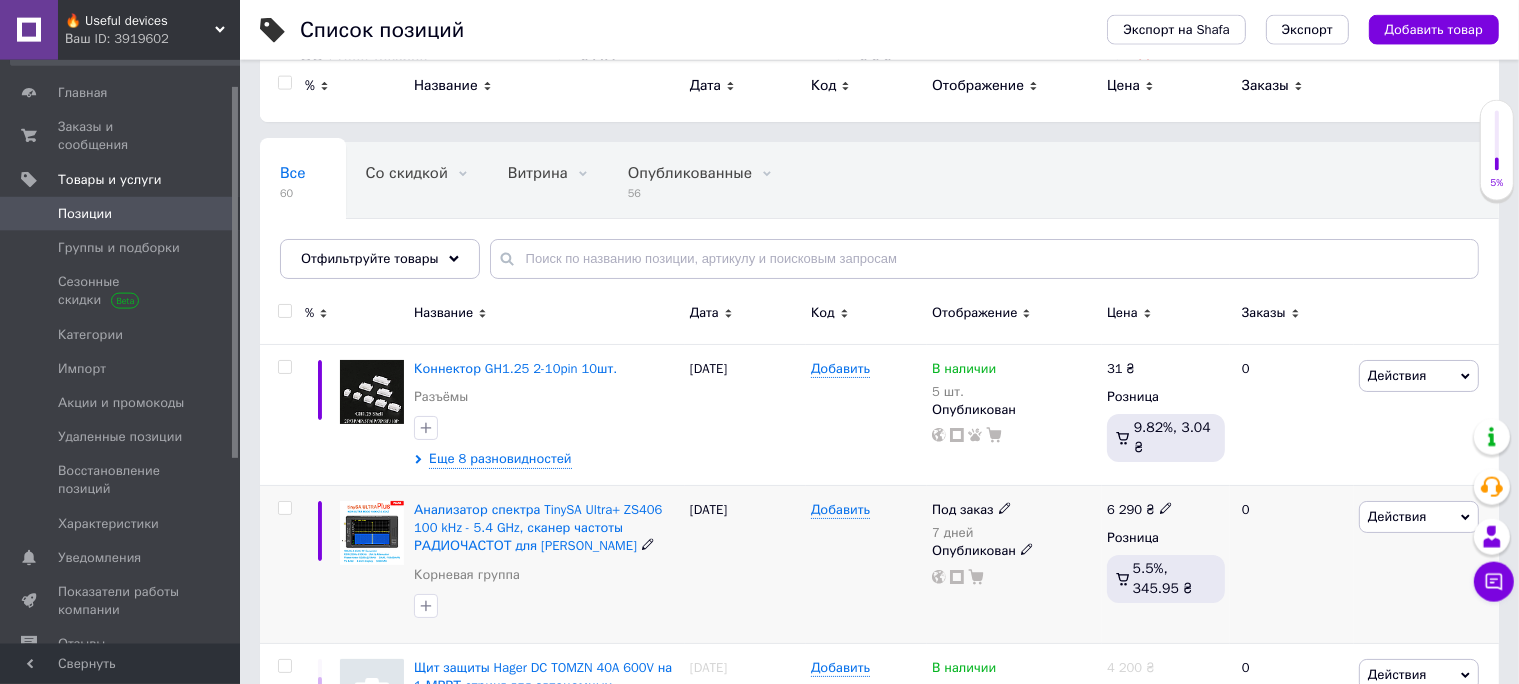 scroll, scrollTop: 0, scrollLeft: 0, axis: both 